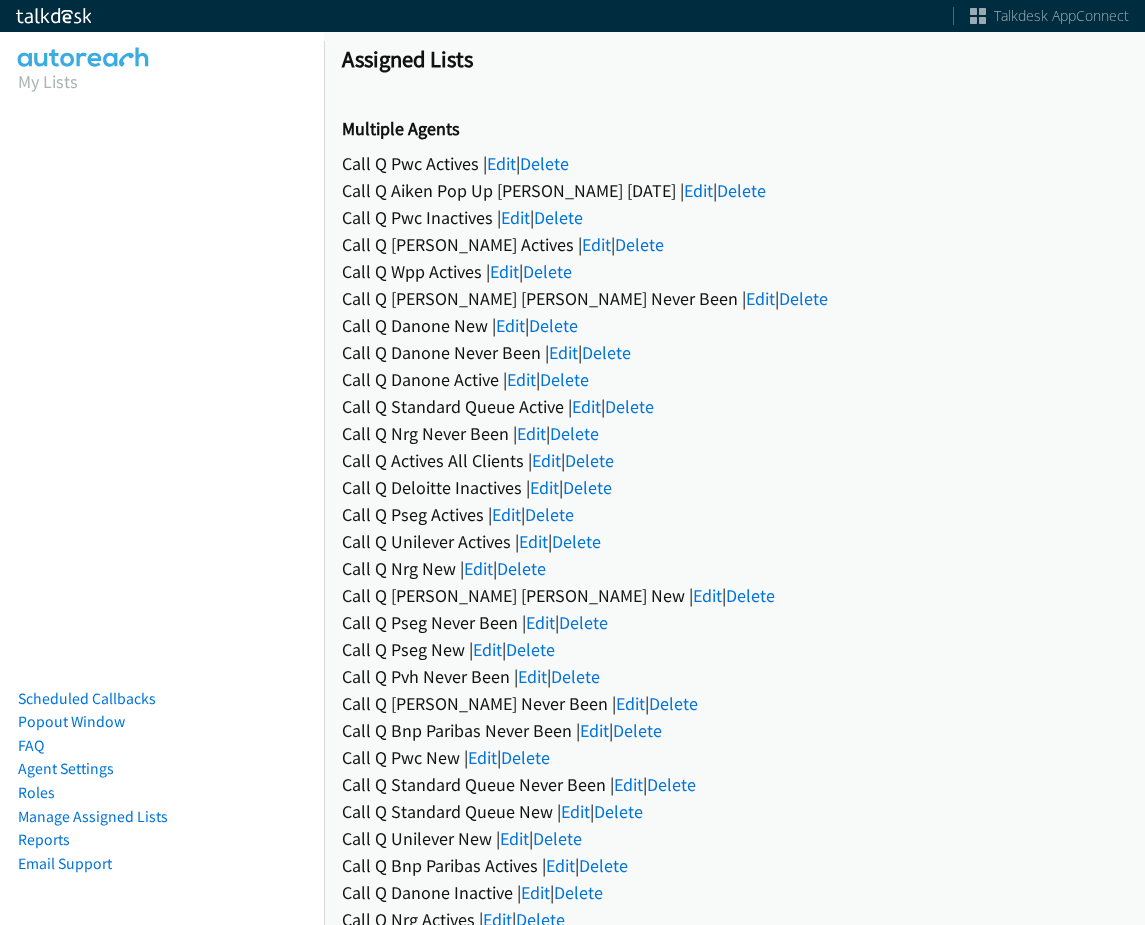 scroll, scrollTop: 0, scrollLeft: 0, axis: both 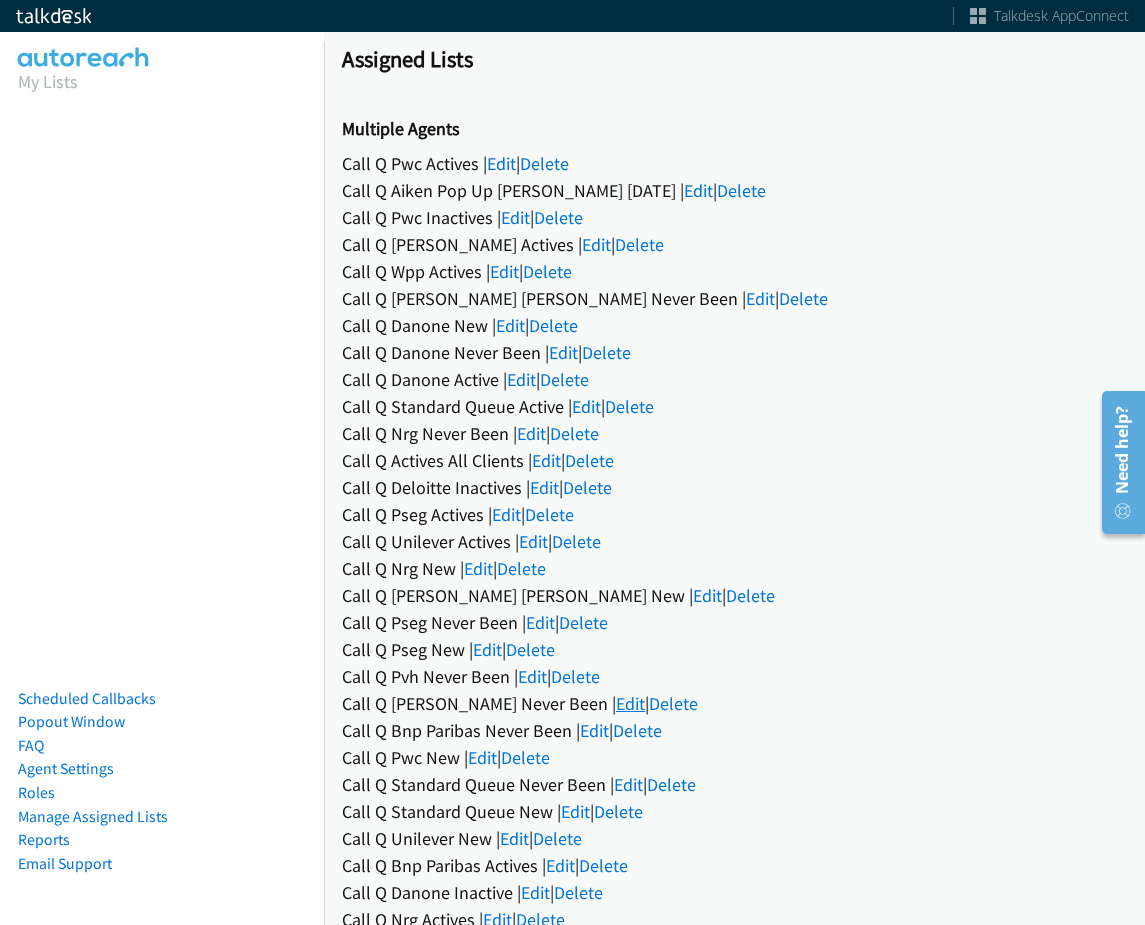 click on "Edit" at bounding box center [630, 703] 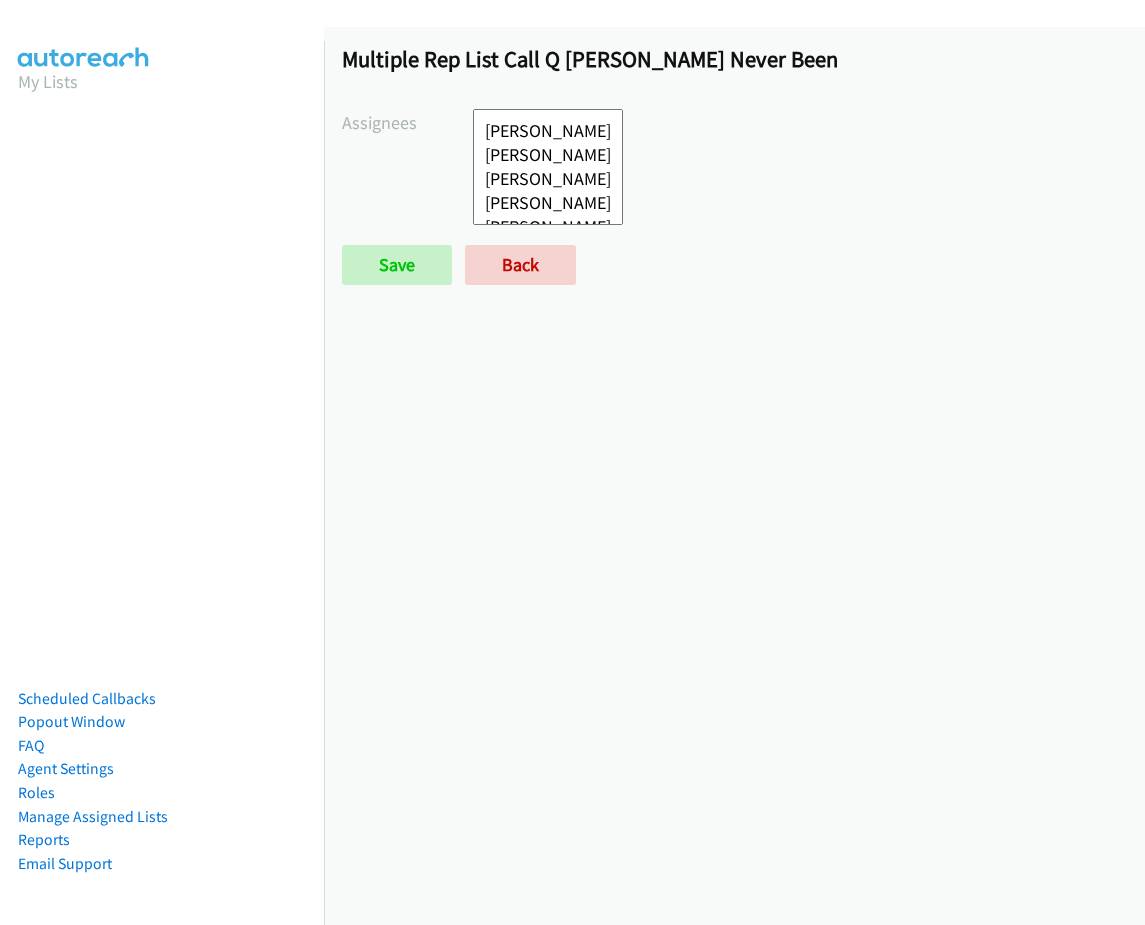 select 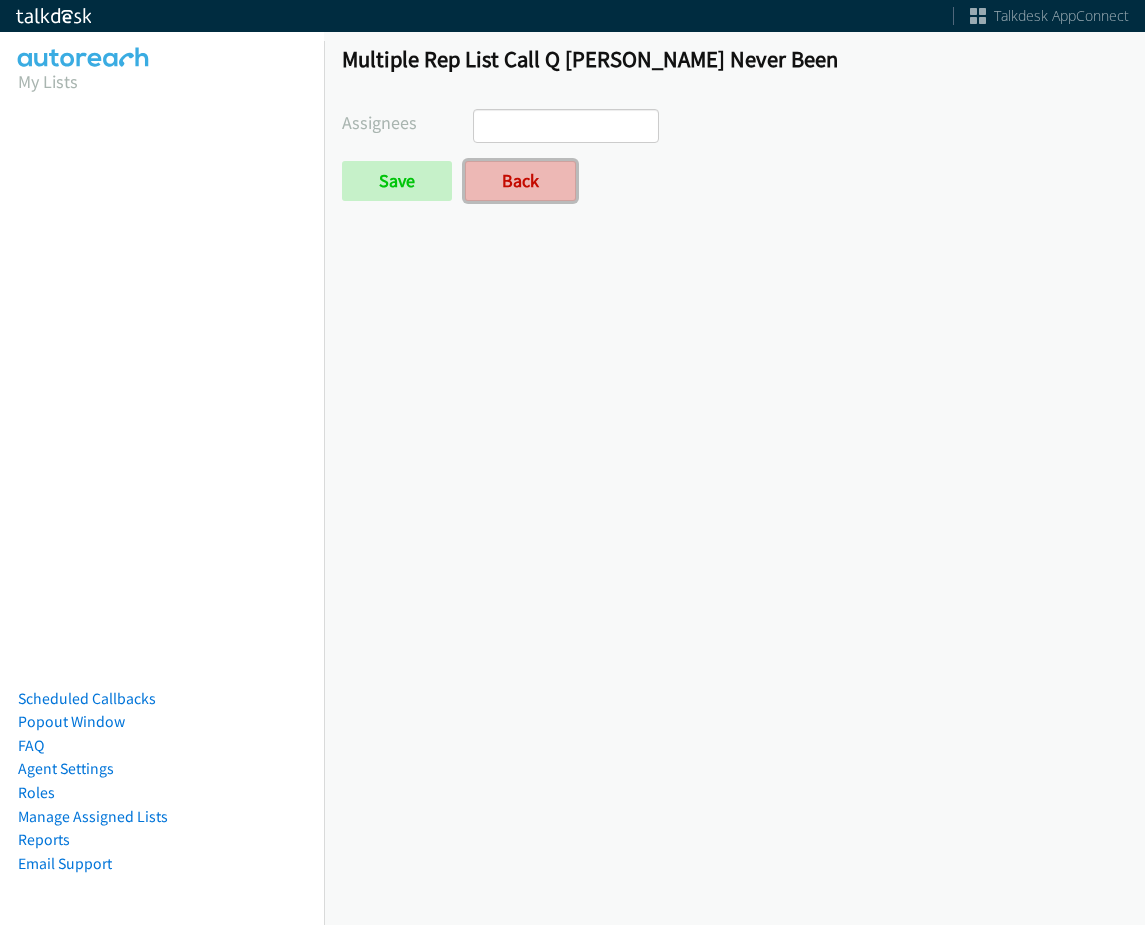 click on "Back" at bounding box center [520, 181] 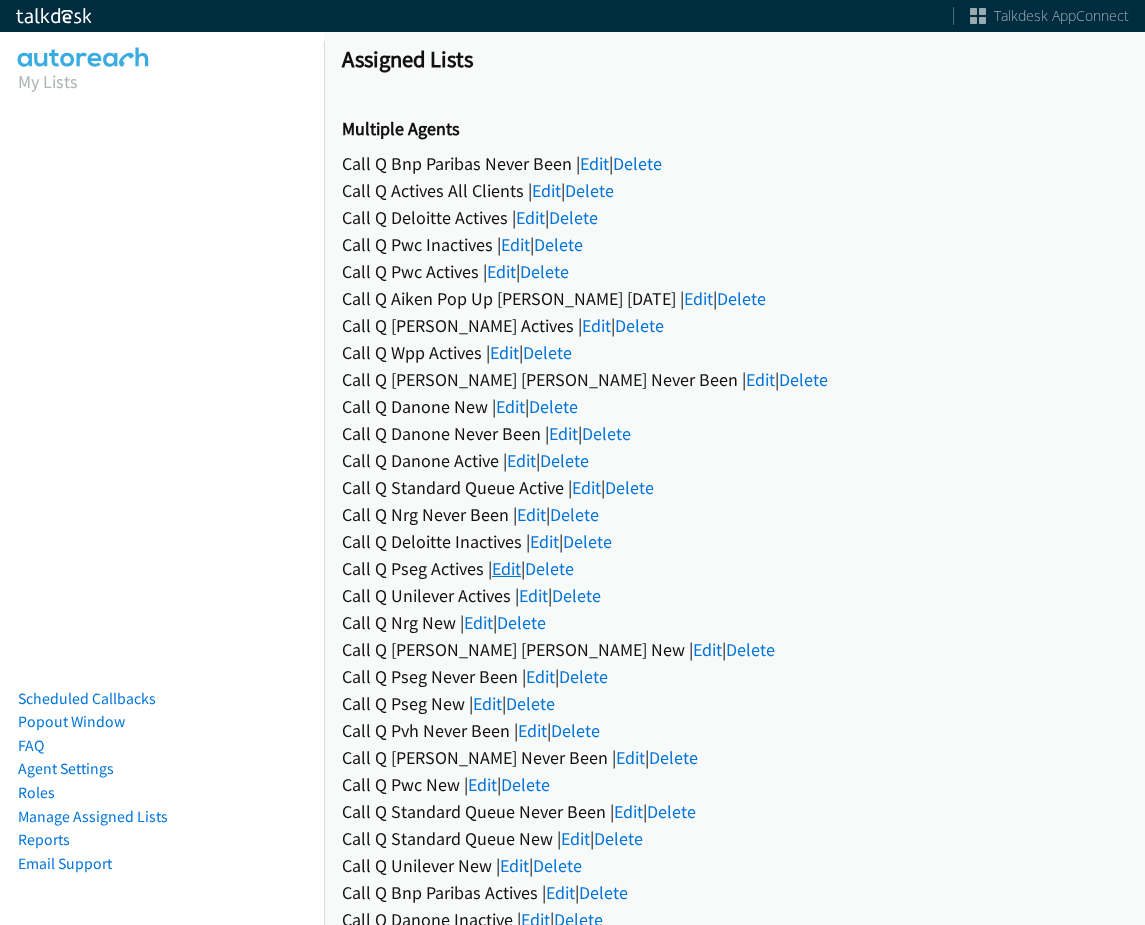 scroll, scrollTop: 0, scrollLeft: 0, axis: both 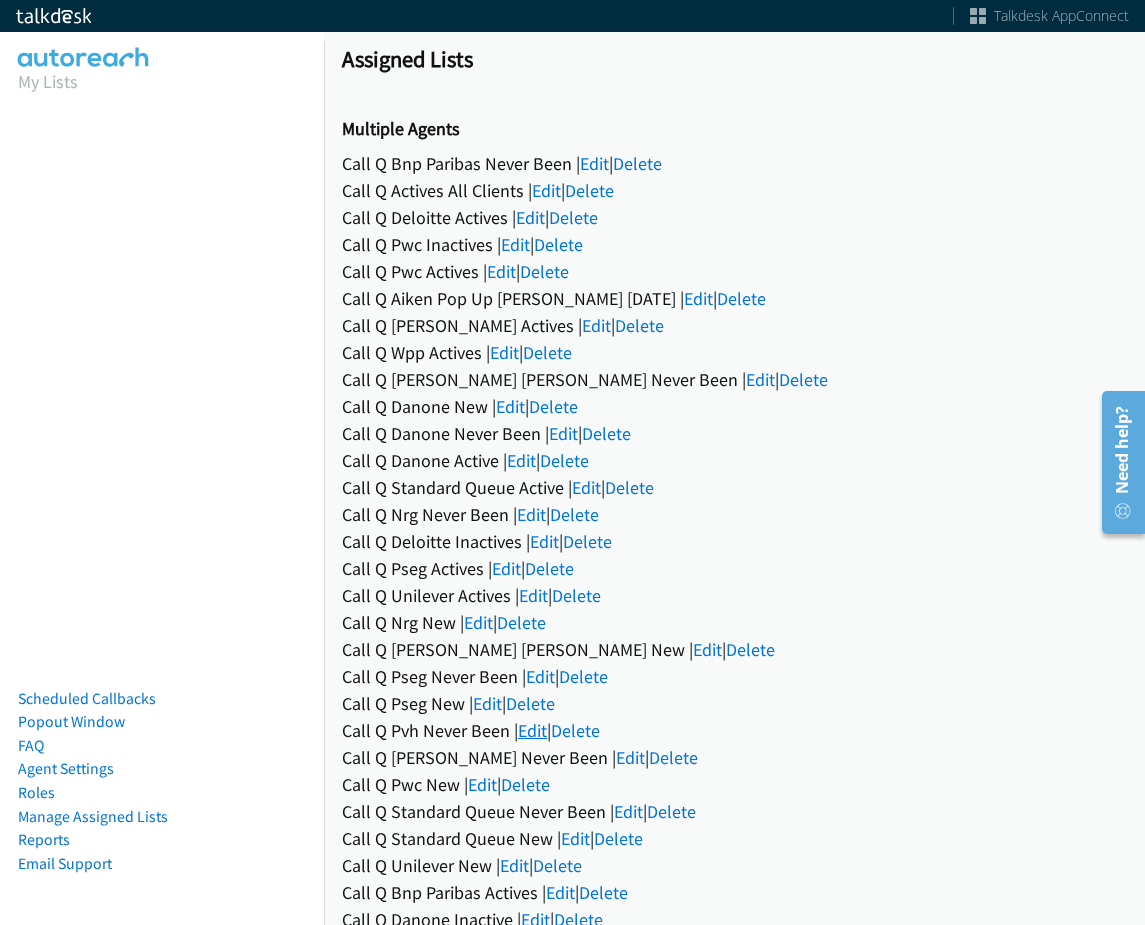 click on "Edit" at bounding box center (532, 730) 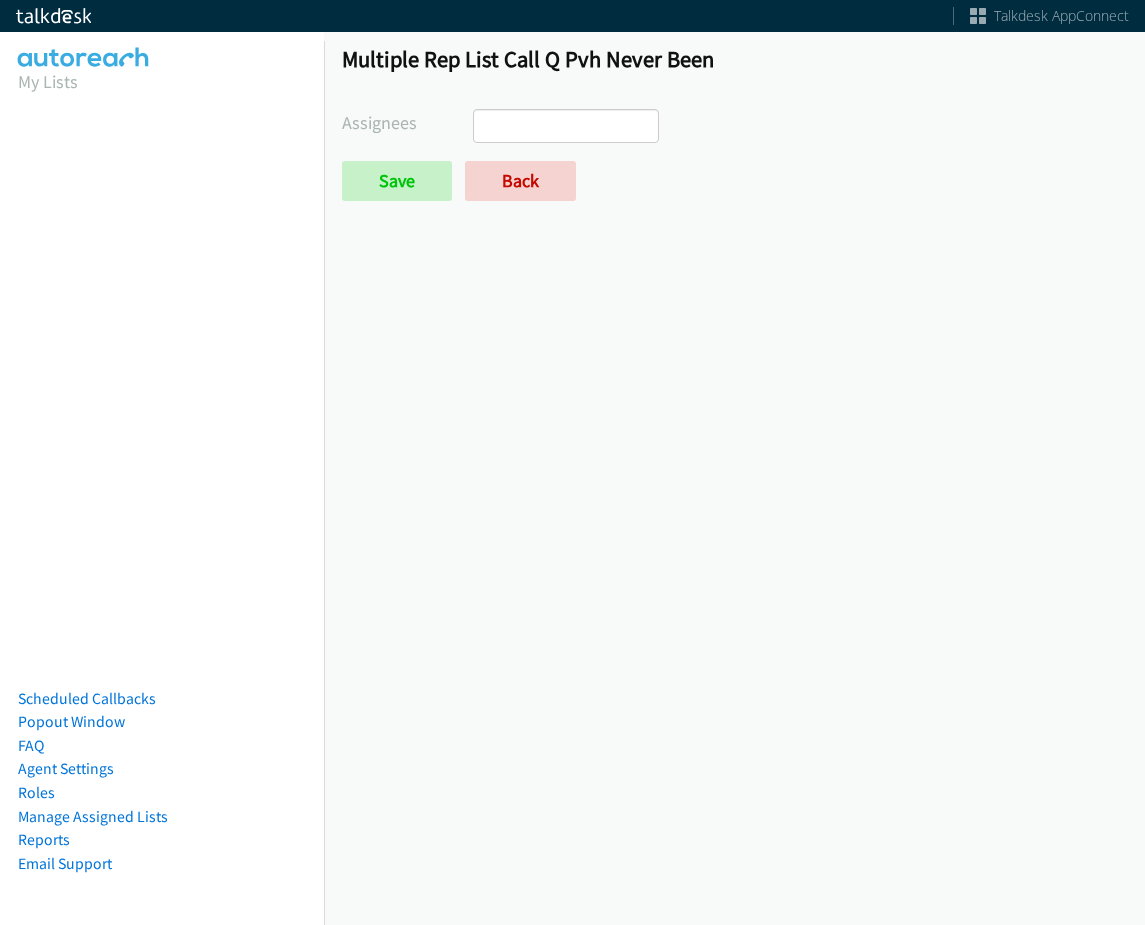select 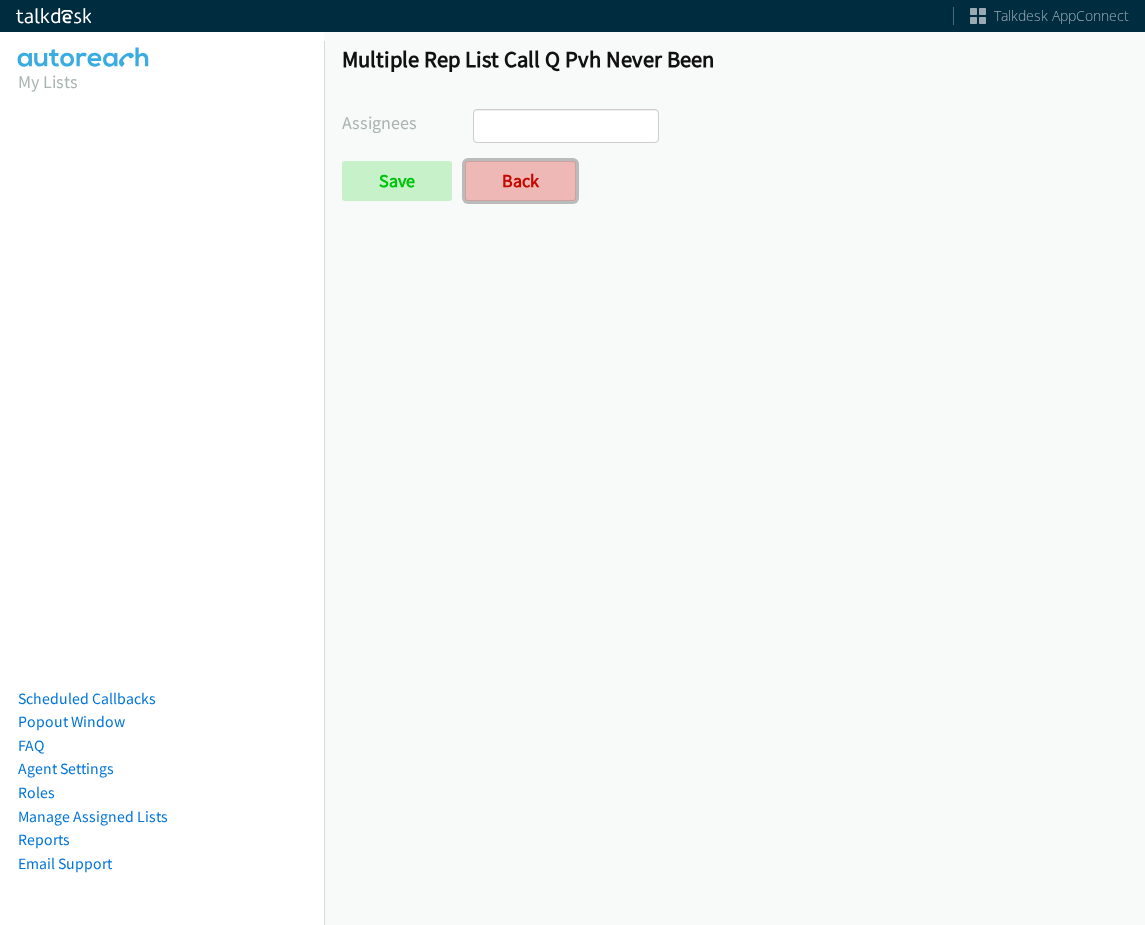 scroll, scrollTop: 0, scrollLeft: 0, axis: both 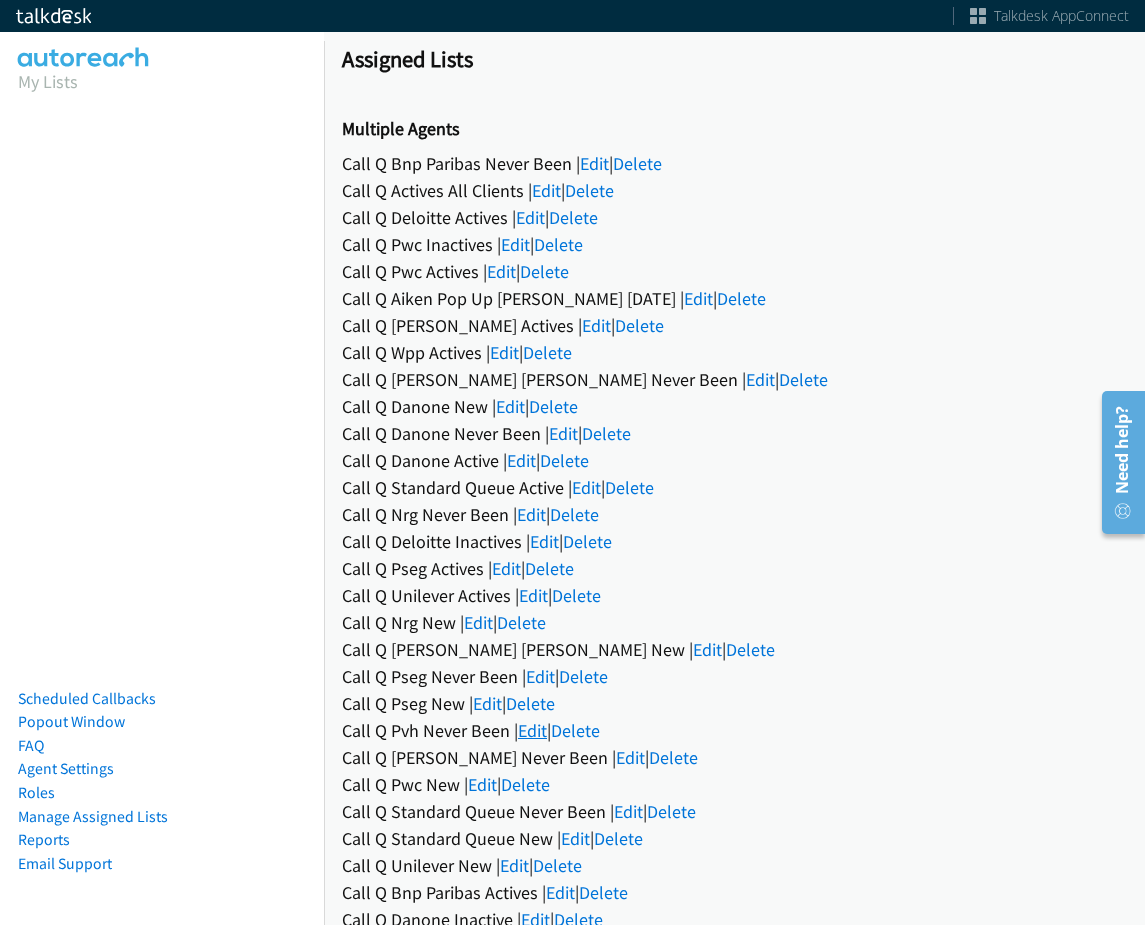 click on "Edit" at bounding box center (532, 730) 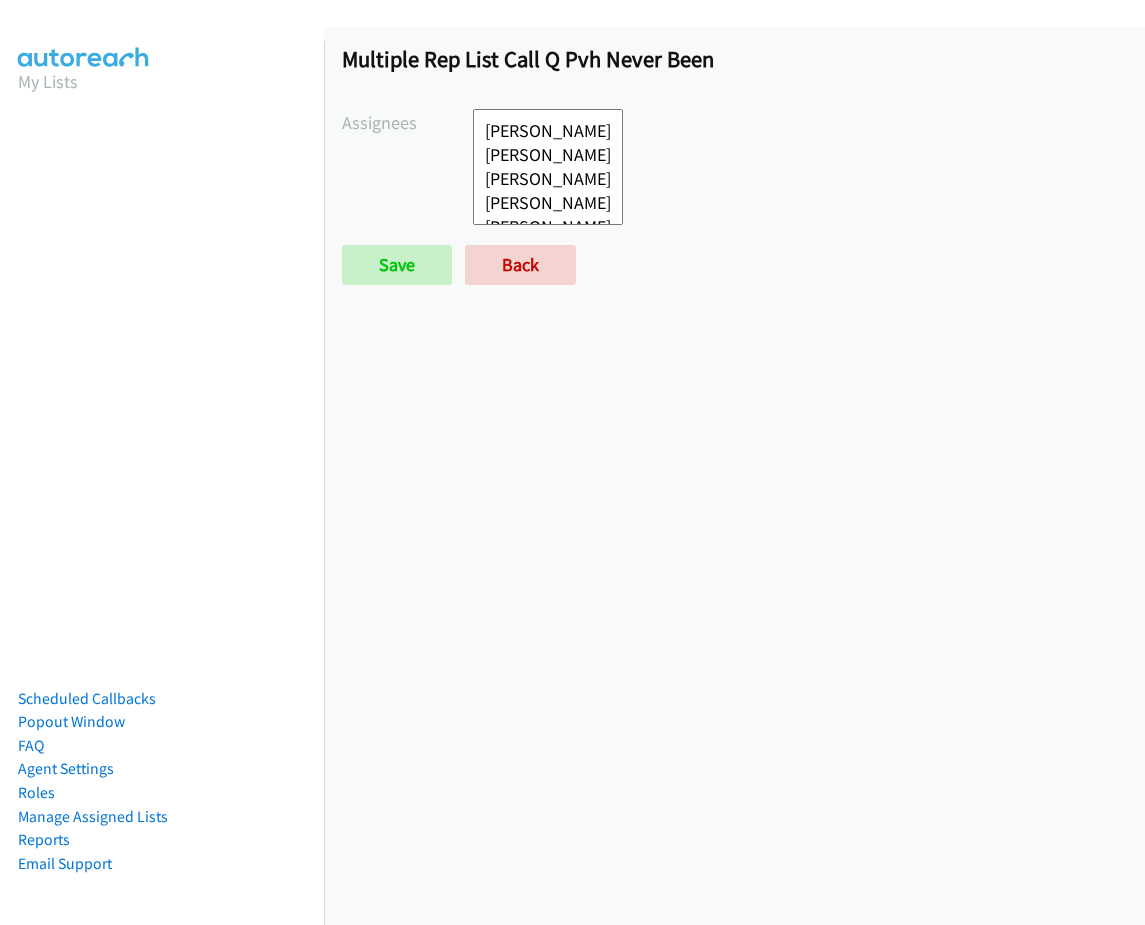 scroll, scrollTop: 0, scrollLeft: 0, axis: both 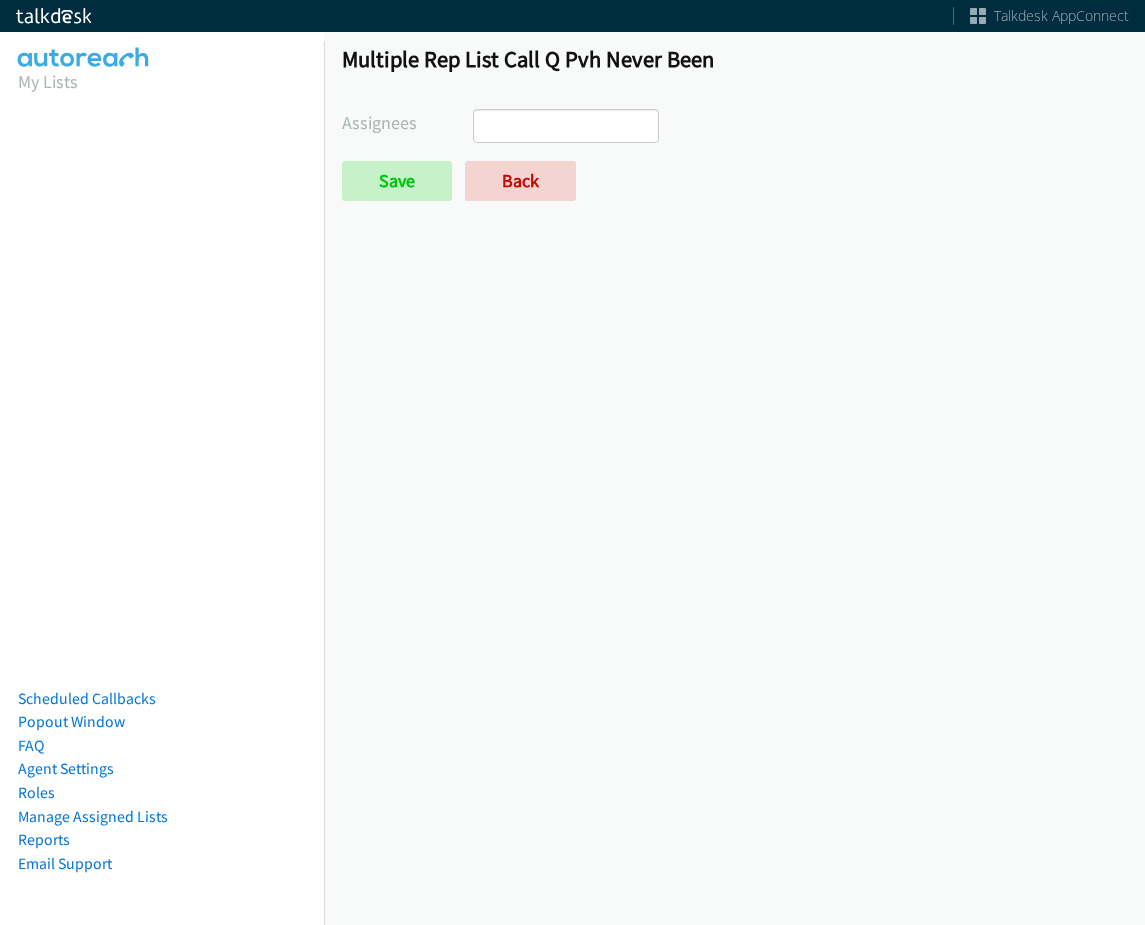 click on "Assignees
[PERSON_NAME]
[PERSON_NAME]
[PERSON_NAME]
[PERSON_NAME]
[PERSON_NAME]
Daquaya [PERSON_NAME]
[PERSON_NAME]
[PERSON_NAME]
[PERSON_NAME]
[PERSON_NAME] [PERSON_NAME]
[PERSON_NAME]
[PERSON_NAME]
[PERSON_NAME]
Save
Back" at bounding box center (734, 155) 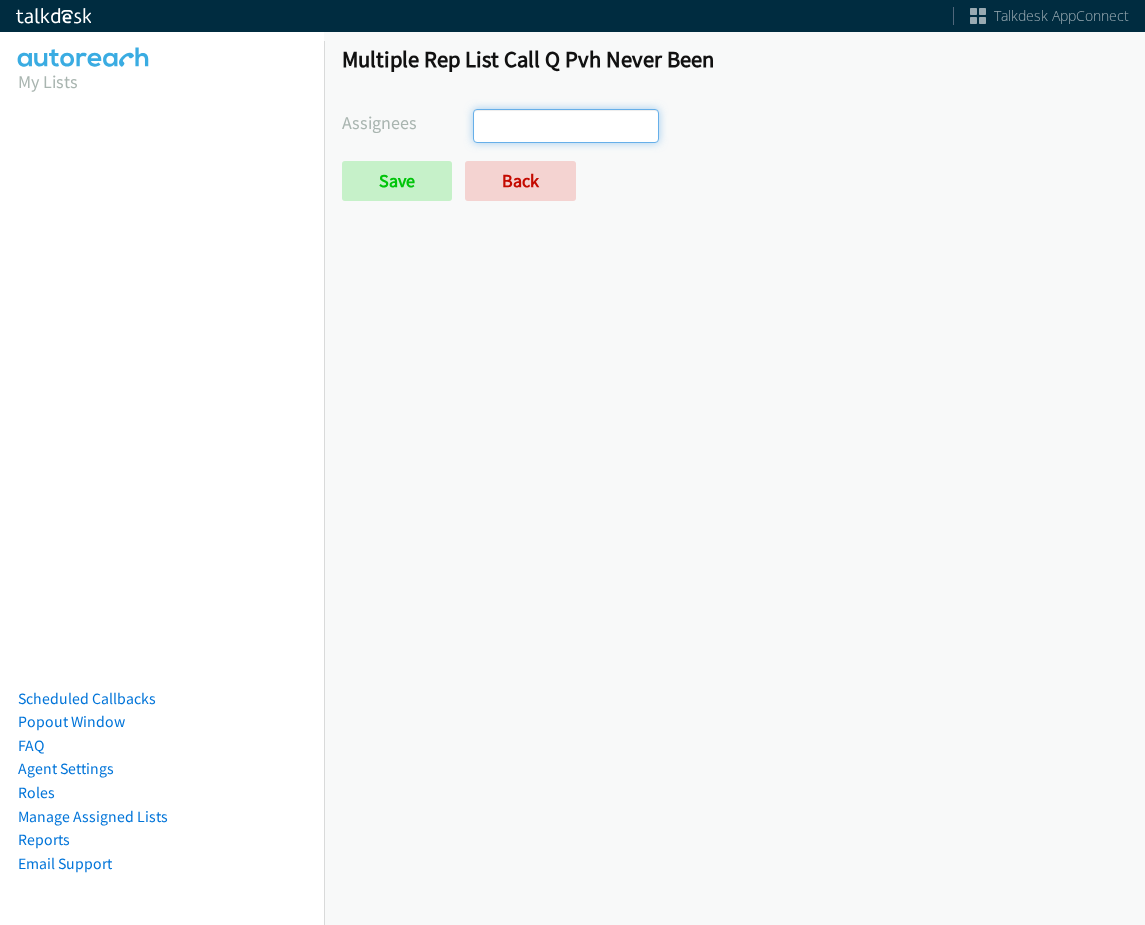 click at bounding box center (566, 126) 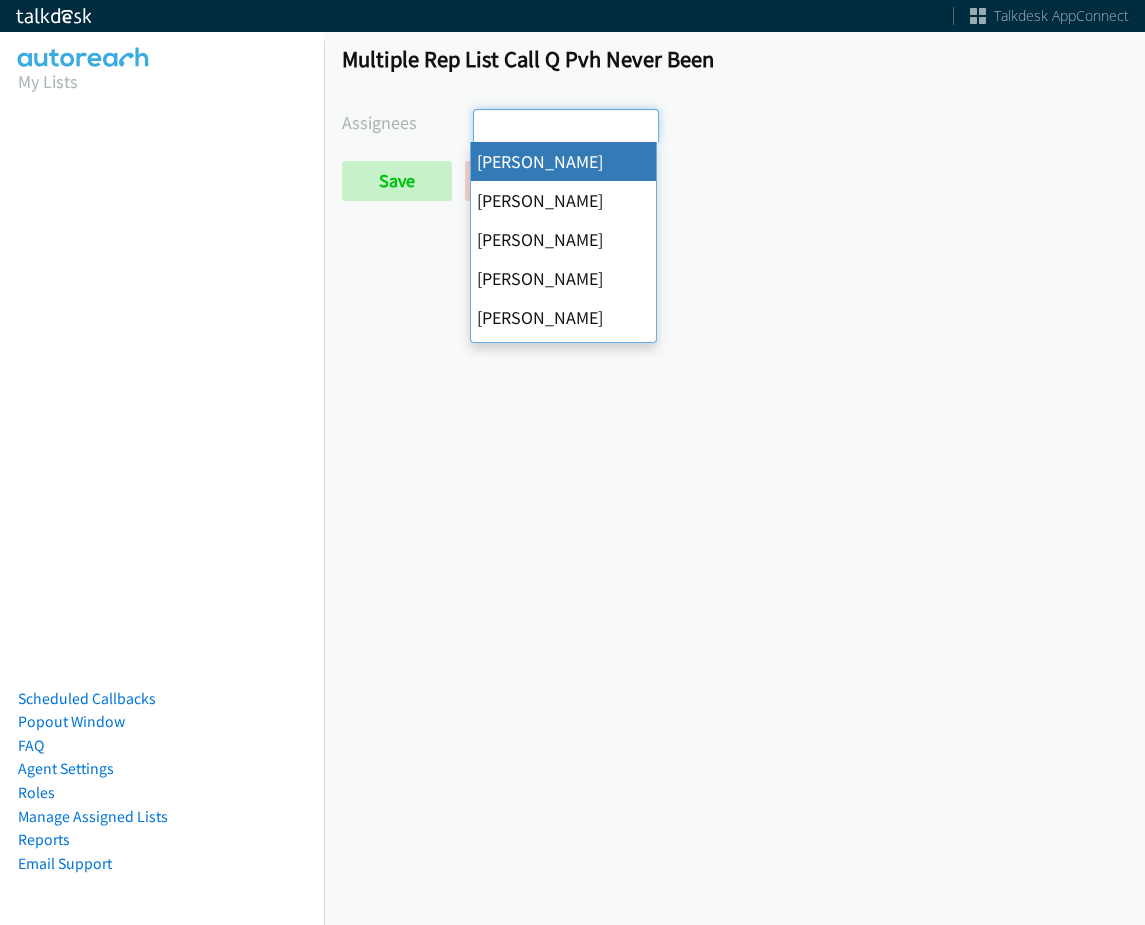 scroll, scrollTop: 0, scrollLeft: 0, axis: both 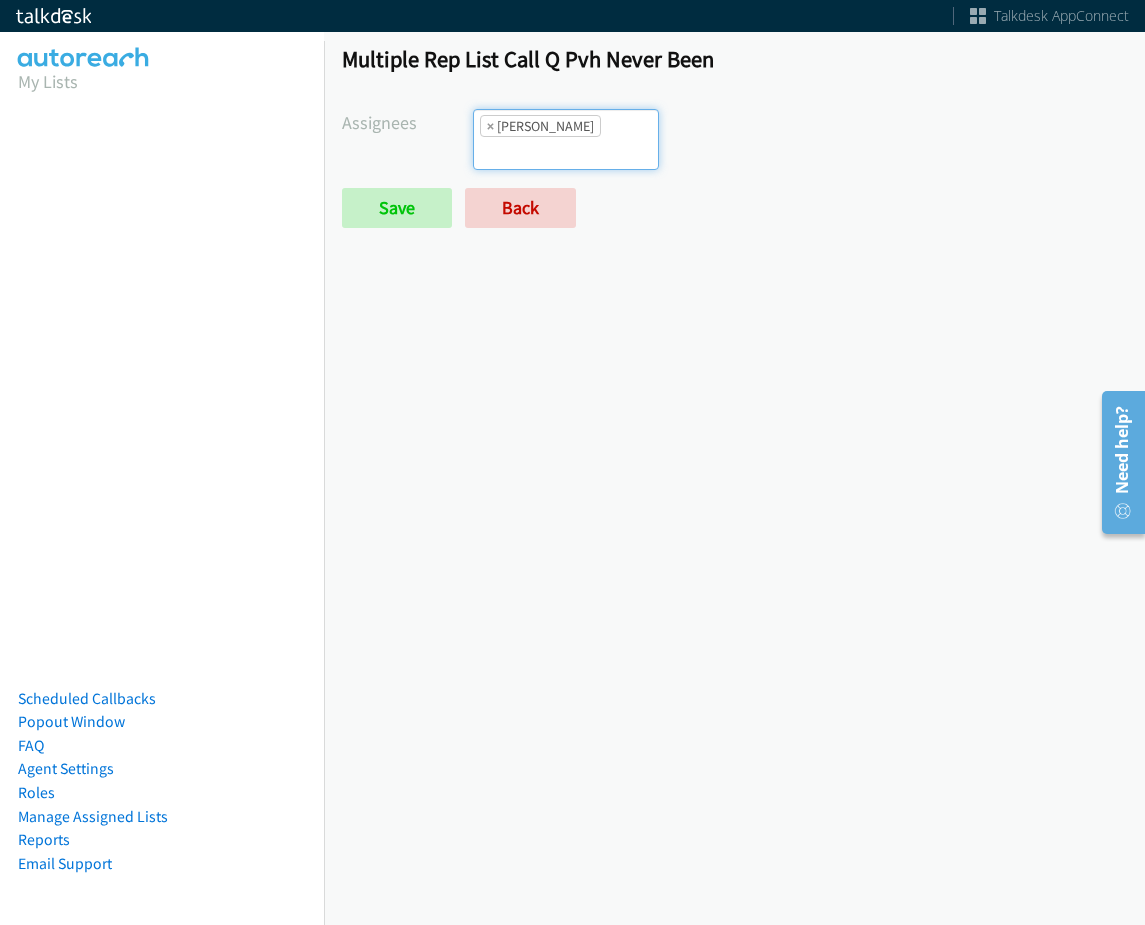 click on "× Abigail Odhiambo" at bounding box center (566, 139) 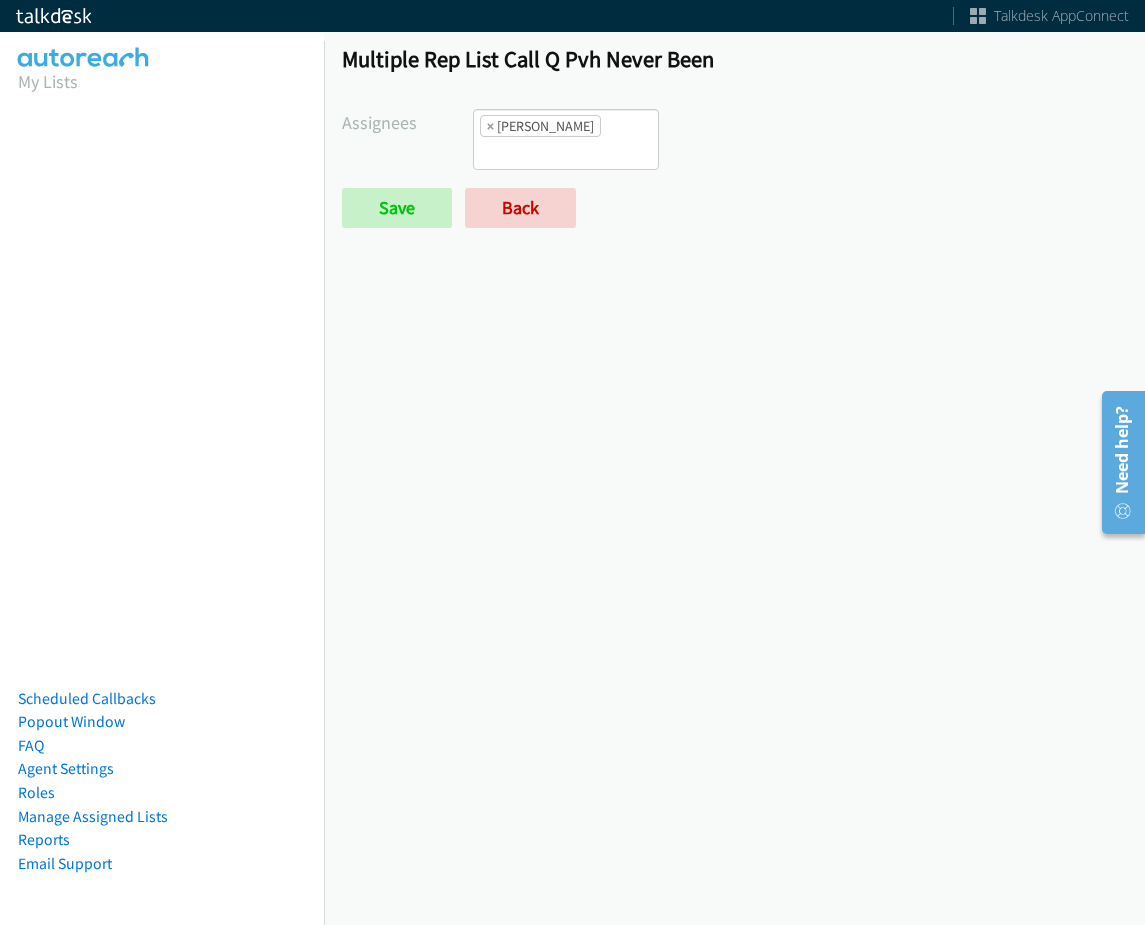 click on "Save
Back" at bounding box center [603, 208] 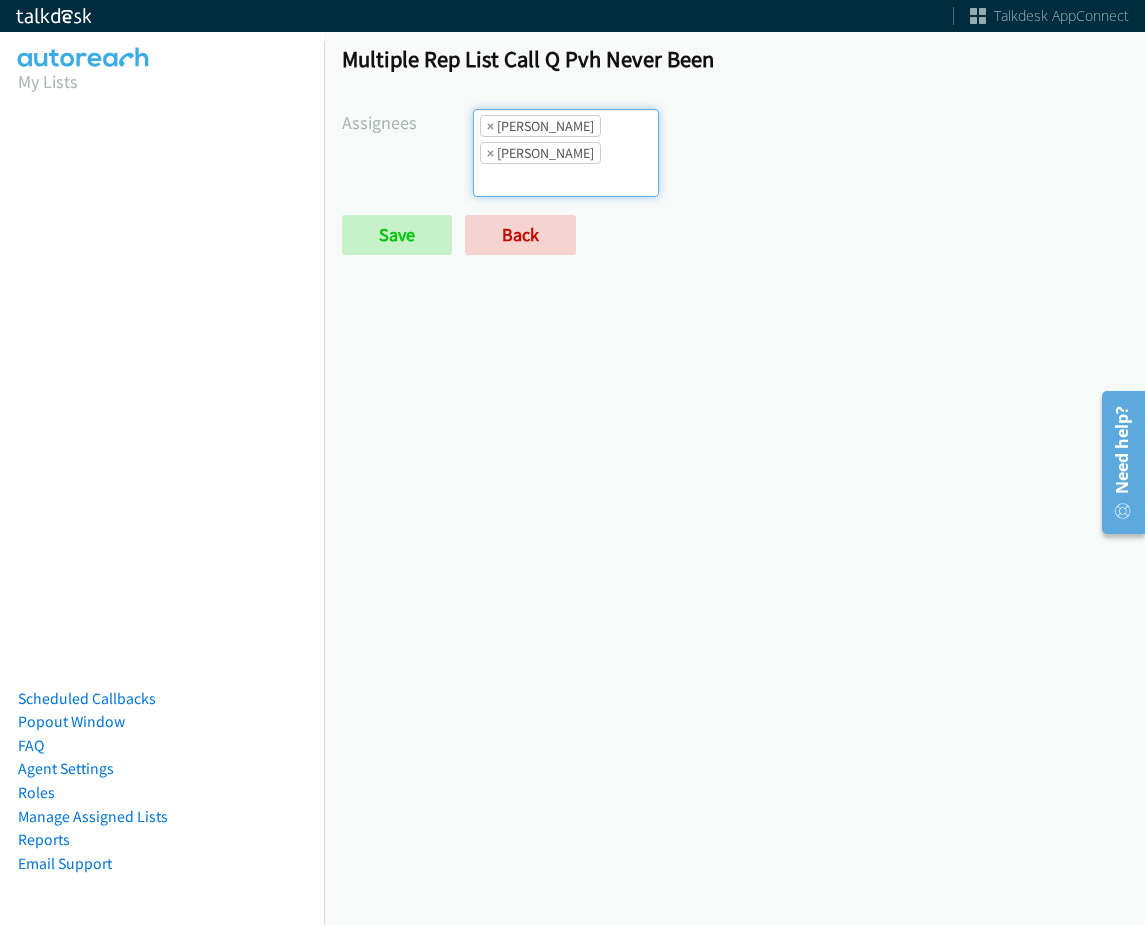 drag, startPoint x: 616, startPoint y: 179, endPoint x: 617, endPoint y: 156, distance: 23.021729 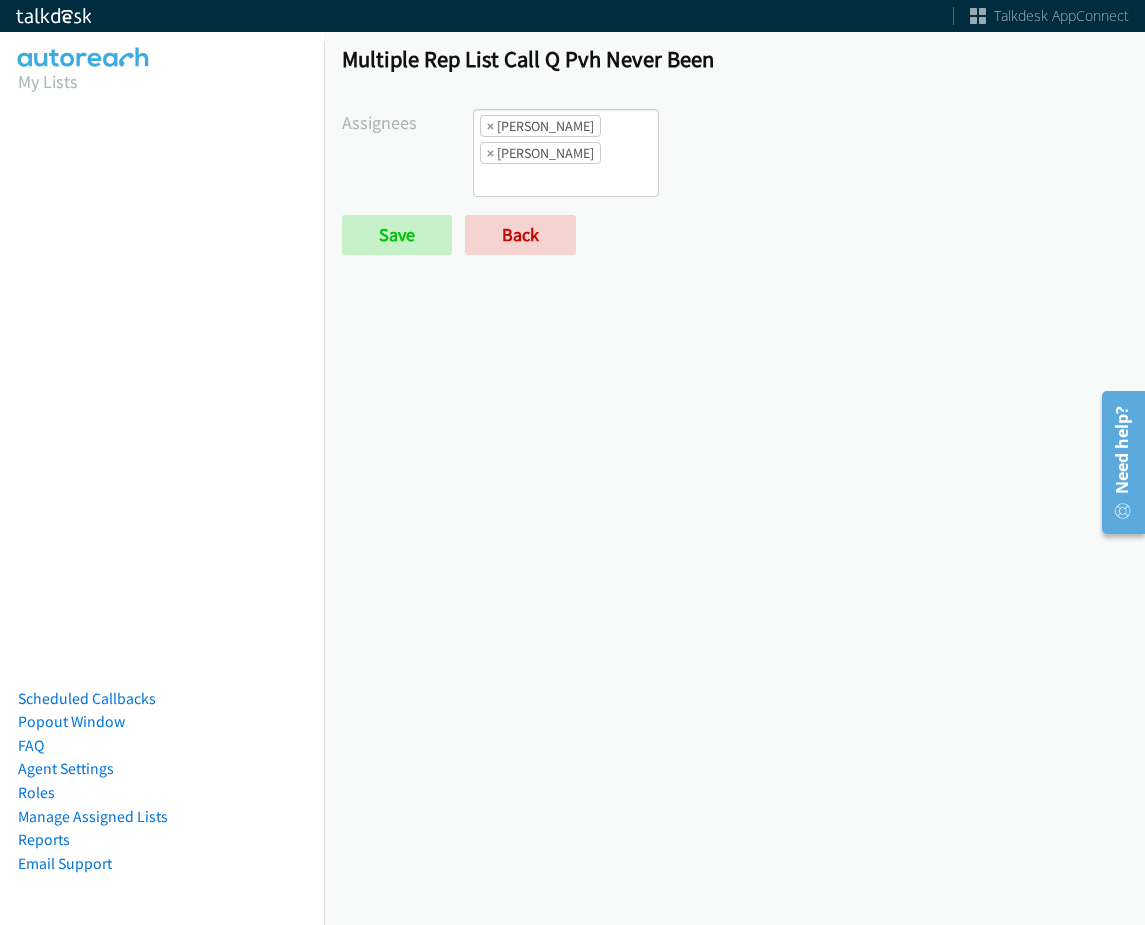 click at bounding box center (509, 180) 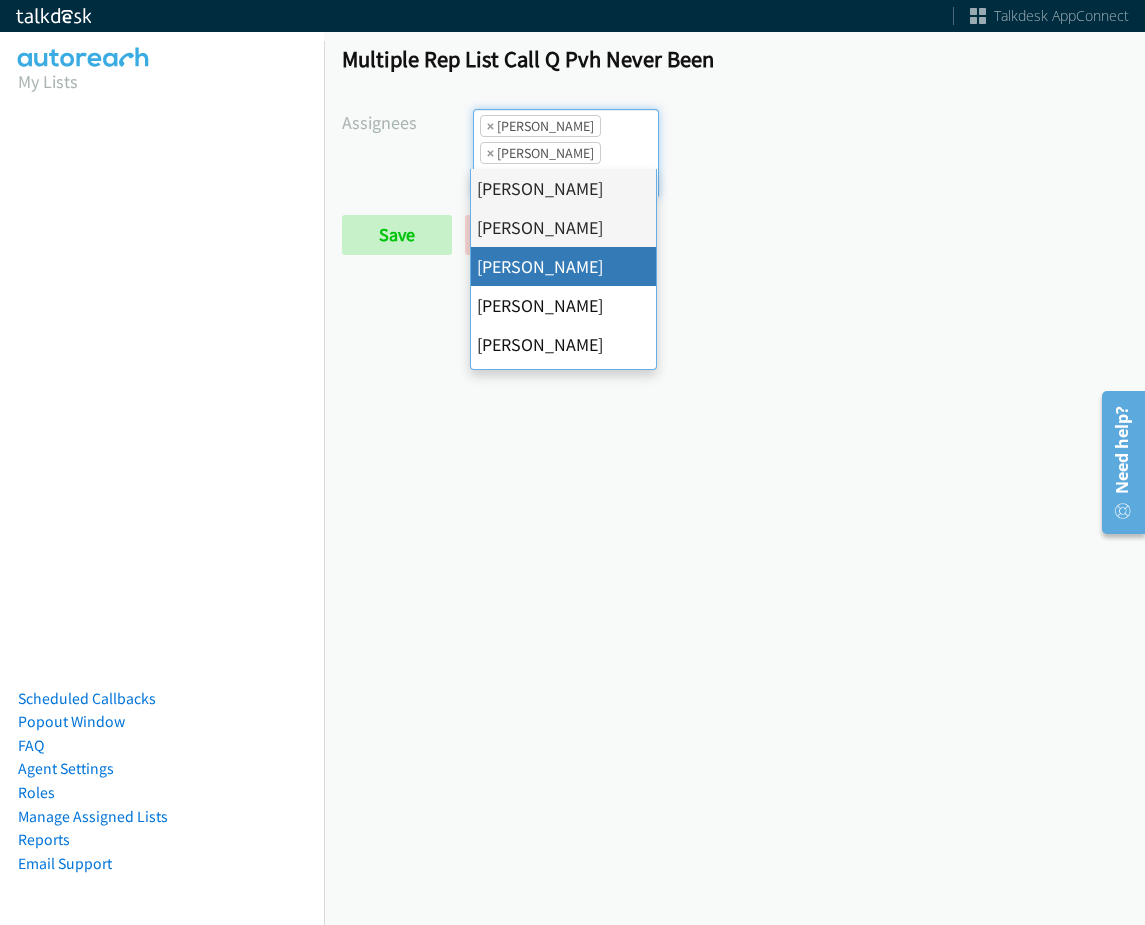 drag, startPoint x: 590, startPoint y: 275, endPoint x: 586, endPoint y: 223, distance: 52.153618 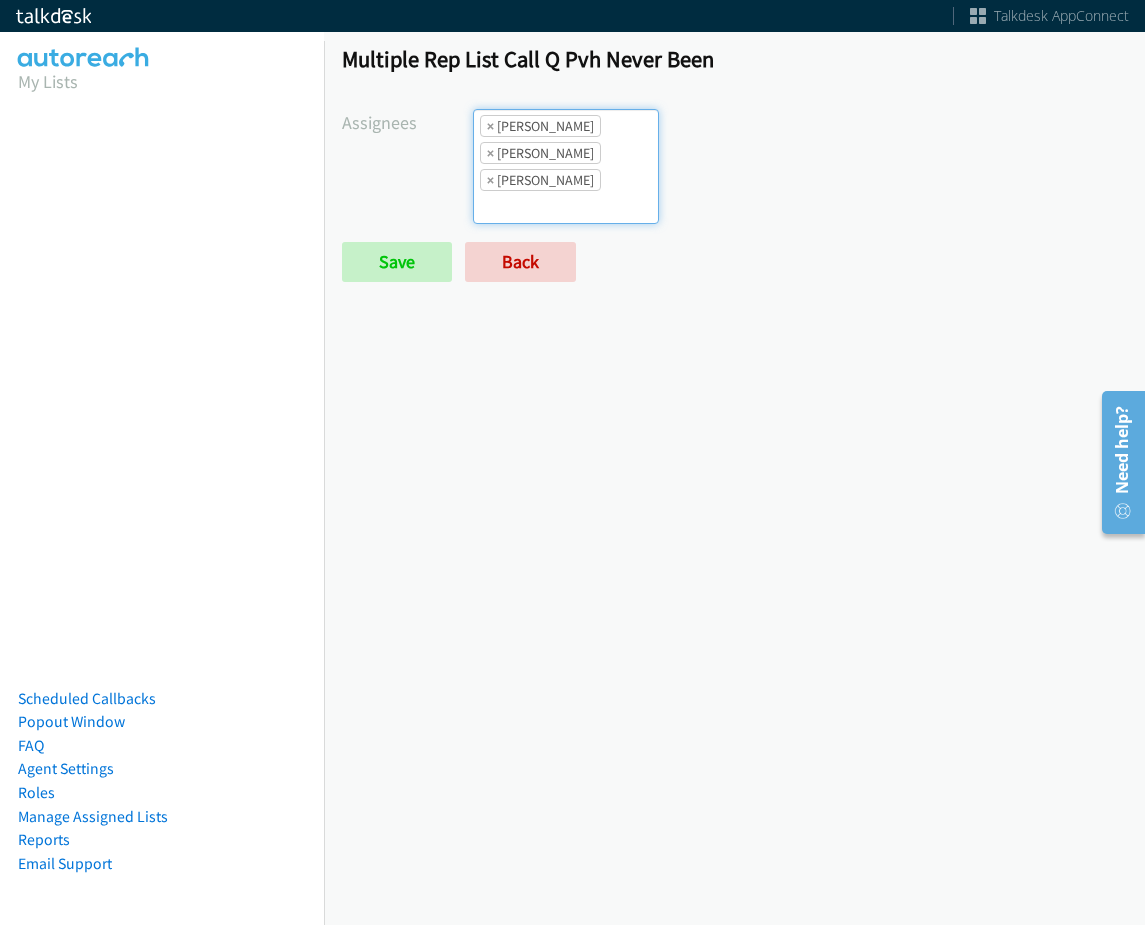click on "× Ariel Thompson" at bounding box center [540, 180] 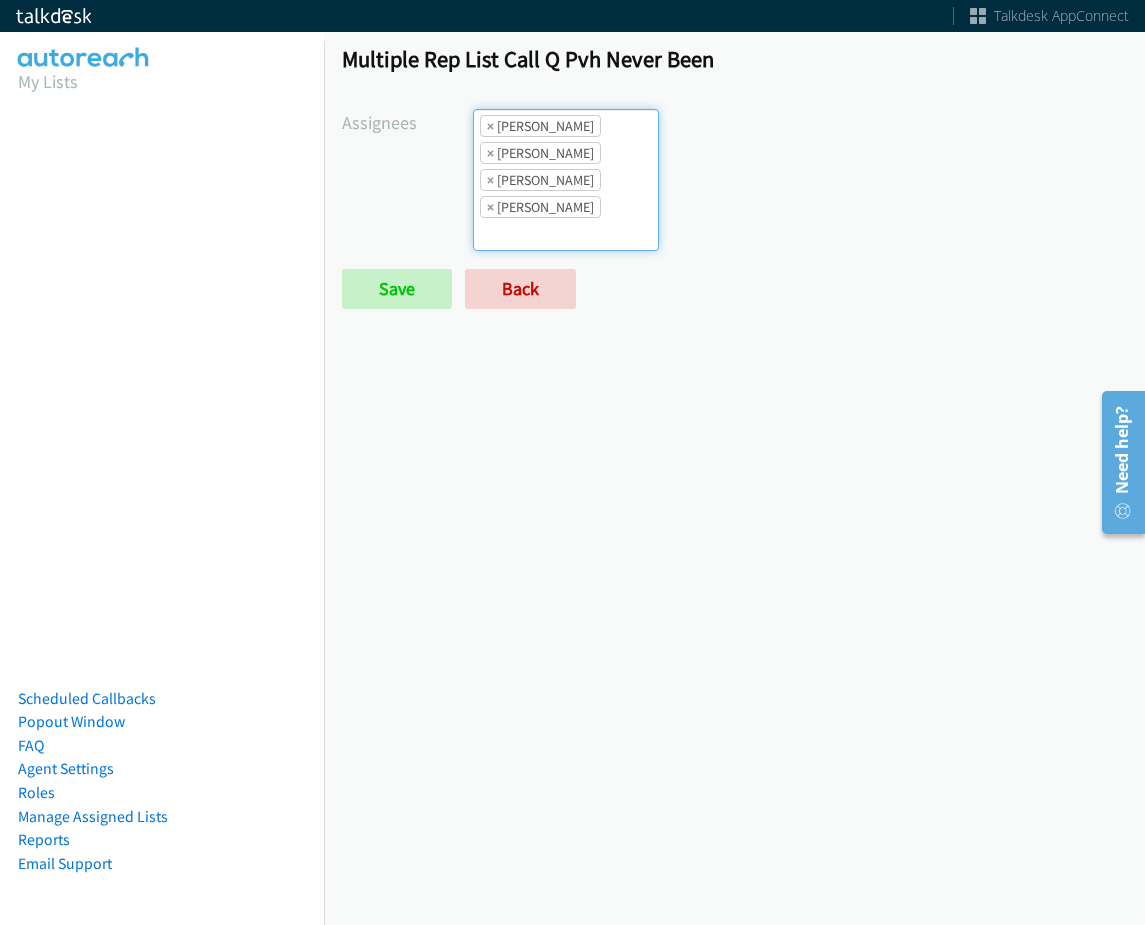 click on "× Abigail Odhiambo × Alana Ruiz × Ariel Thompson × Cathy Shahan" at bounding box center (566, 180) 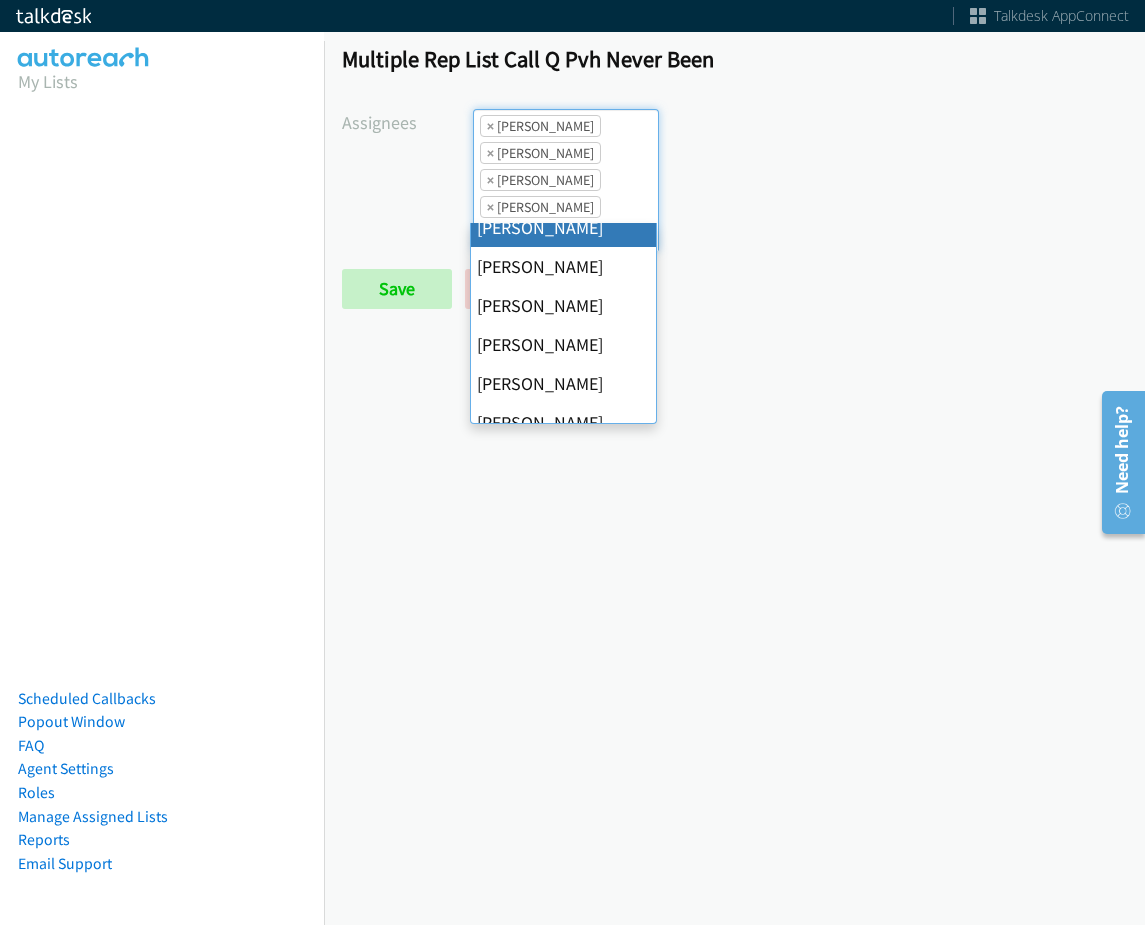 scroll, scrollTop: 100, scrollLeft: 0, axis: vertical 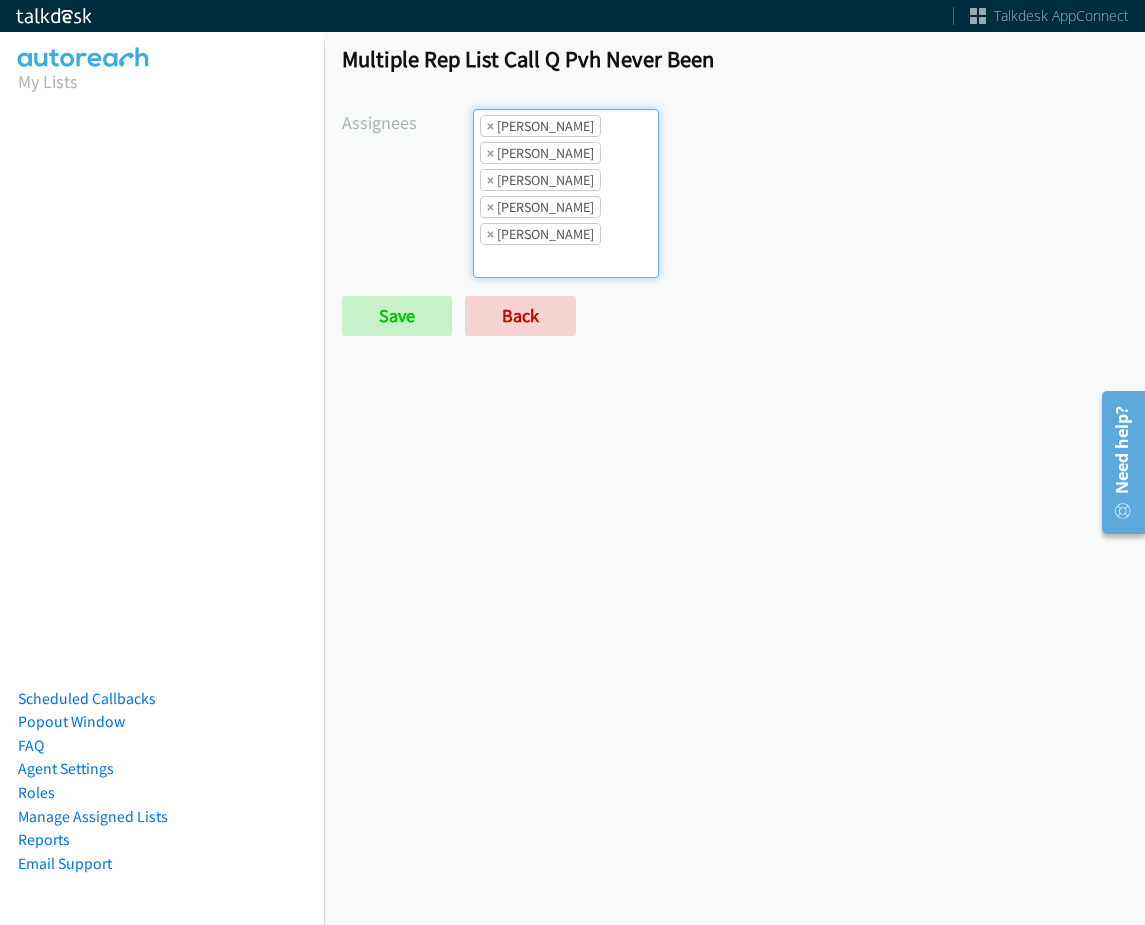 click at bounding box center (509, 261) 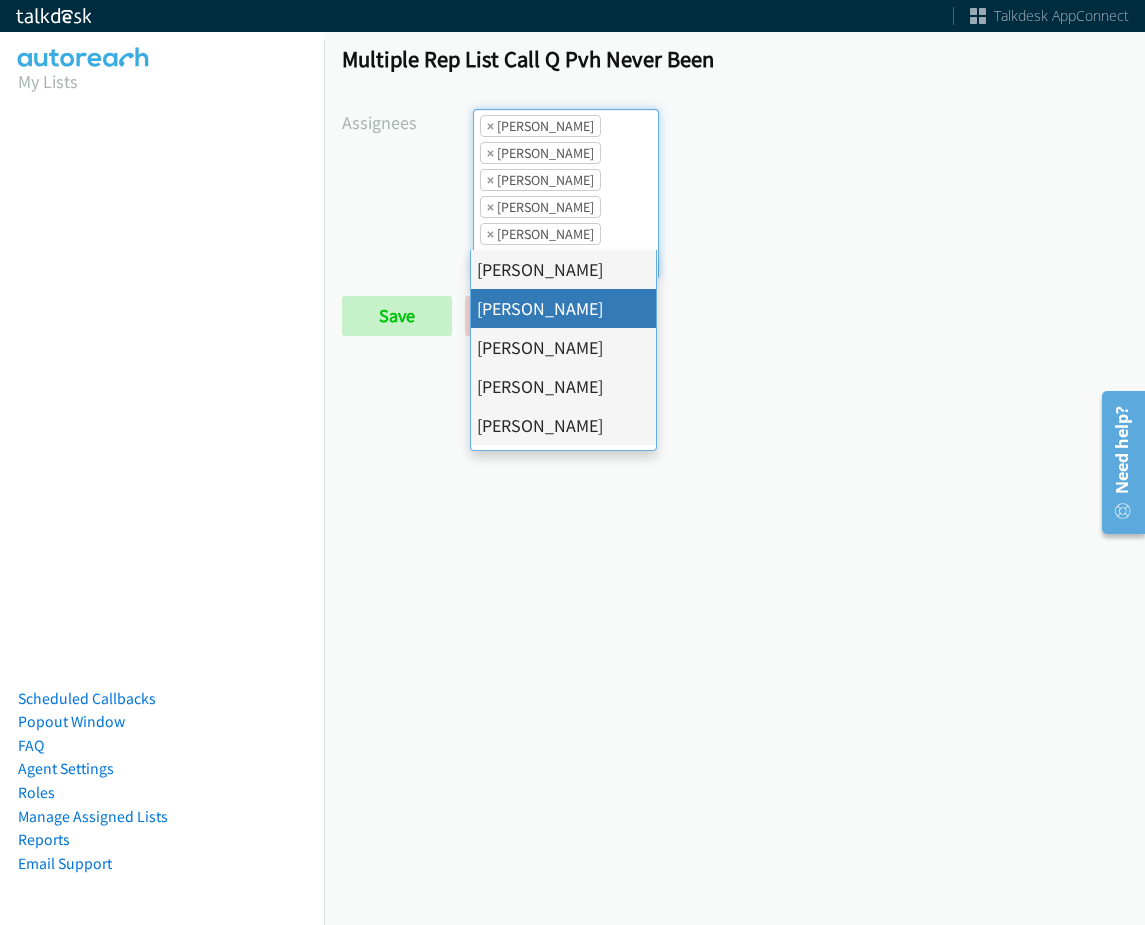 scroll, scrollTop: 100, scrollLeft: 0, axis: vertical 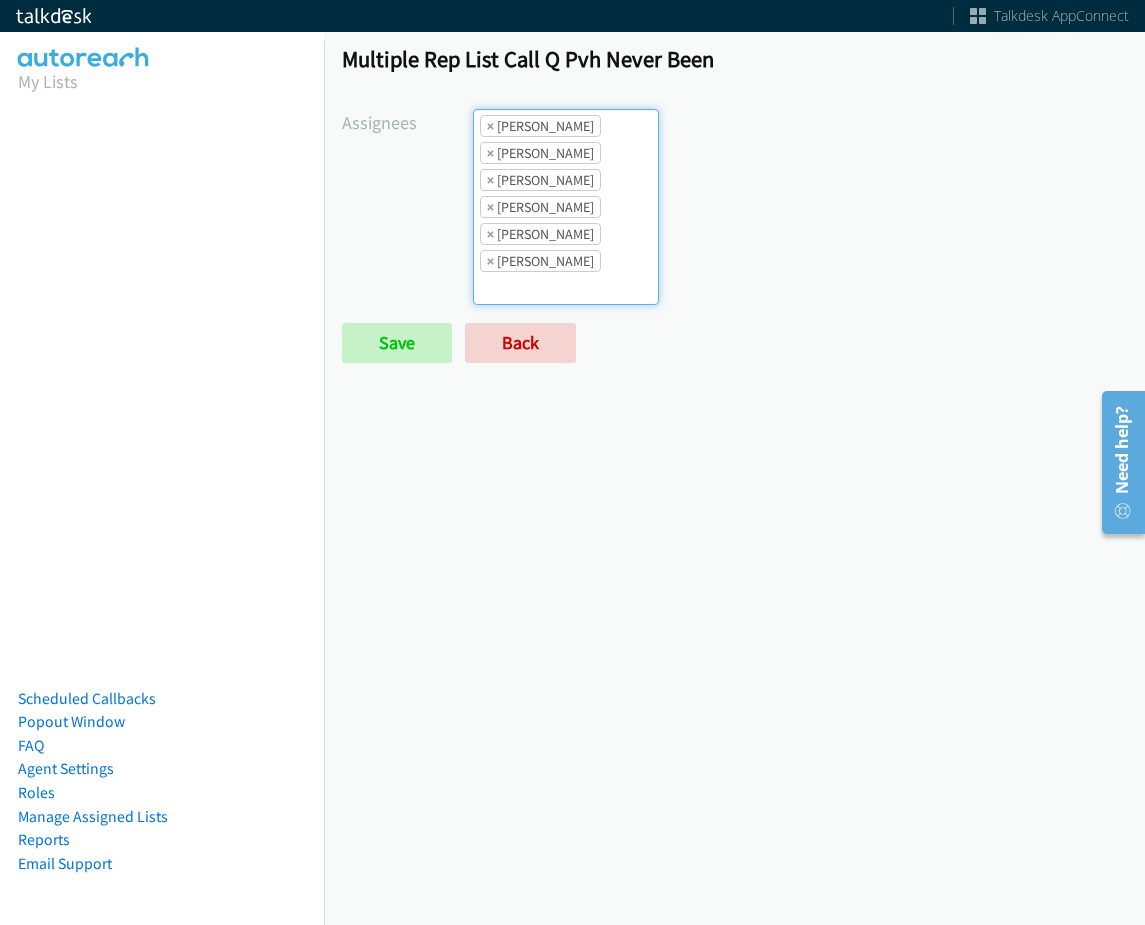 click on "× Abigail Odhiambo × Alana Ruiz × Ariel Thompson × Cathy Shahan × Charles Ross × Daquaya Johnson" at bounding box center (566, 207) 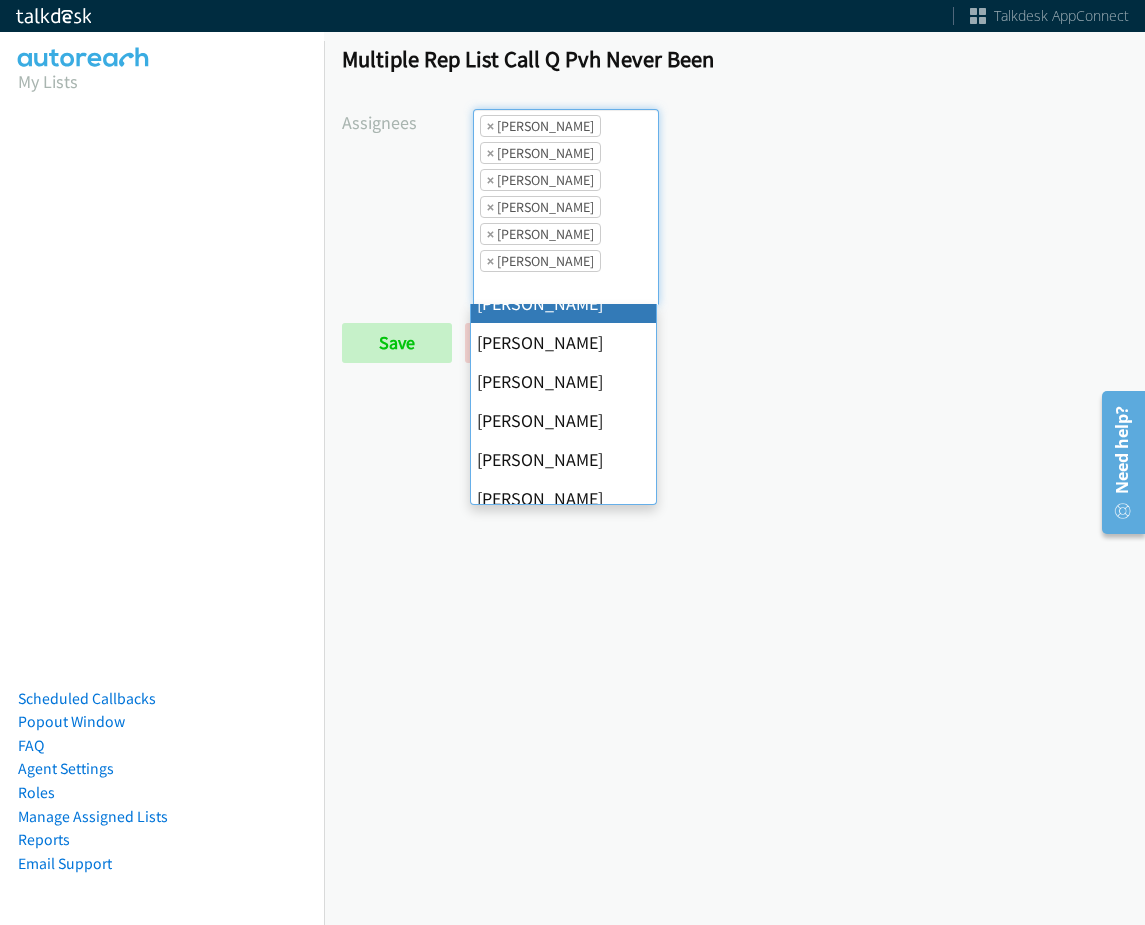 scroll, scrollTop: 385, scrollLeft: 0, axis: vertical 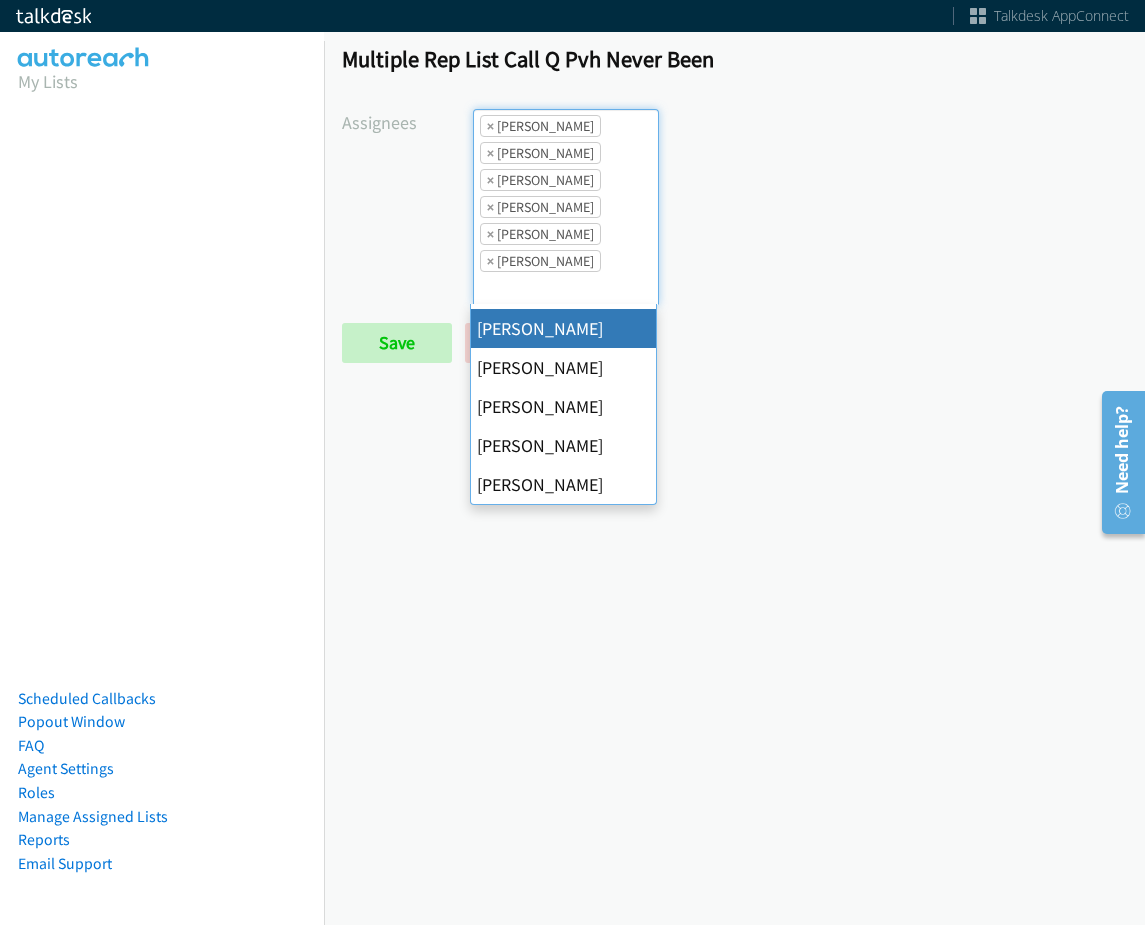 drag, startPoint x: 577, startPoint y: 335, endPoint x: 590, endPoint y: 293, distance: 43.965897 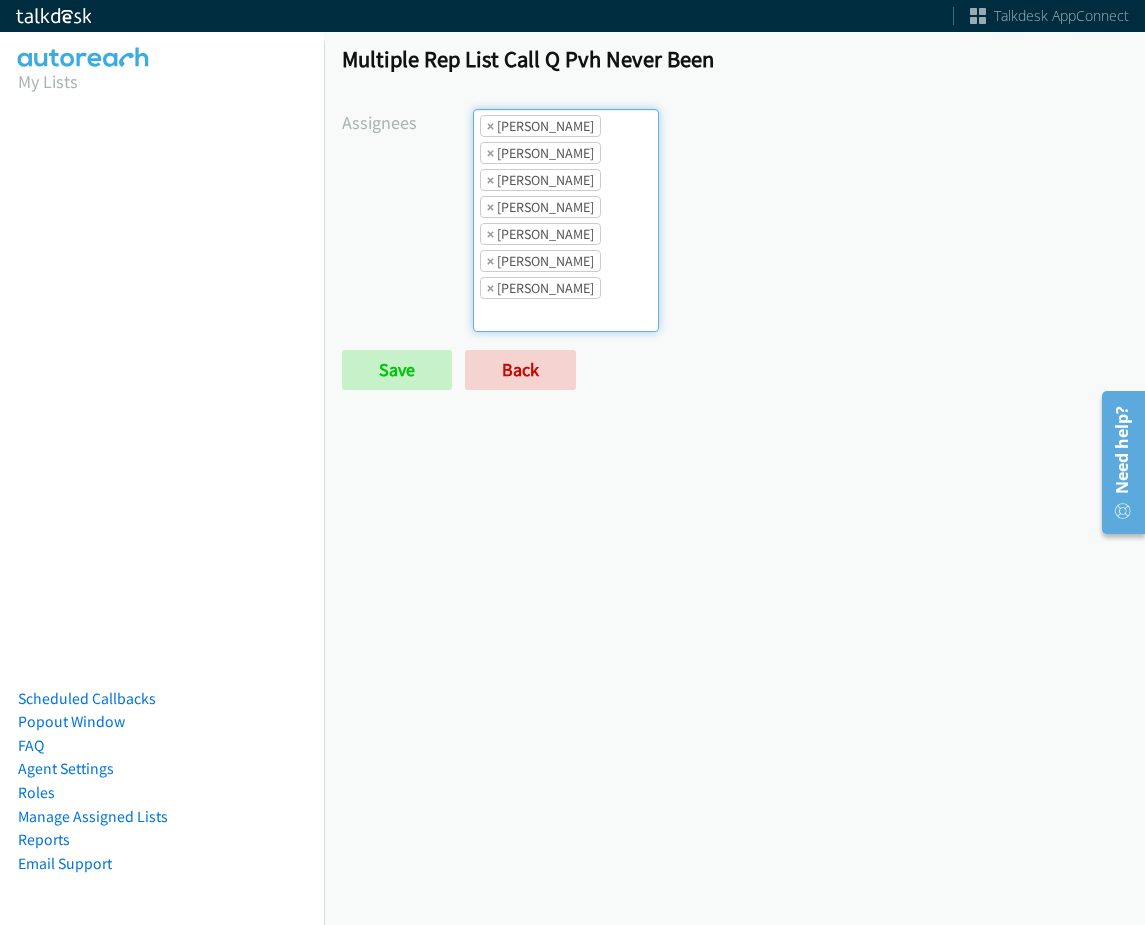 click on "× Abigail Odhiambo × Alana Ruiz × Ariel Thompson × Cathy Shahan × Charles Ross × Daquaya Johnson × Jordan Stehlik" at bounding box center [566, 220] 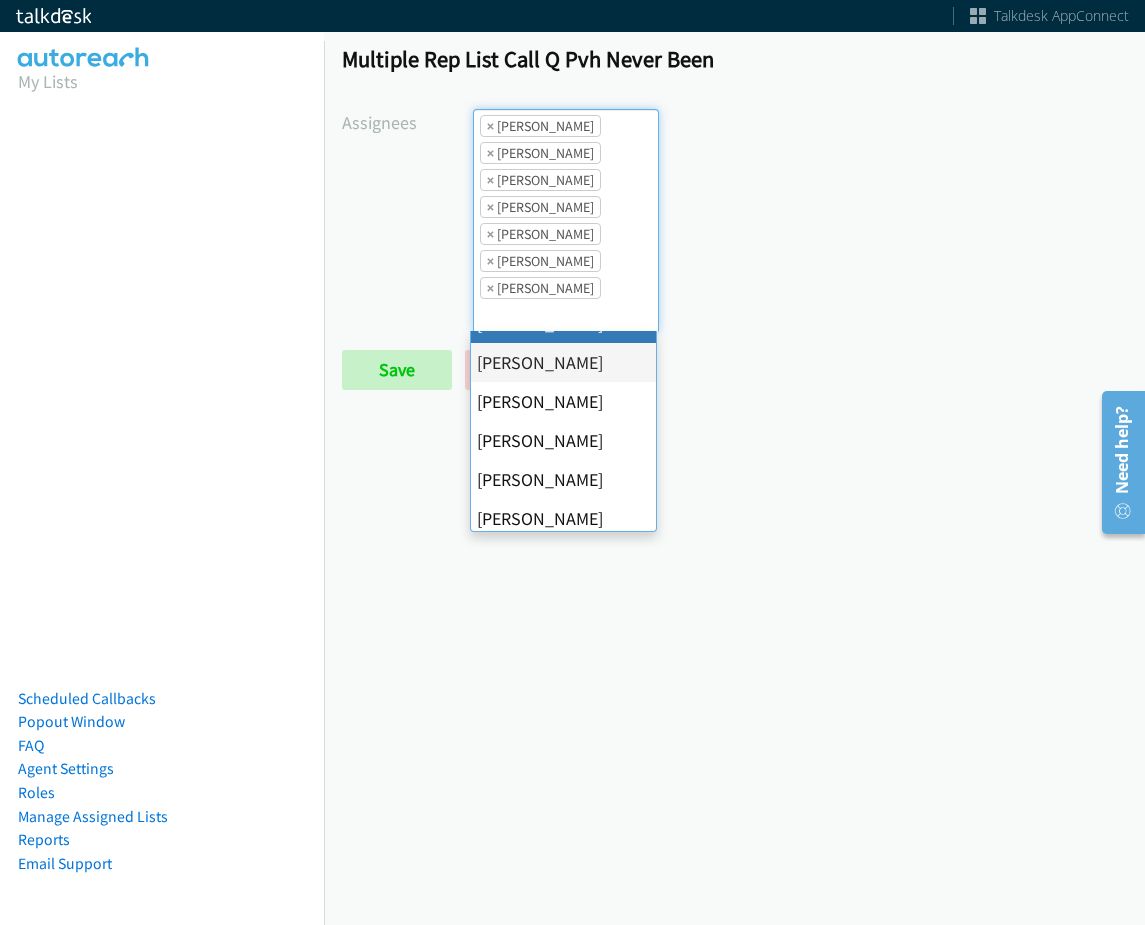 scroll, scrollTop: 385, scrollLeft: 0, axis: vertical 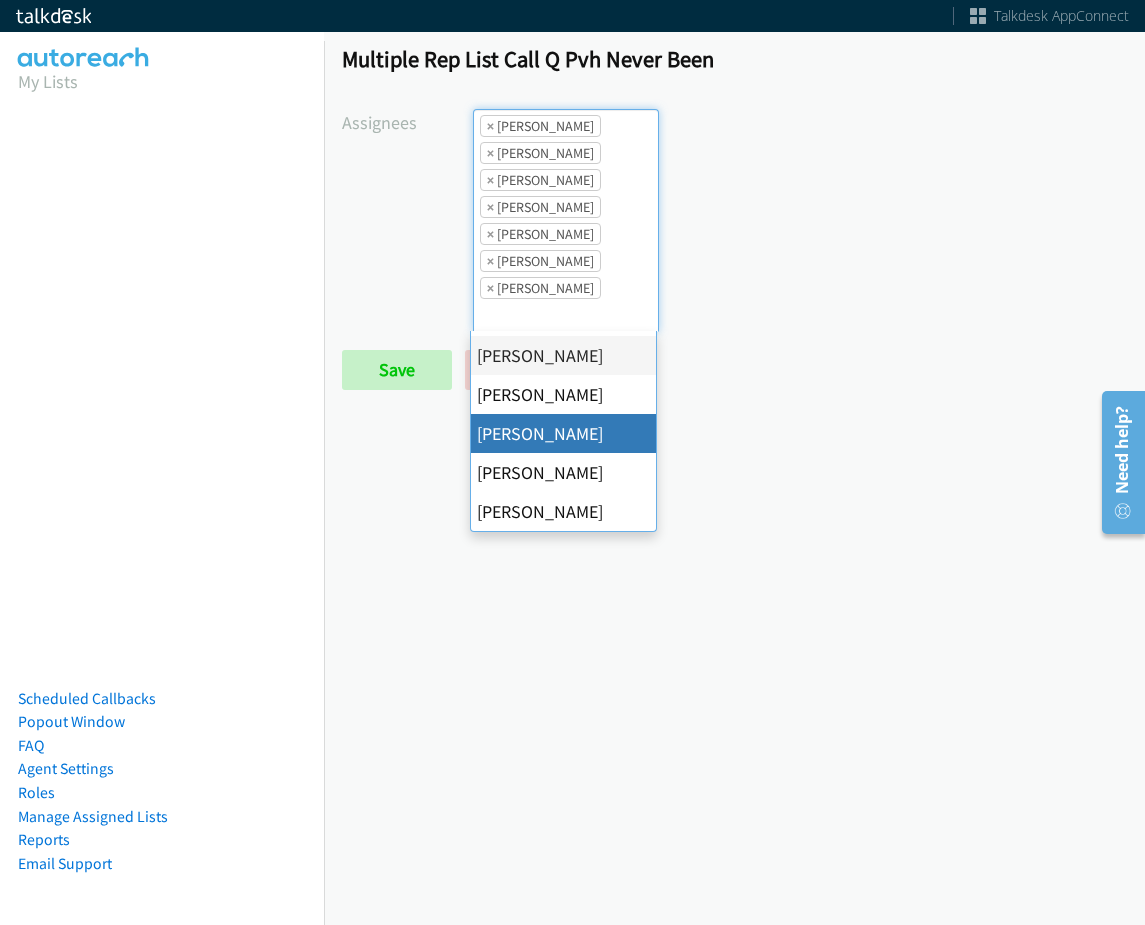 drag, startPoint x: 579, startPoint y: 427, endPoint x: 580, endPoint y: 334, distance: 93.00538 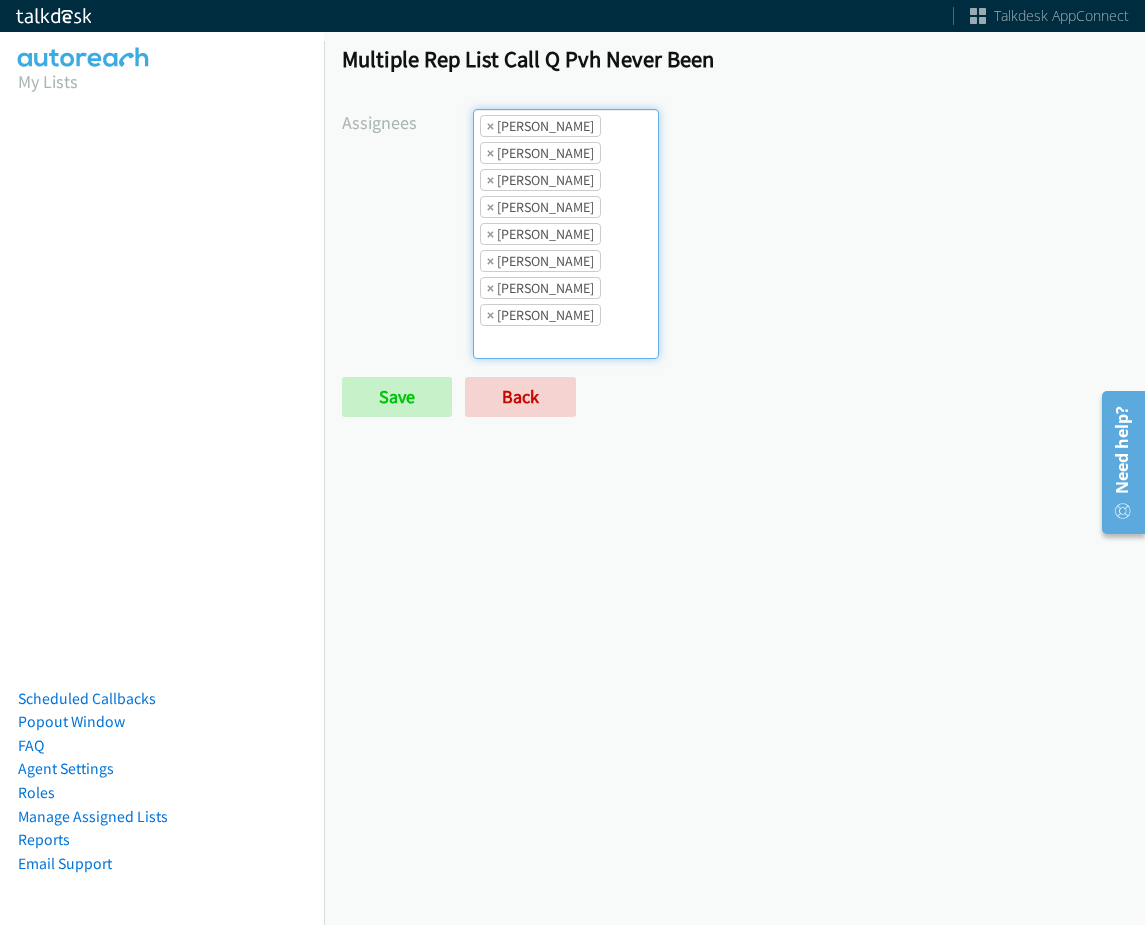click on "× Abigail Odhiambo × Alana Ruiz × Ariel Thompson × Cathy Shahan × Charles Ross × Daquaya Johnson × Jordan Stehlik × Rodnika Murphy" at bounding box center (566, 234) 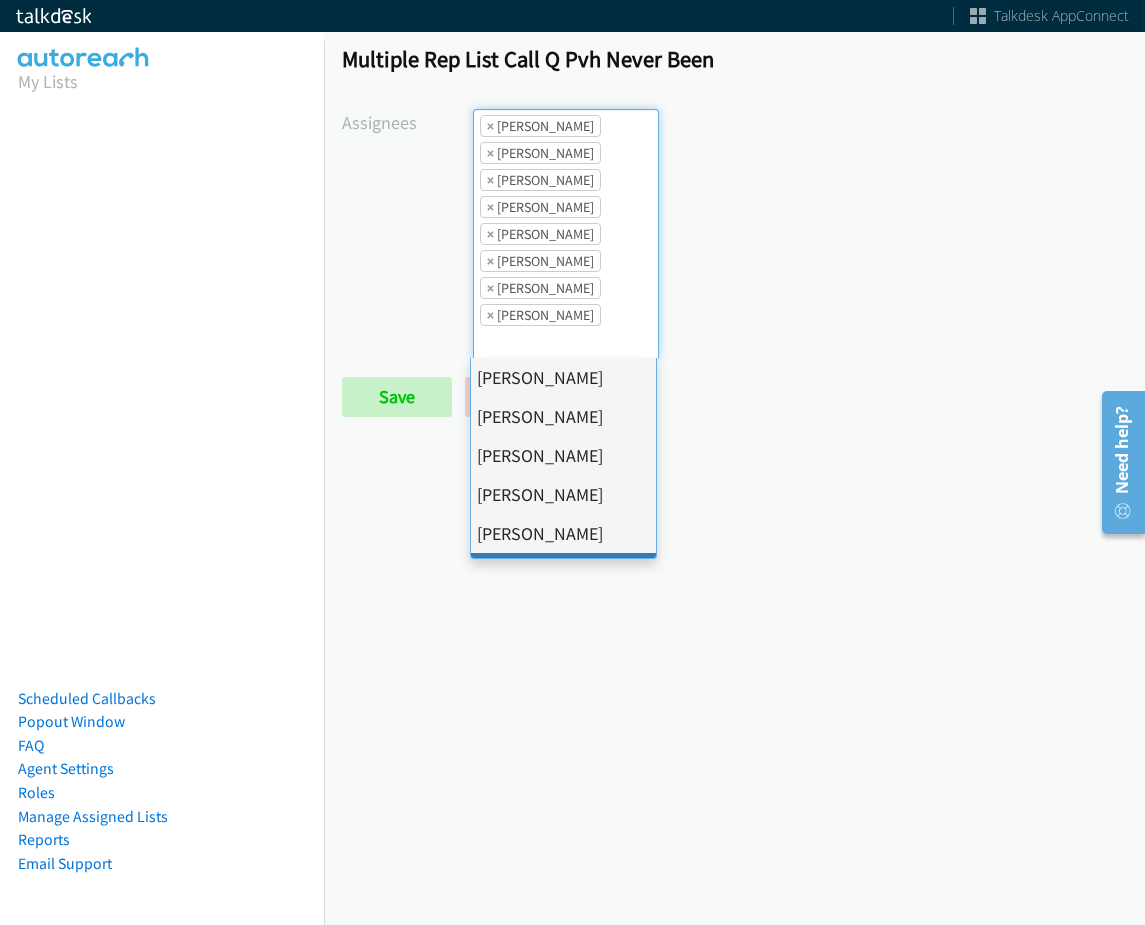 scroll, scrollTop: 385, scrollLeft: 0, axis: vertical 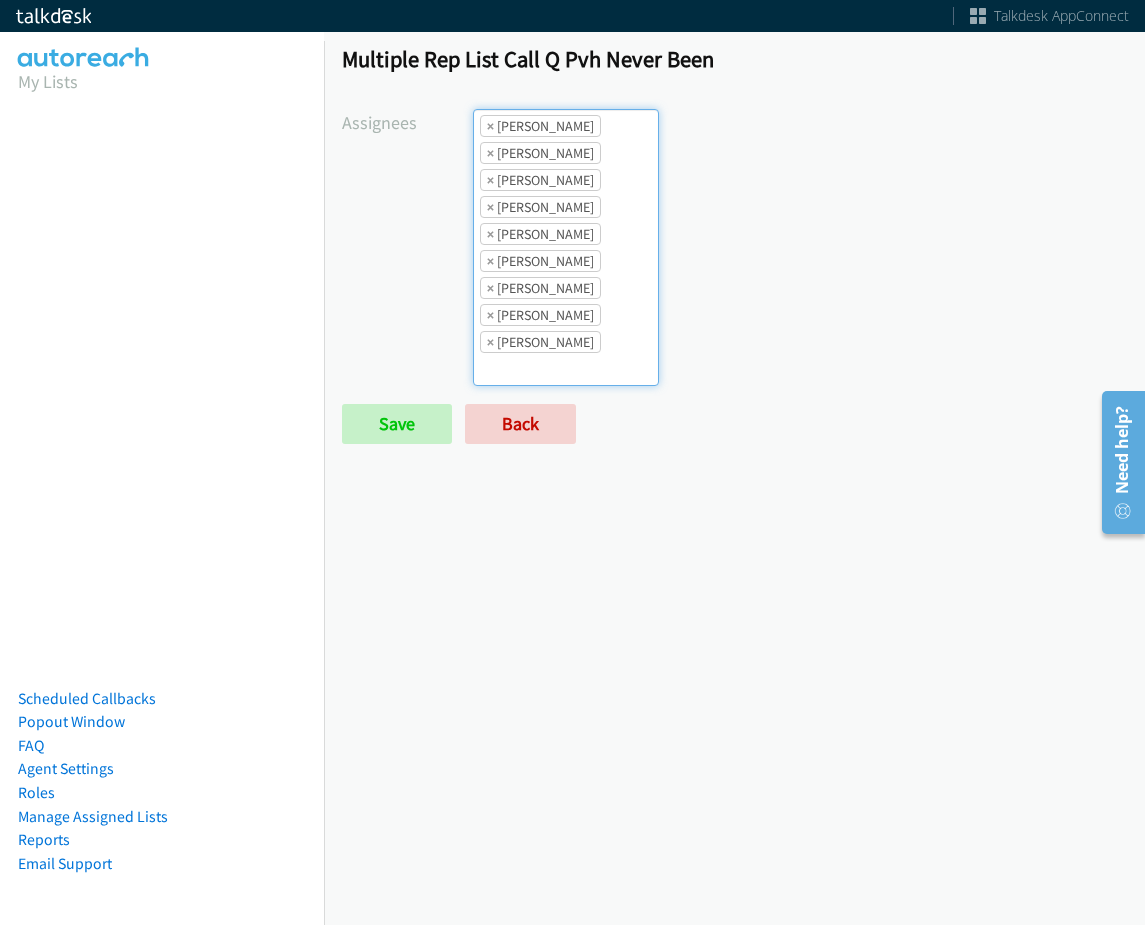 drag, startPoint x: 603, startPoint y: 313, endPoint x: 601, endPoint y: 372, distance: 59.03389 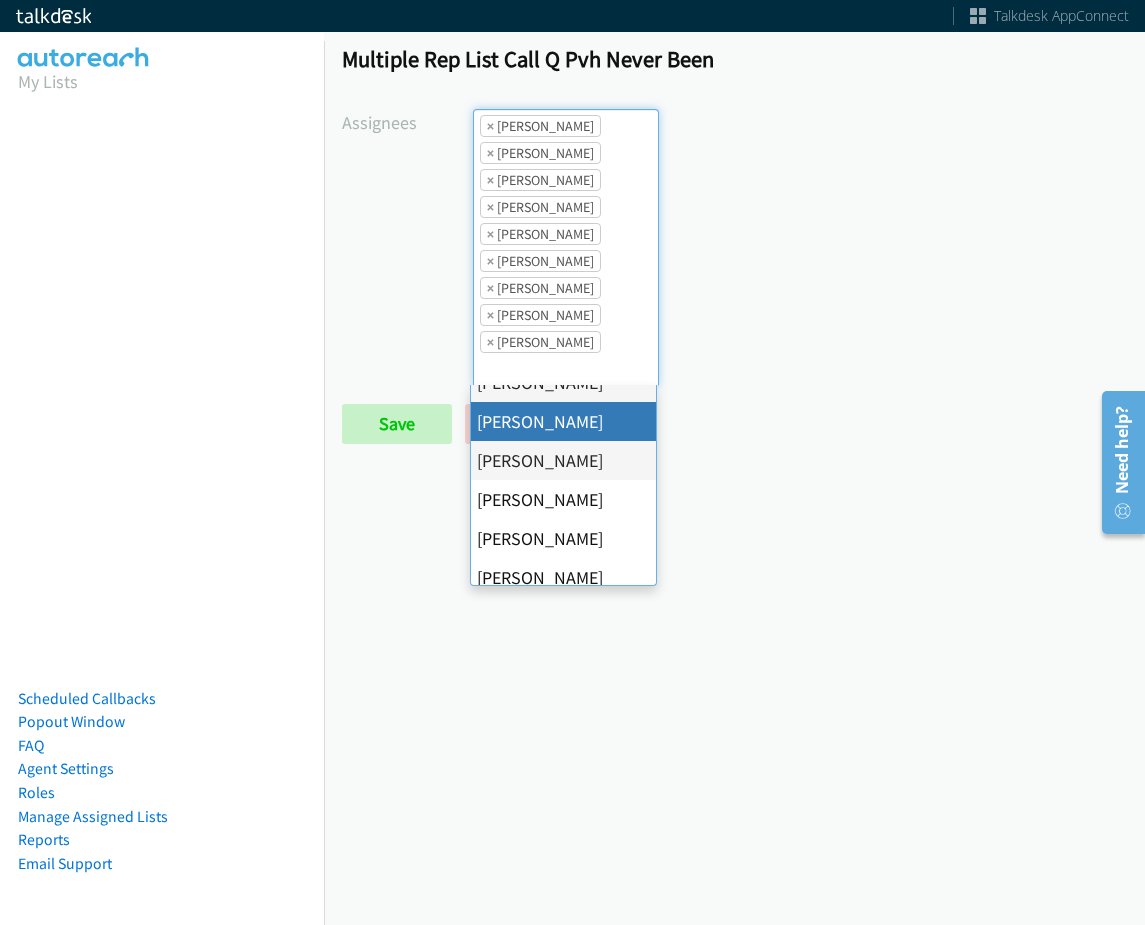 scroll, scrollTop: 385, scrollLeft: 0, axis: vertical 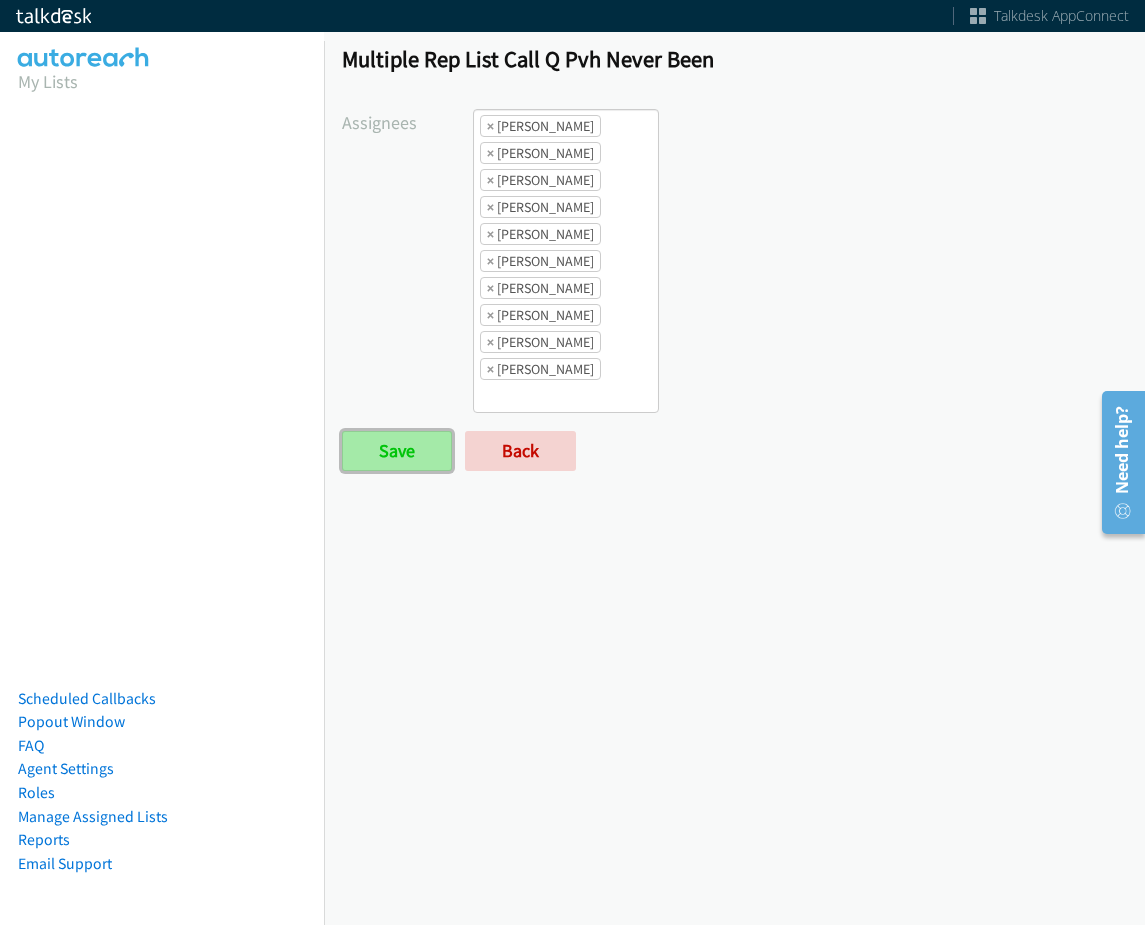 click on "Save" at bounding box center (397, 451) 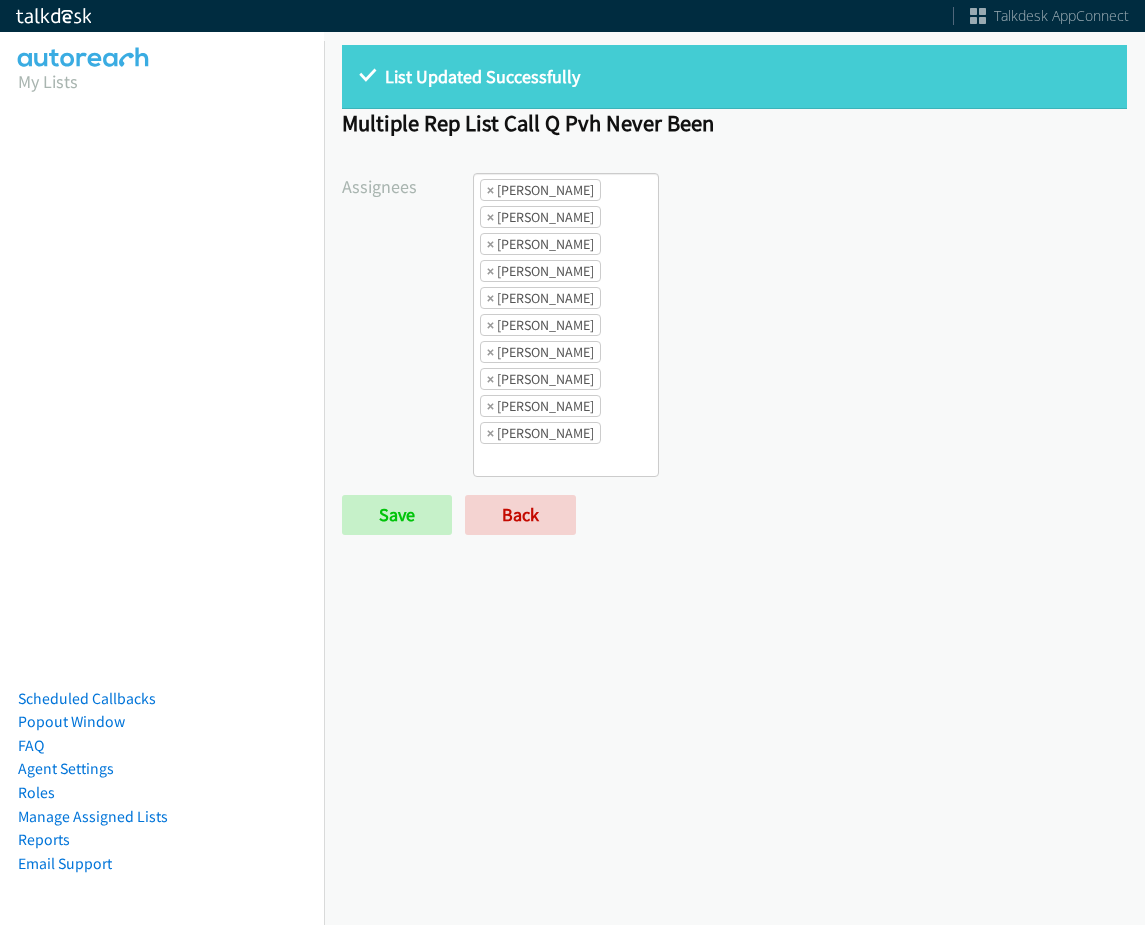 scroll, scrollTop: 0, scrollLeft: 0, axis: both 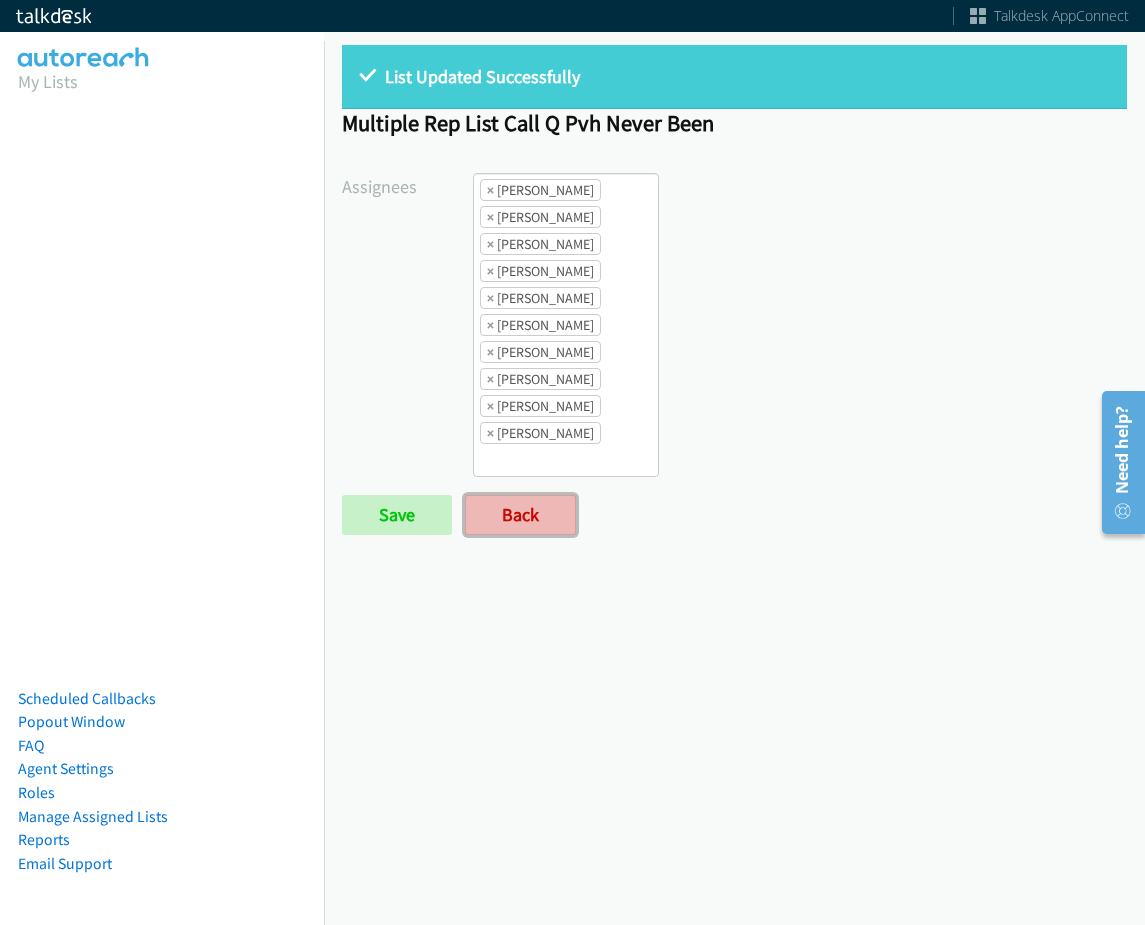 click on "Back" at bounding box center [520, 515] 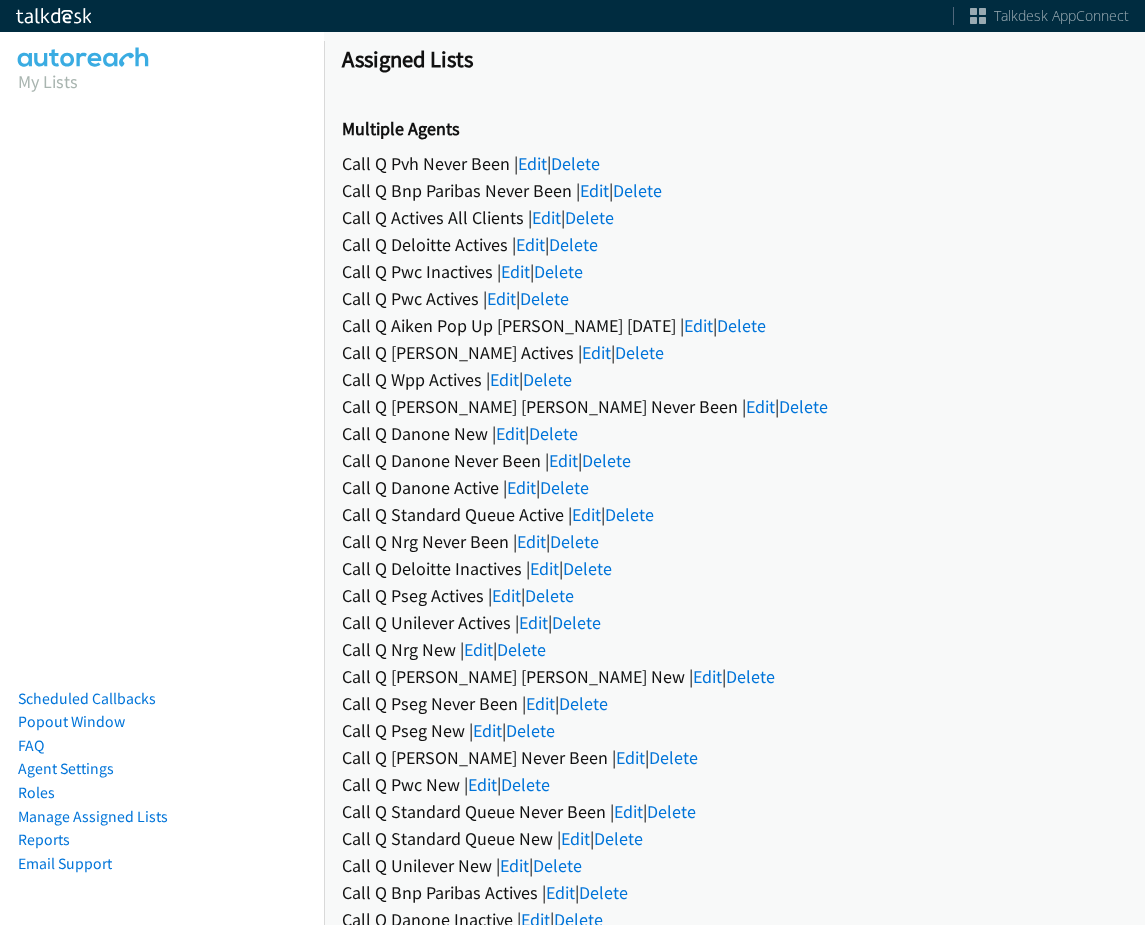 scroll, scrollTop: 0, scrollLeft: 0, axis: both 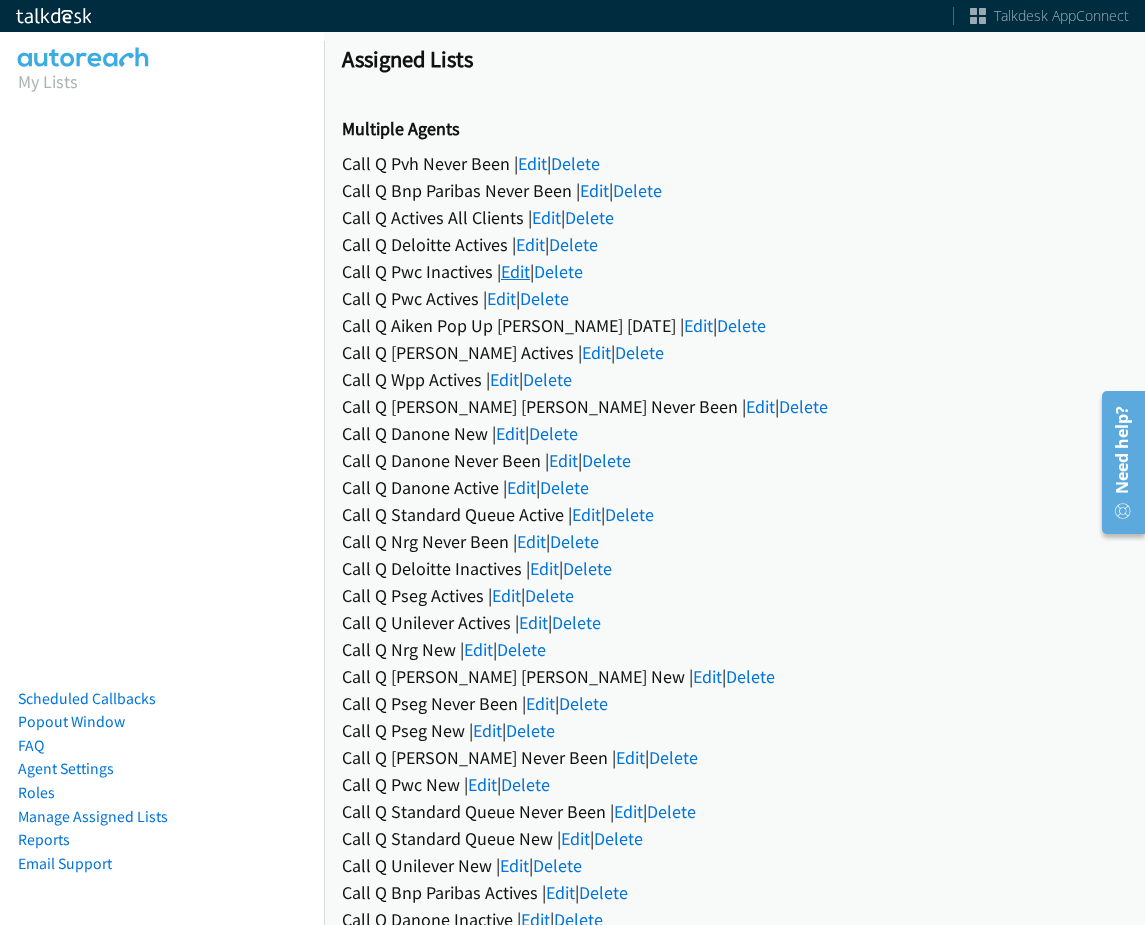 click on "Edit" at bounding box center [515, 271] 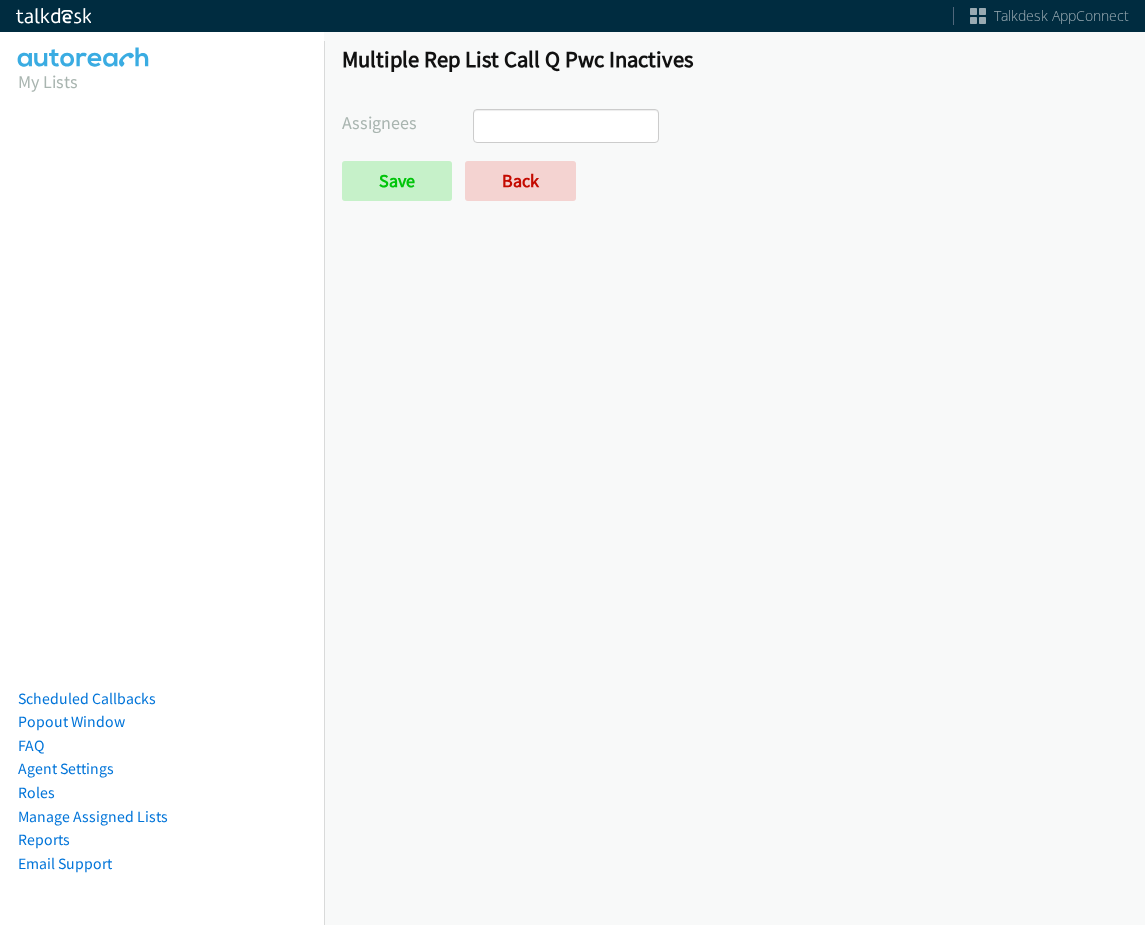 scroll, scrollTop: 0, scrollLeft: 0, axis: both 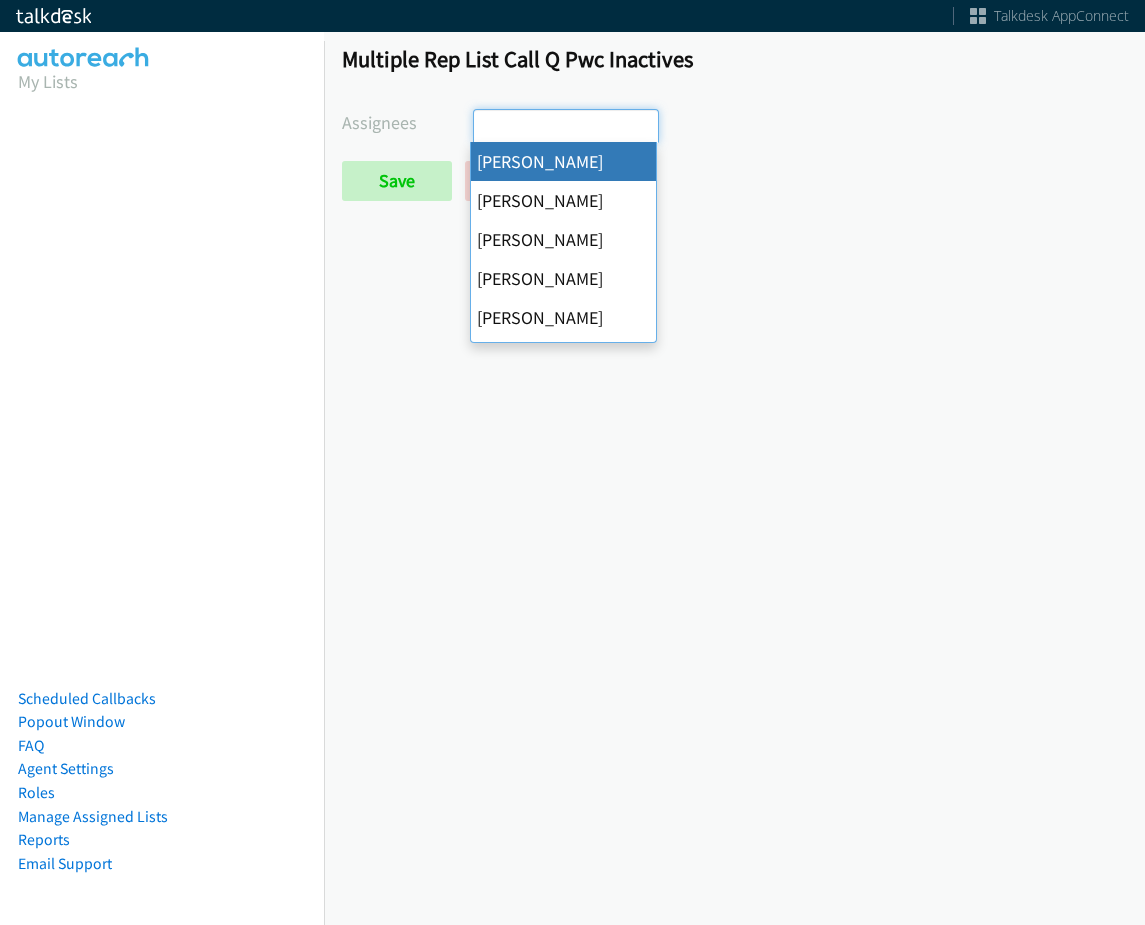 select on "cb11e729-9a1d-44de-9b38-0f5a50c7e01c" 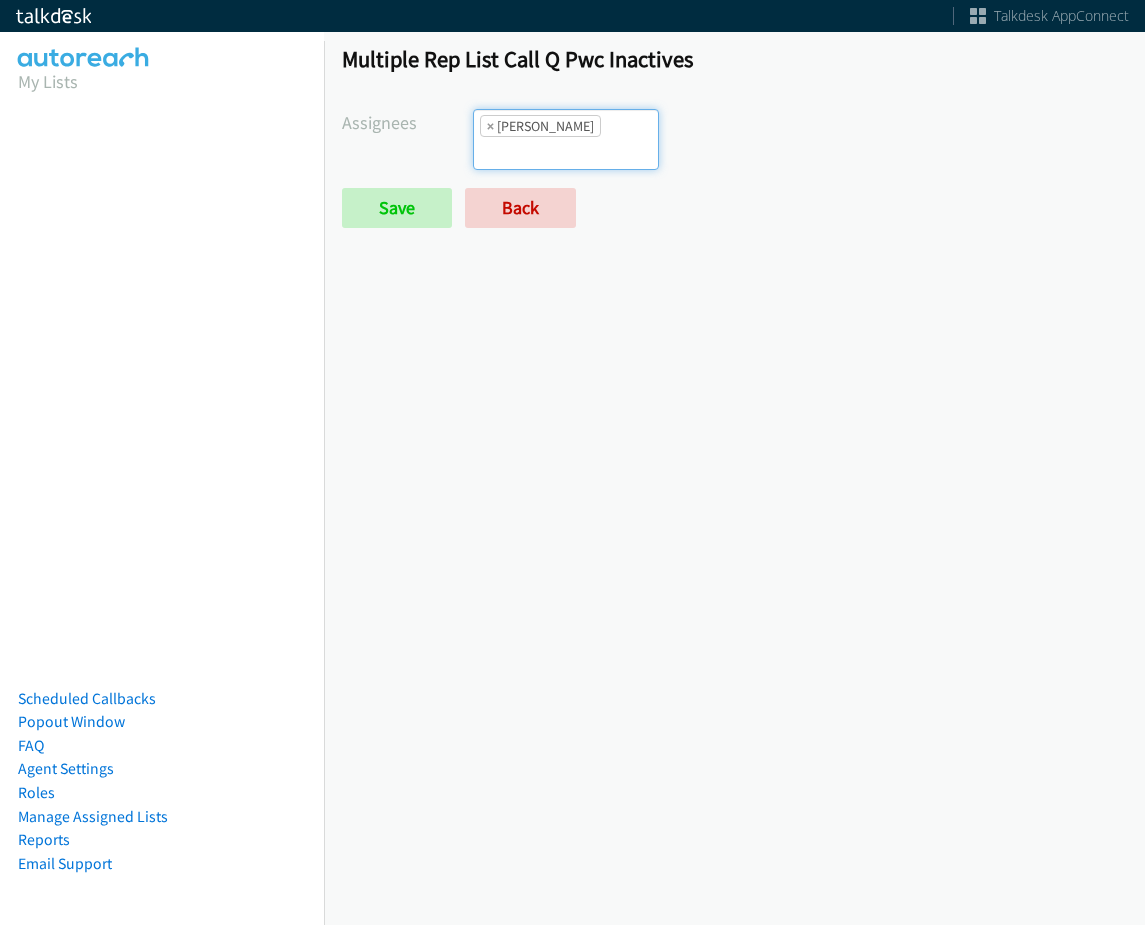 scroll, scrollTop: 0, scrollLeft: 0, axis: both 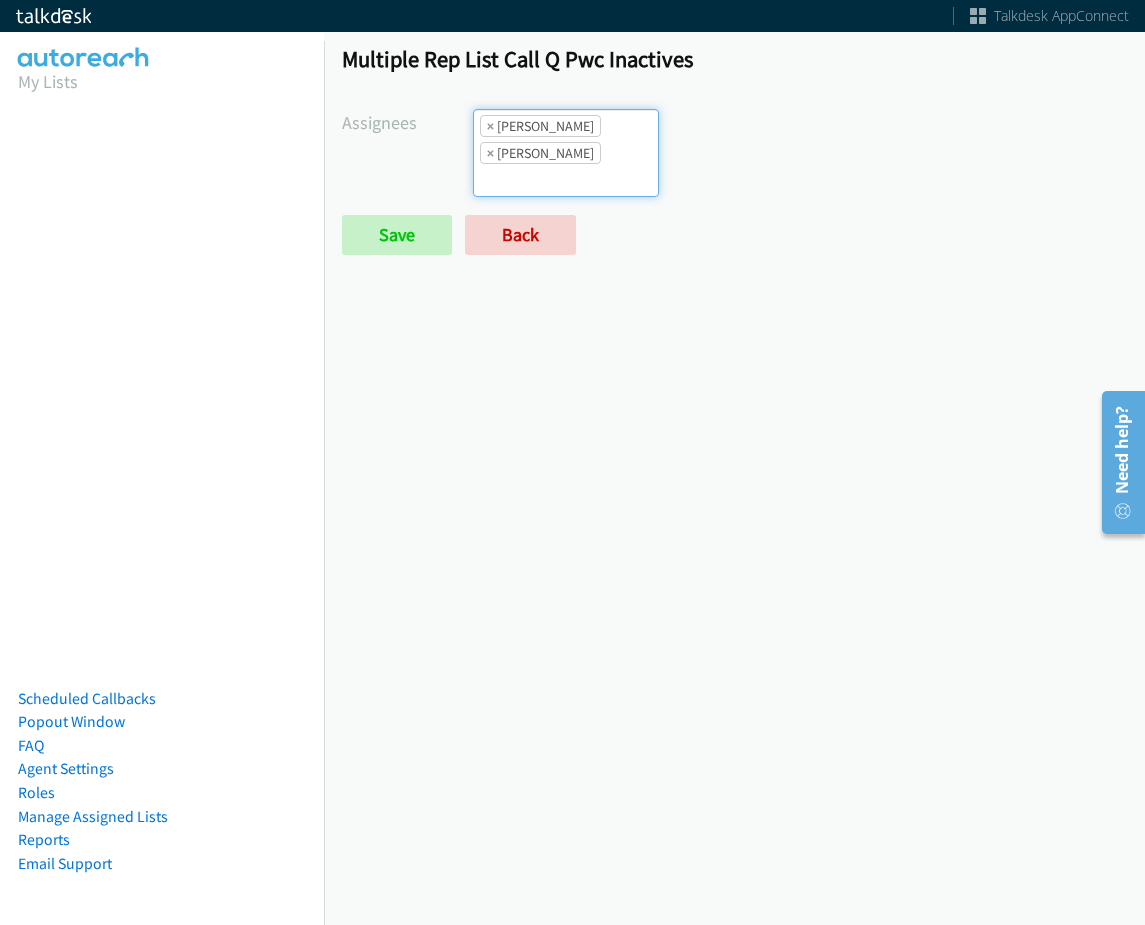 click at bounding box center [509, 180] 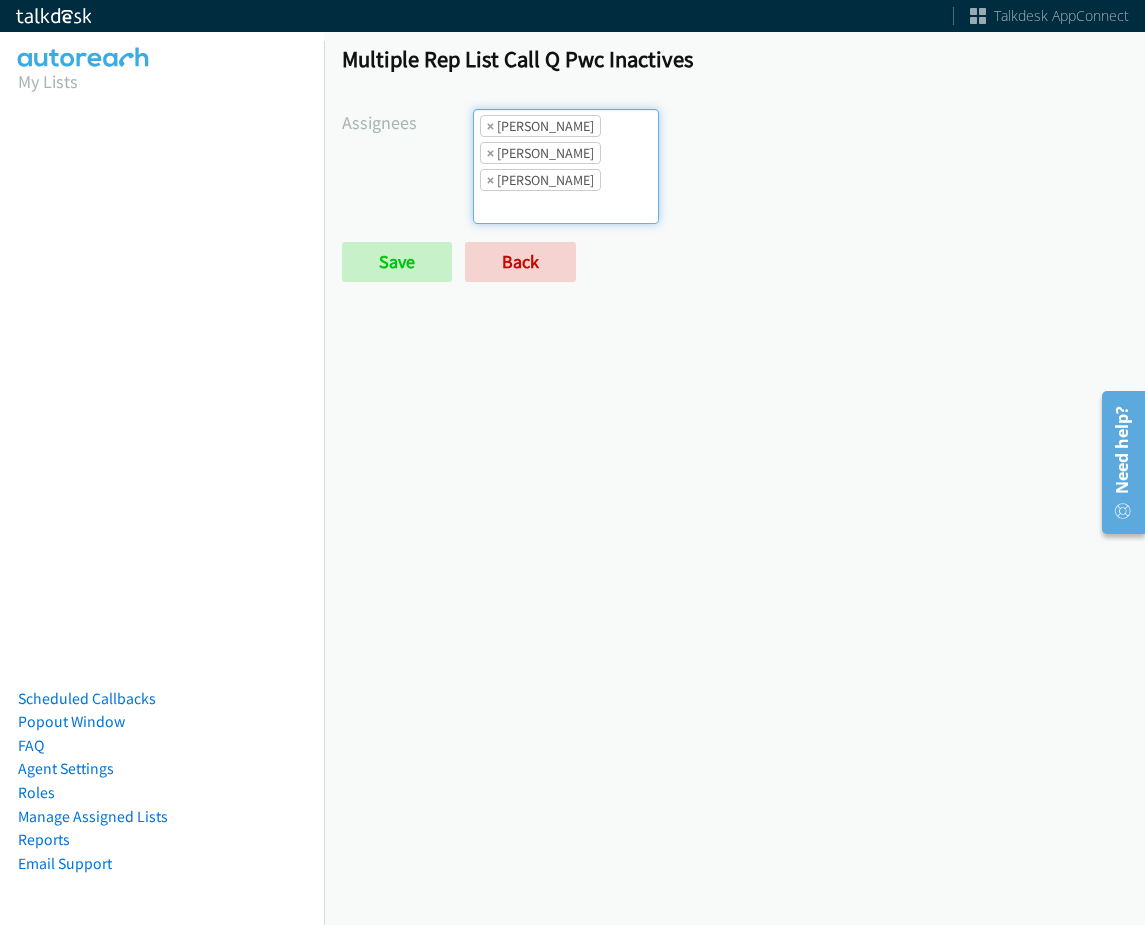 click on "× Abigail Odhiambo × Alana Ruiz × Ariel Thompson" at bounding box center [566, 166] 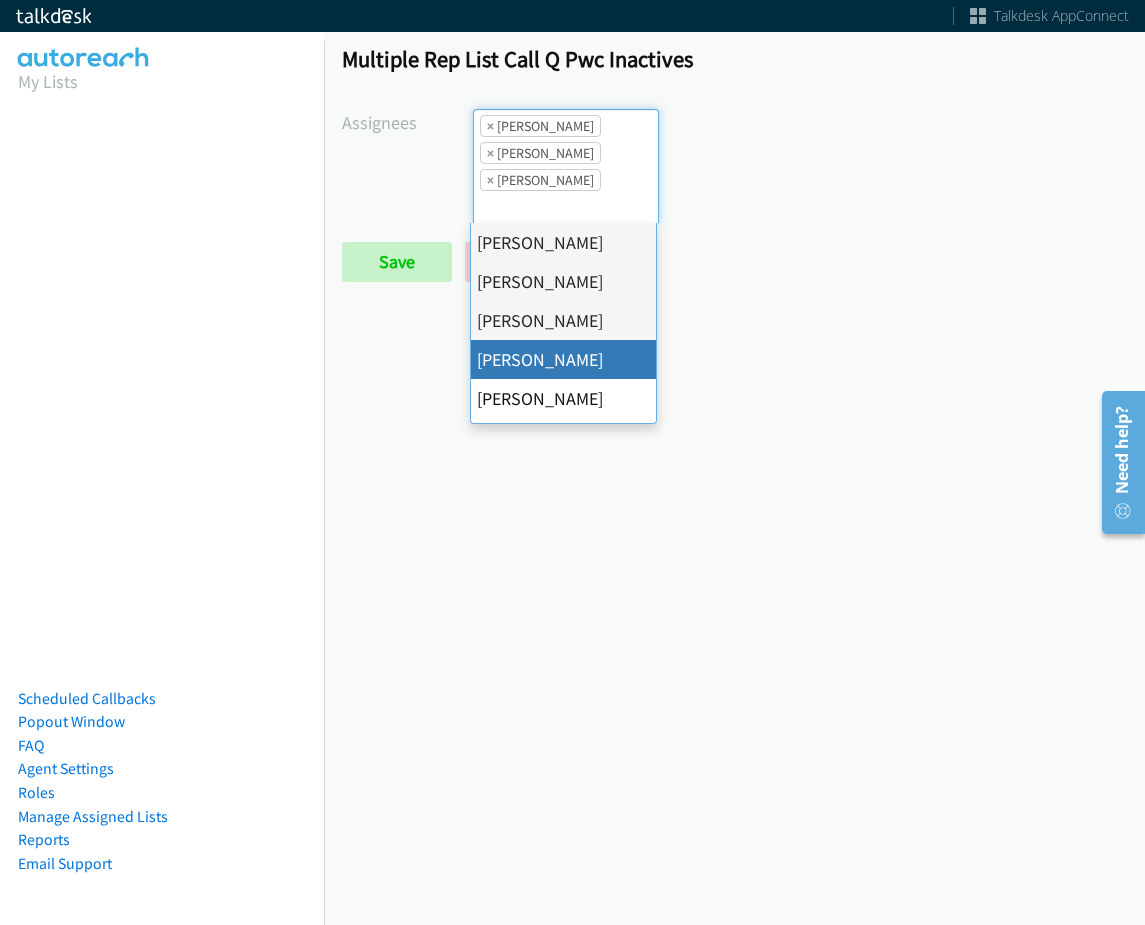 drag, startPoint x: 562, startPoint y: 346, endPoint x: 616, endPoint y: 147, distance: 206.1965 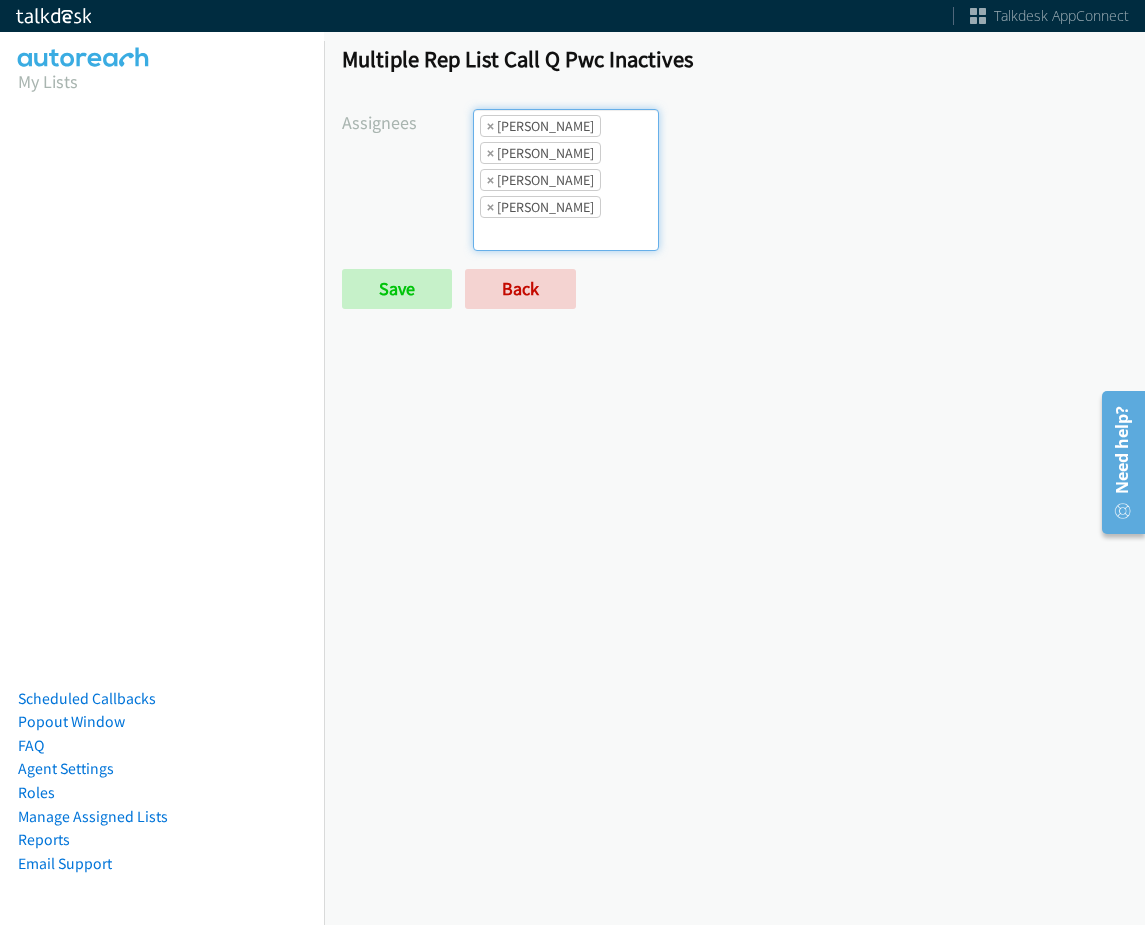 click on "× Abigail Odhiambo × Alana Ruiz × Ariel Thompson × Cathy Shahan" at bounding box center (566, 180) 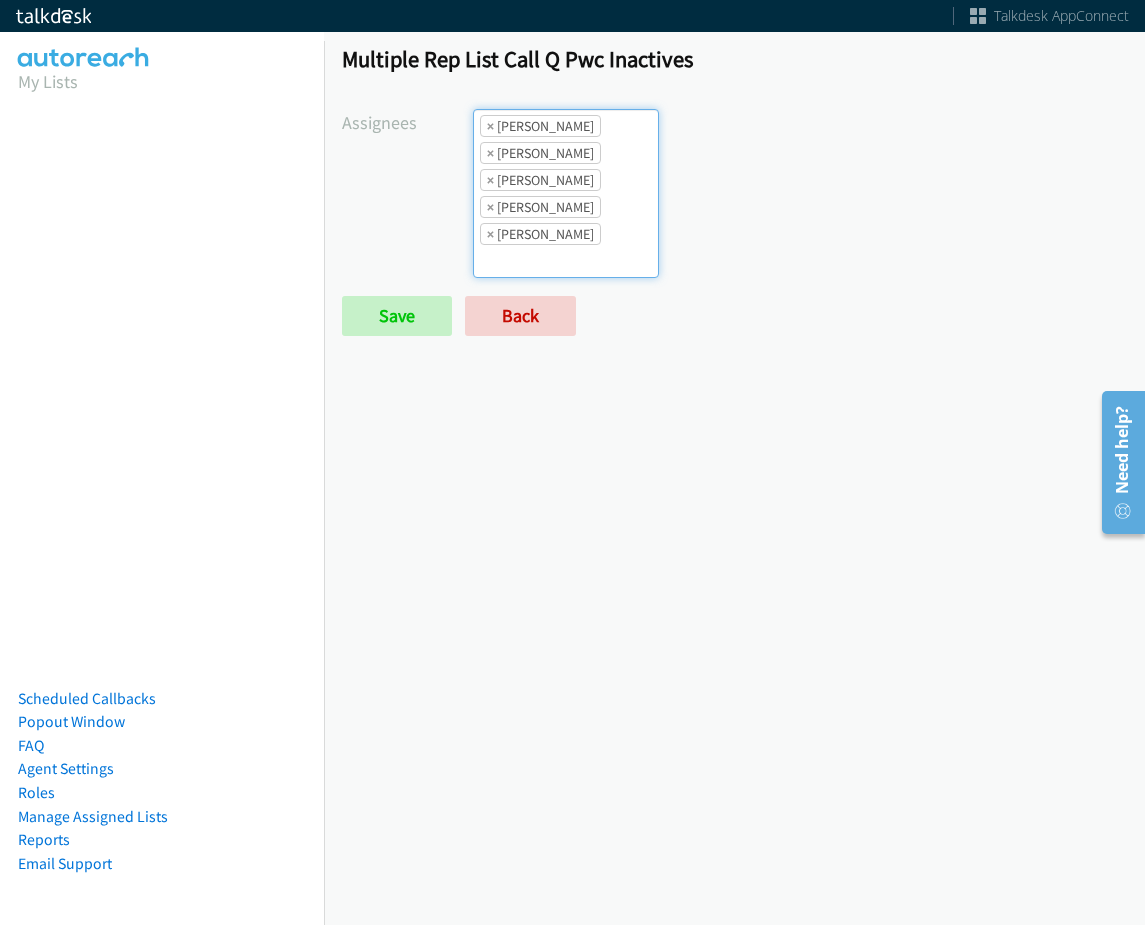 click on "× Ariel Thompson" at bounding box center [540, 180] 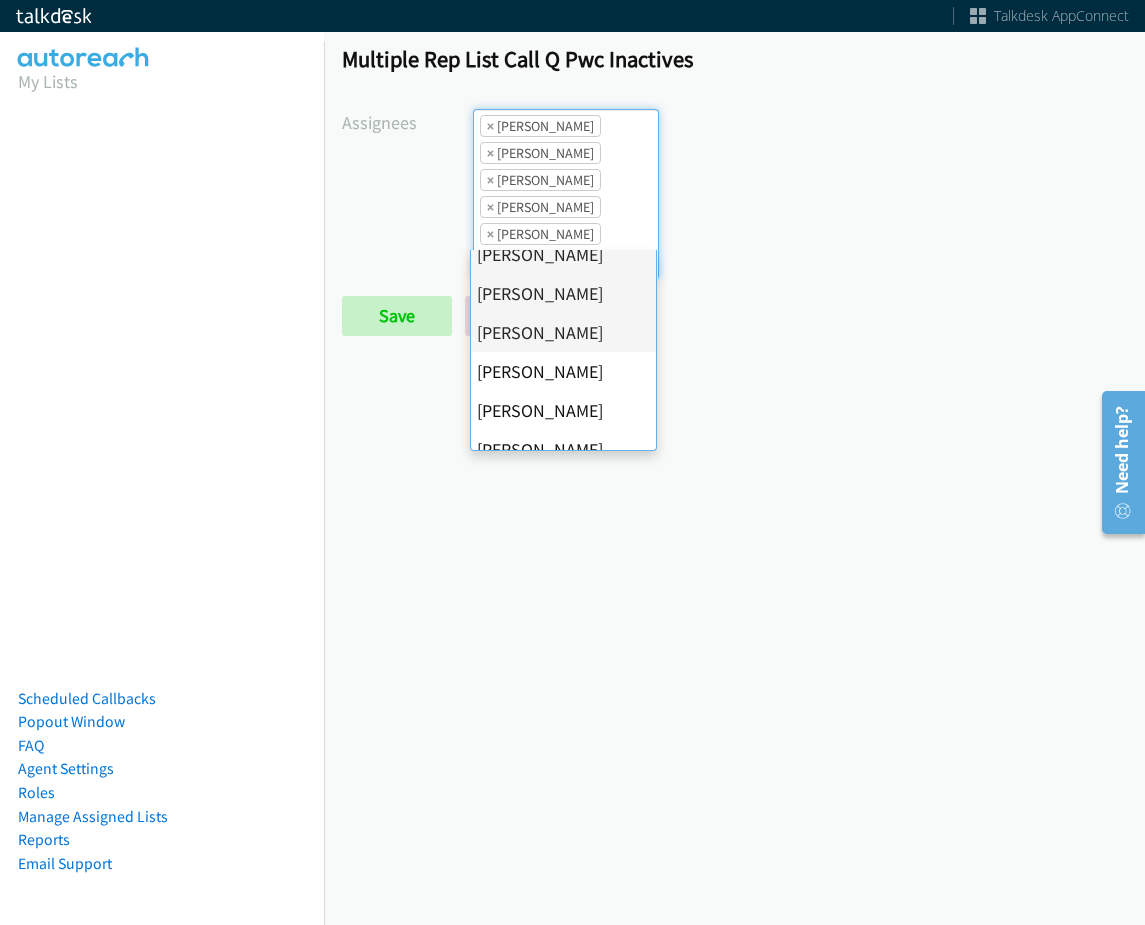 scroll, scrollTop: 200, scrollLeft: 0, axis: vertical 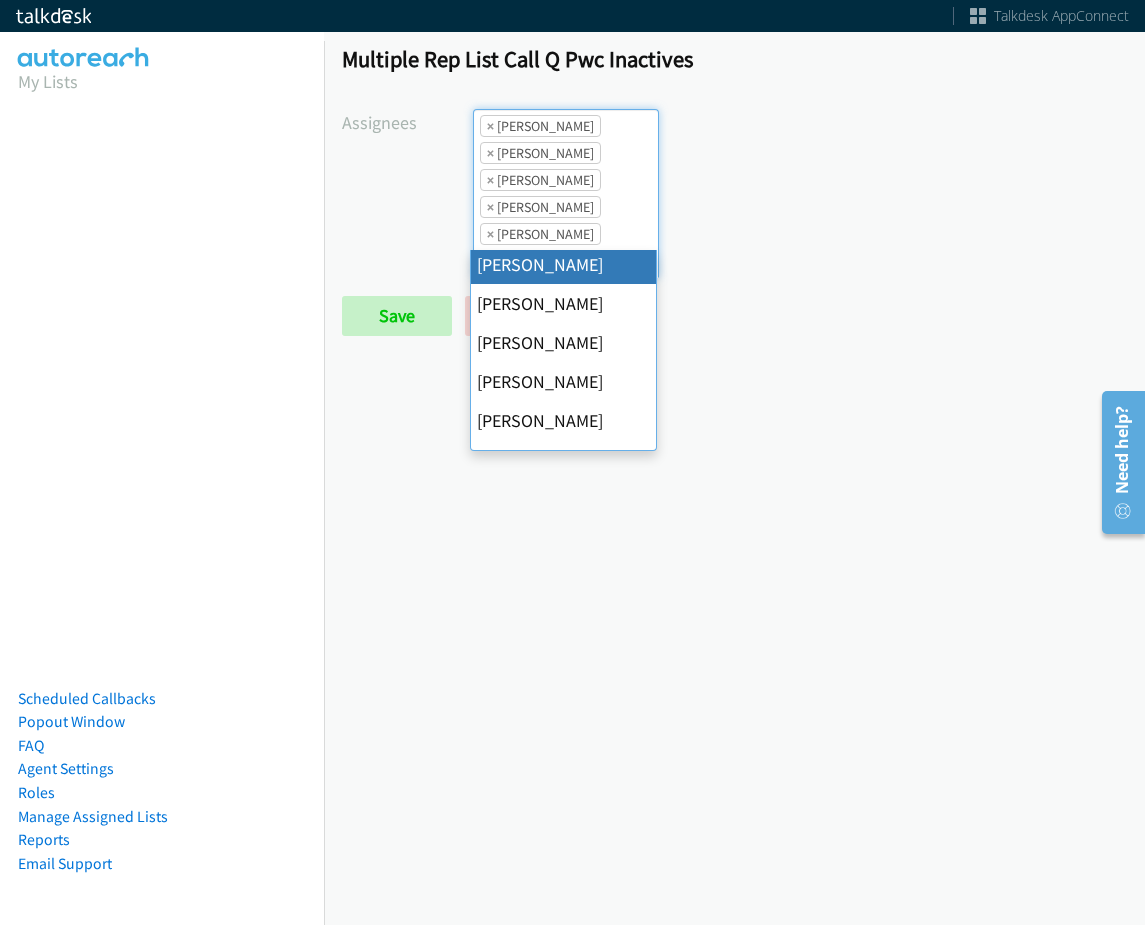 drag, startPoint x: 565, startPoint y: 247, endPoint x: 575, endPoint y: 224, distance: 25.079872 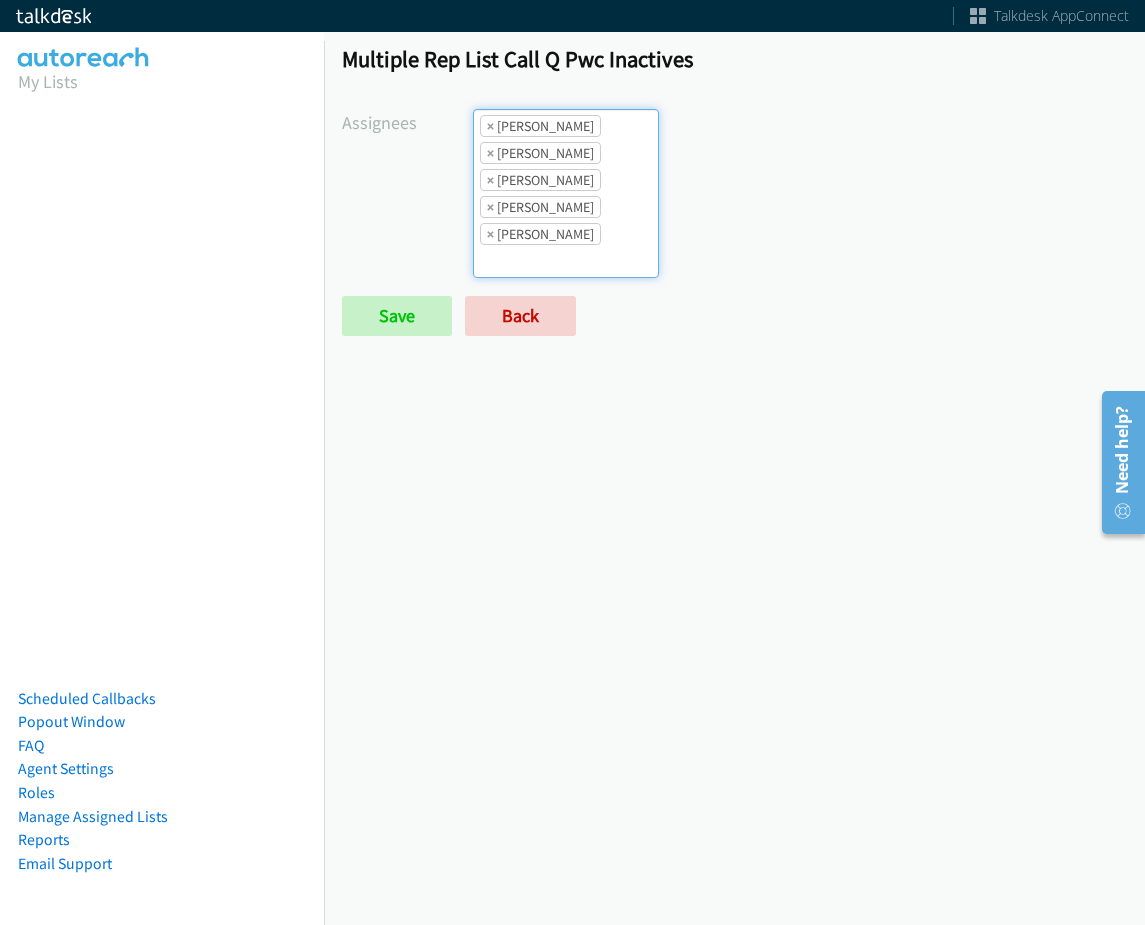 click at bounding box center (509, 261) 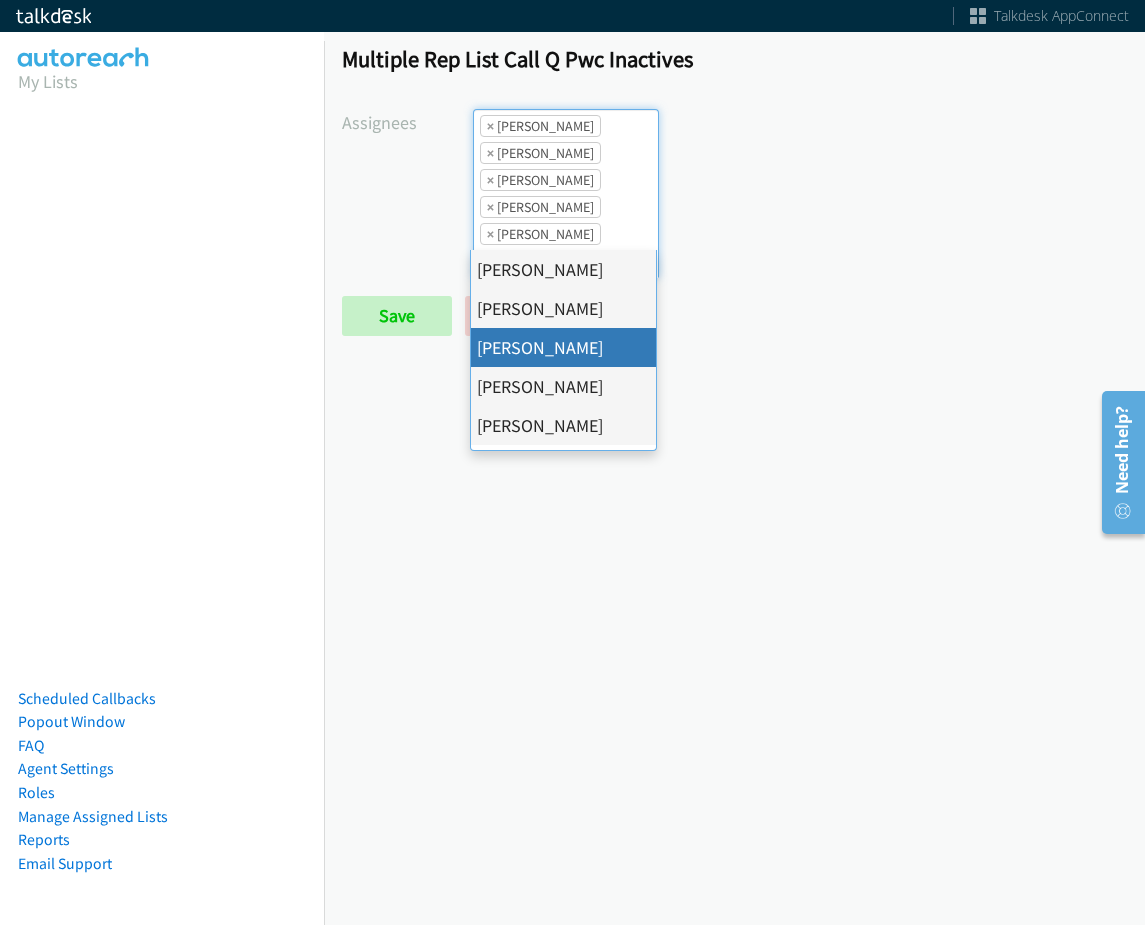 scroll, scrollTop: 100, scrollLeft: 0, axis: vertical 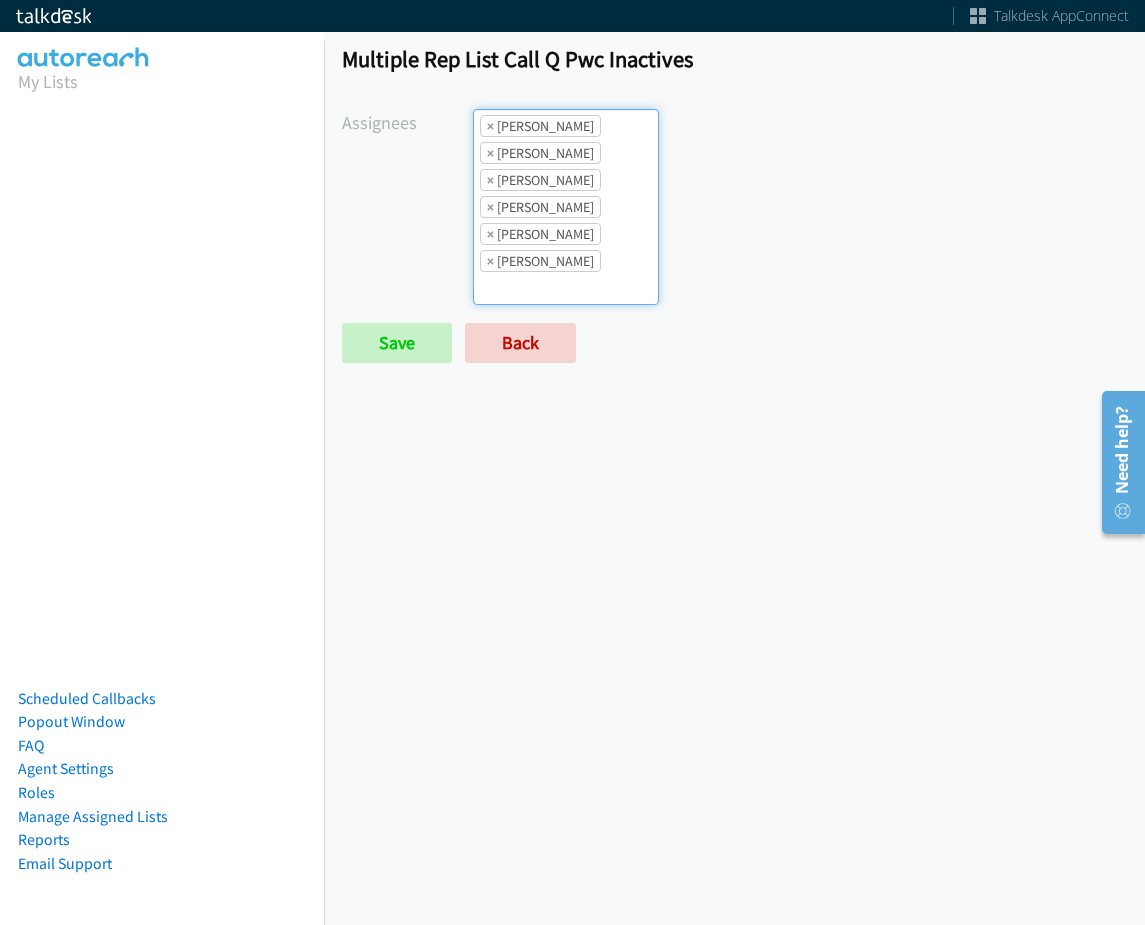 click on "× Daquaya Johnson" at bounding box center [540, 261] 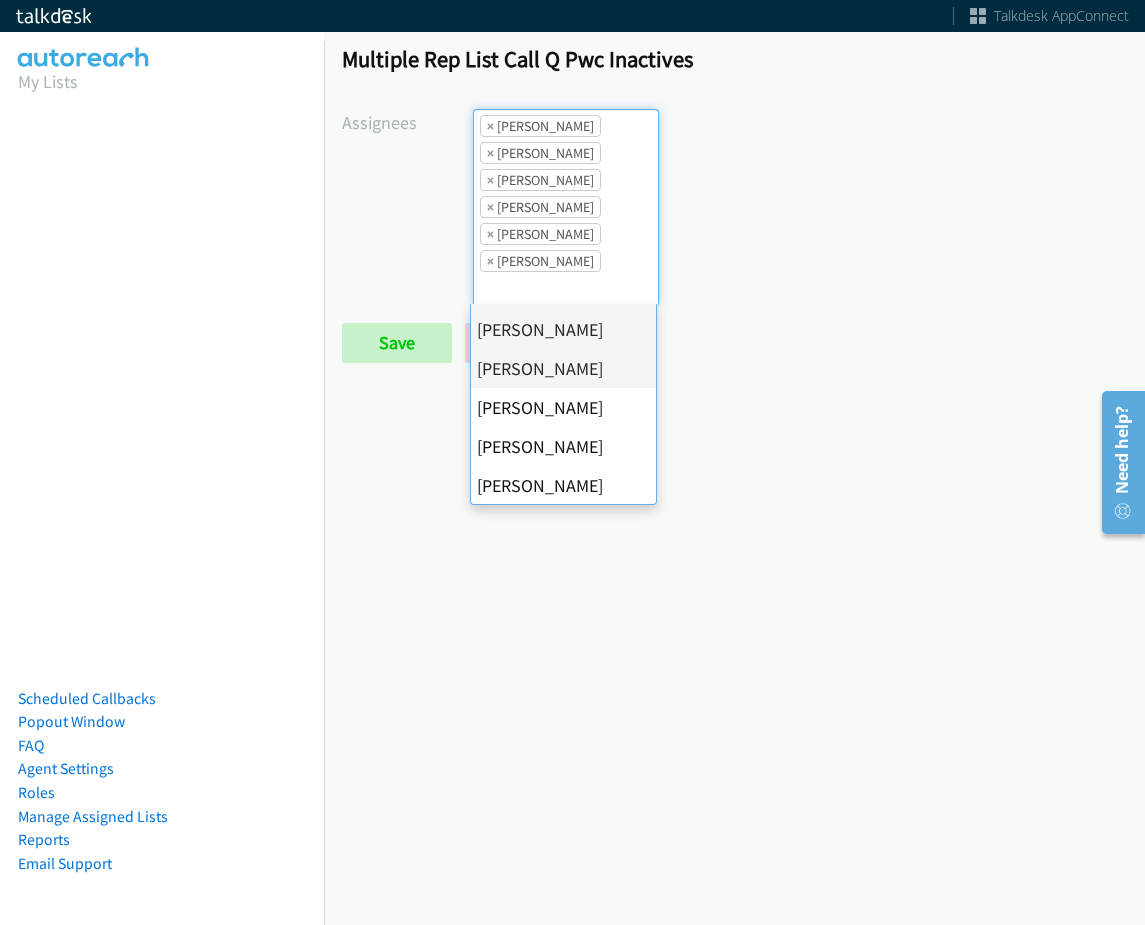 scroll, scrollTop: 385, scrollLeft: 0, axis: vertical 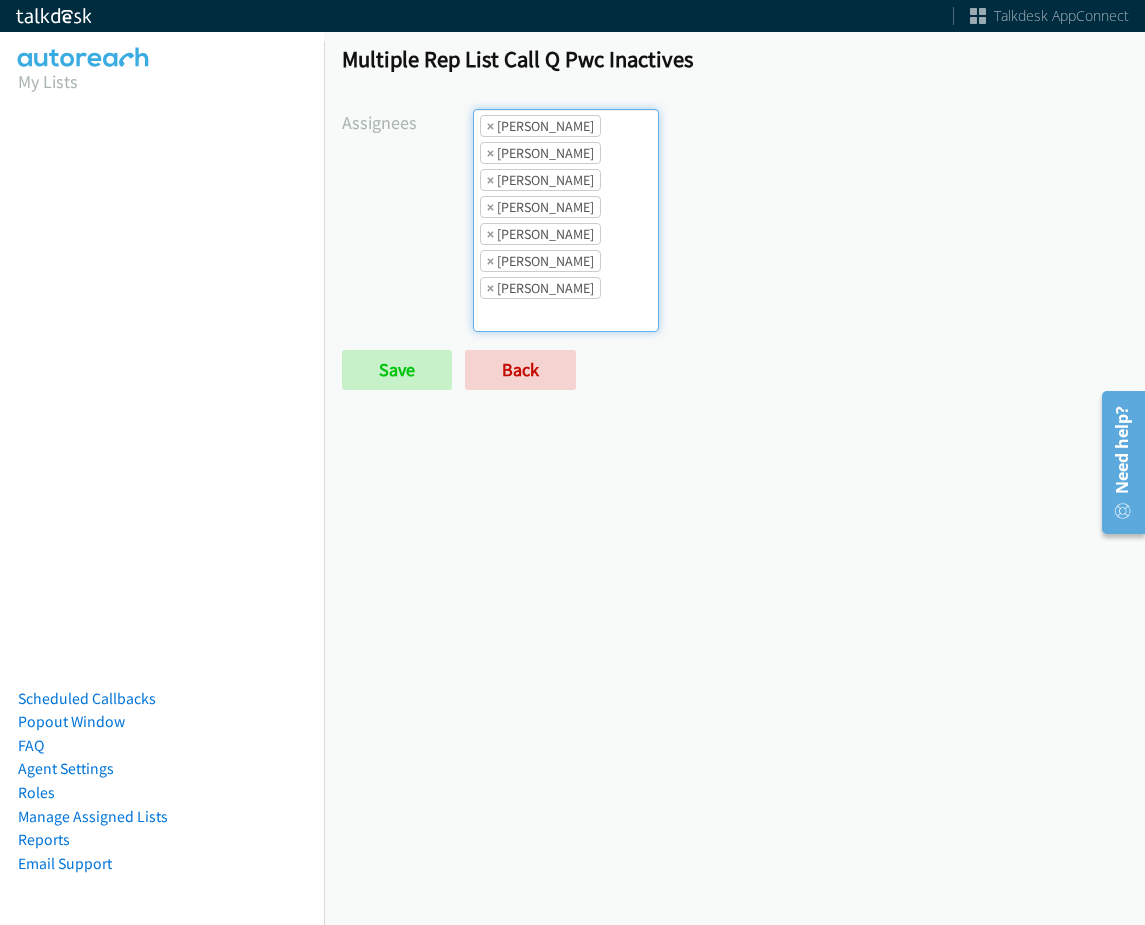 click on "× [PERSON_NAME]" at bounding box center (540, 288) 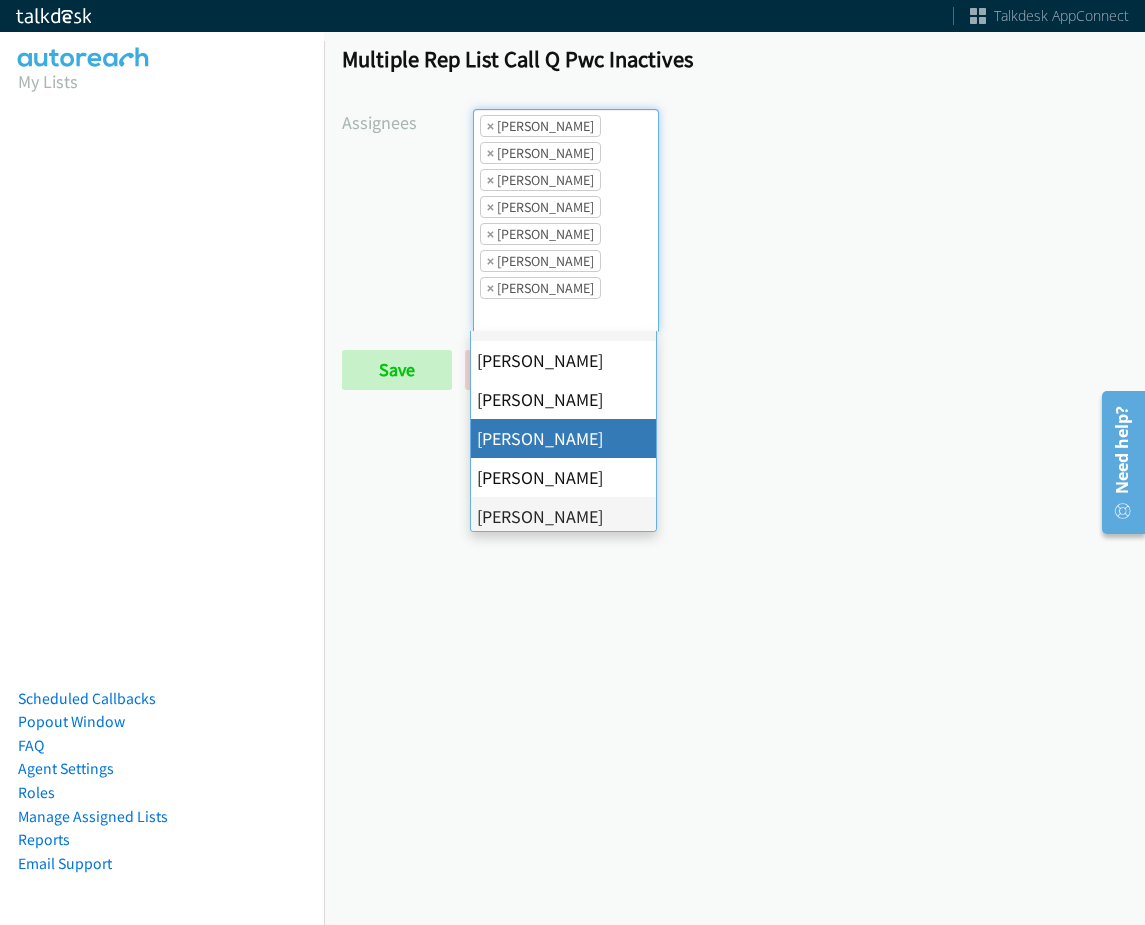scroll, scrollTop: 385, scrollLeft: 0, axis: vertical 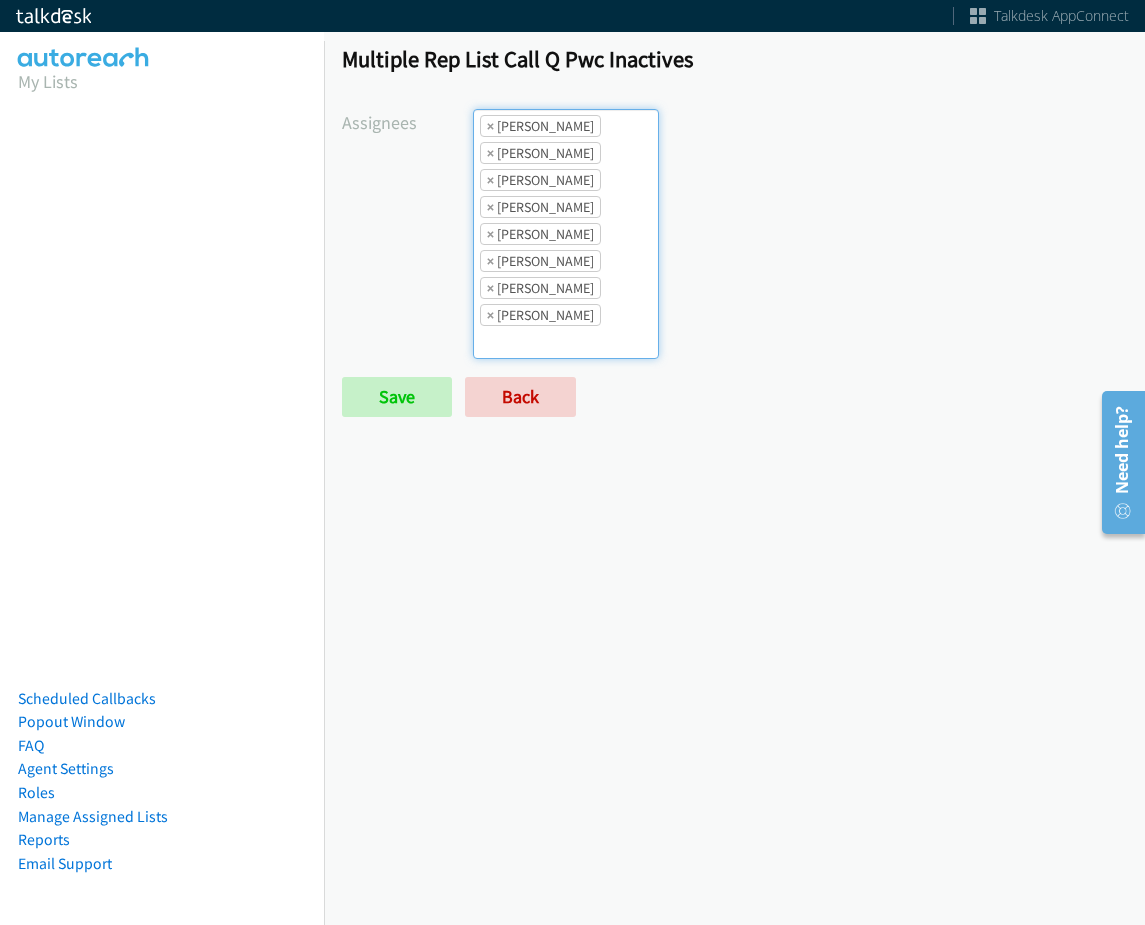 click on "× Abigail Odhiambo × Alana Ruiz × Ariel Thompson × Cathy Shahan × Charles Ross × Daquaya Johnson × Jordan Stehlik × Rodnika Murphy" at bounding box center [566, 234] 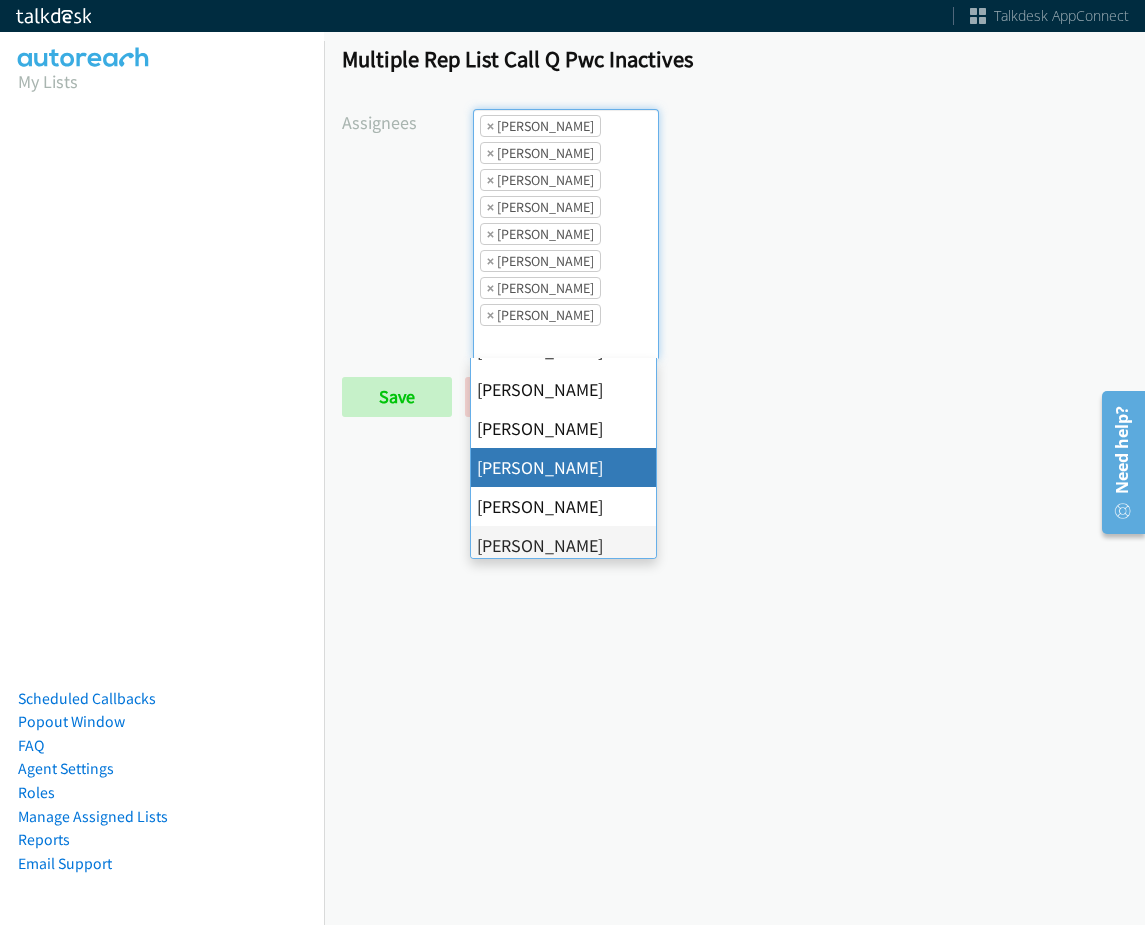 scroll, scrollTop: 385, scrollLeft: 0, axis: vertical 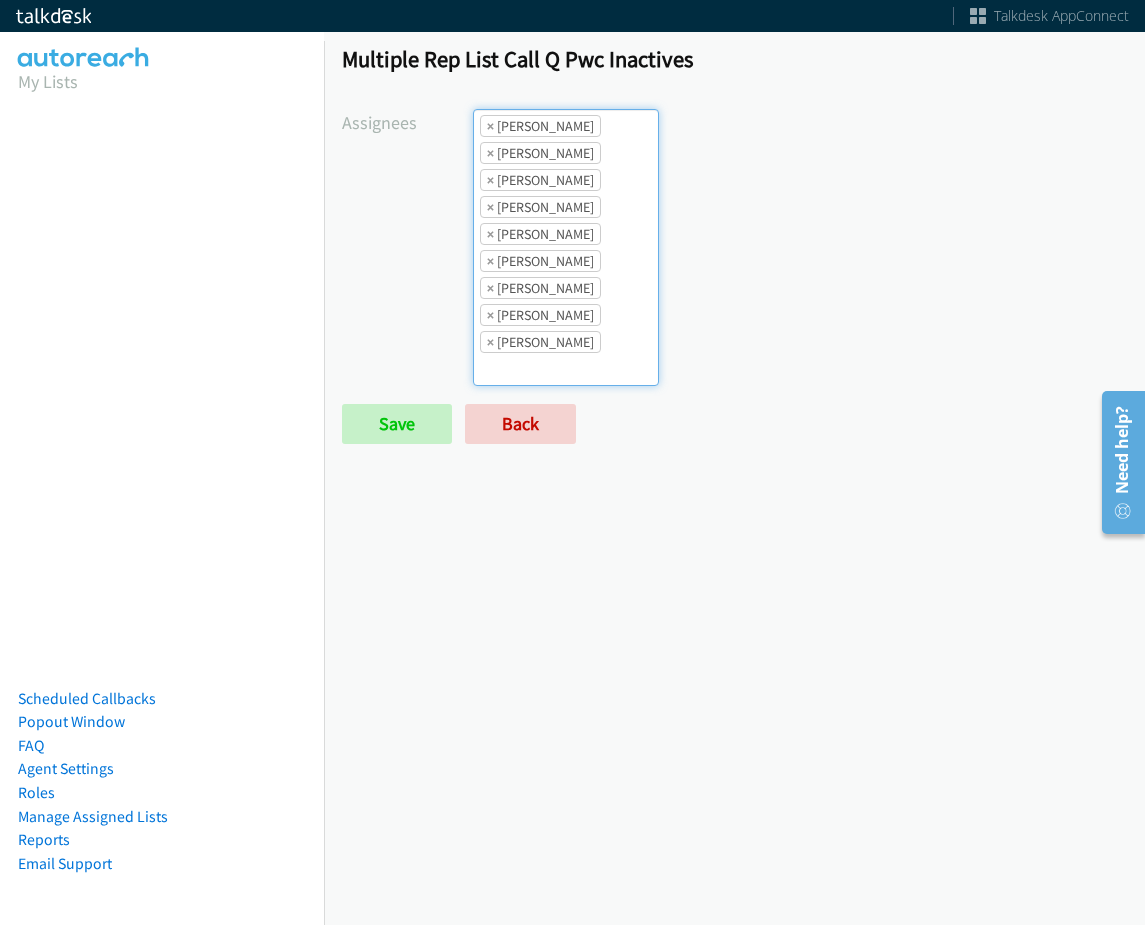 click on "× Tatiana Medina" at bounding box center [540, 342] 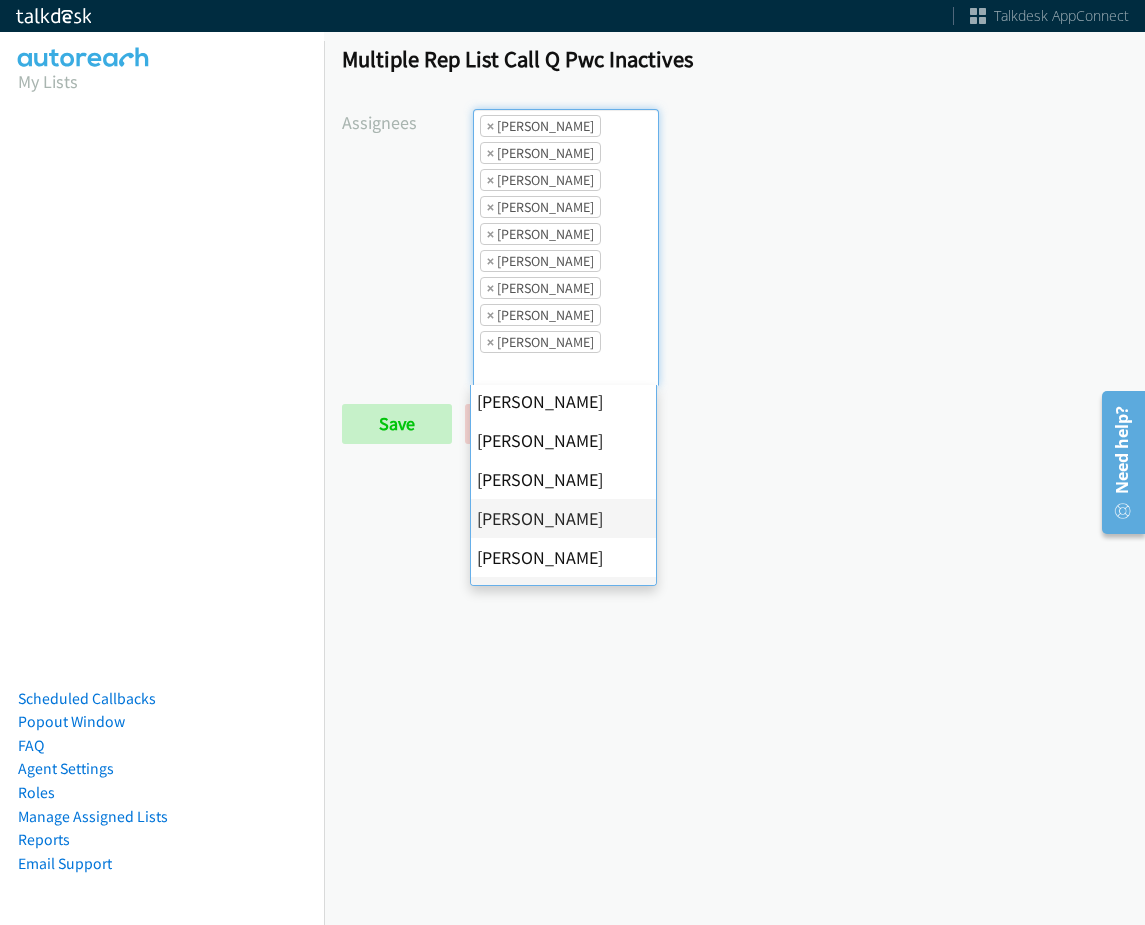 scroll, scrollTop: 385, scrollLeft: 0, axis: vertical 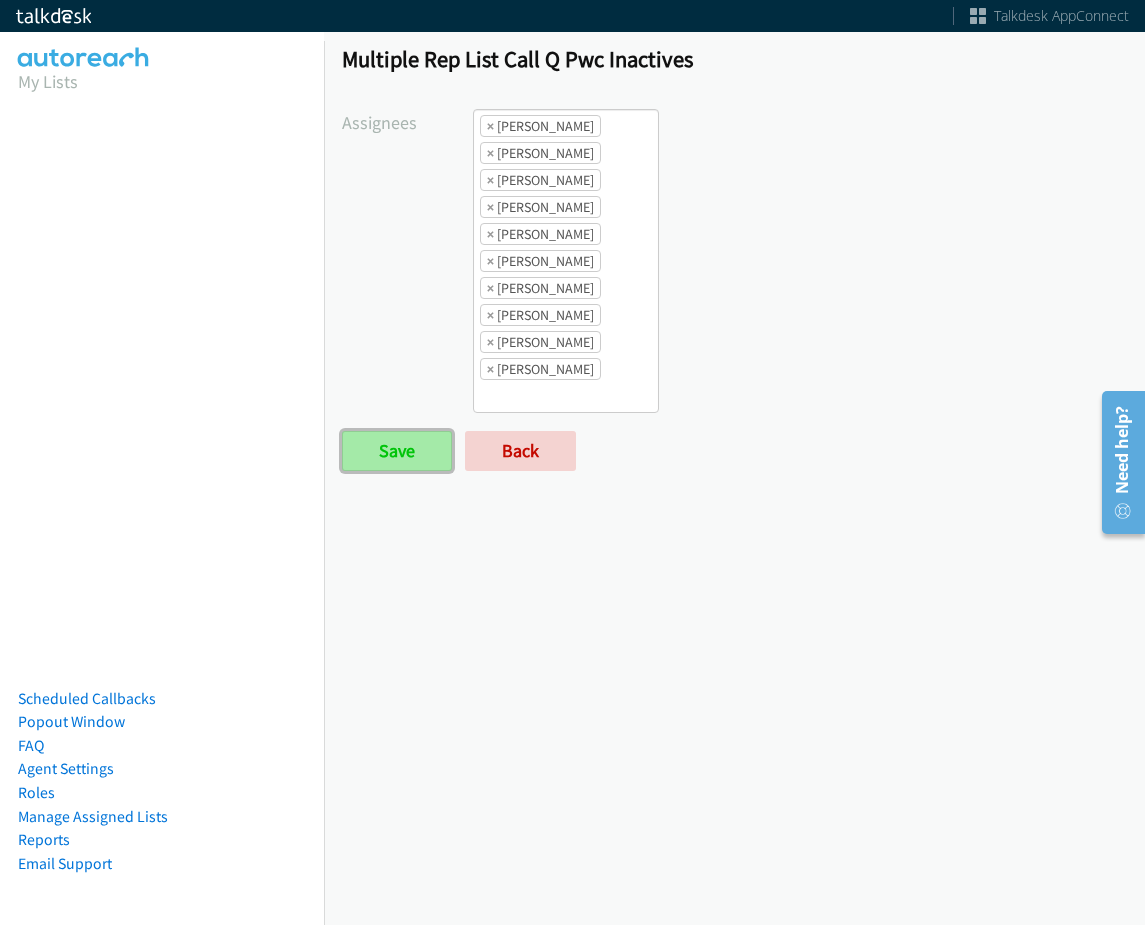 click on "Save" at bounding box center [397, 451] 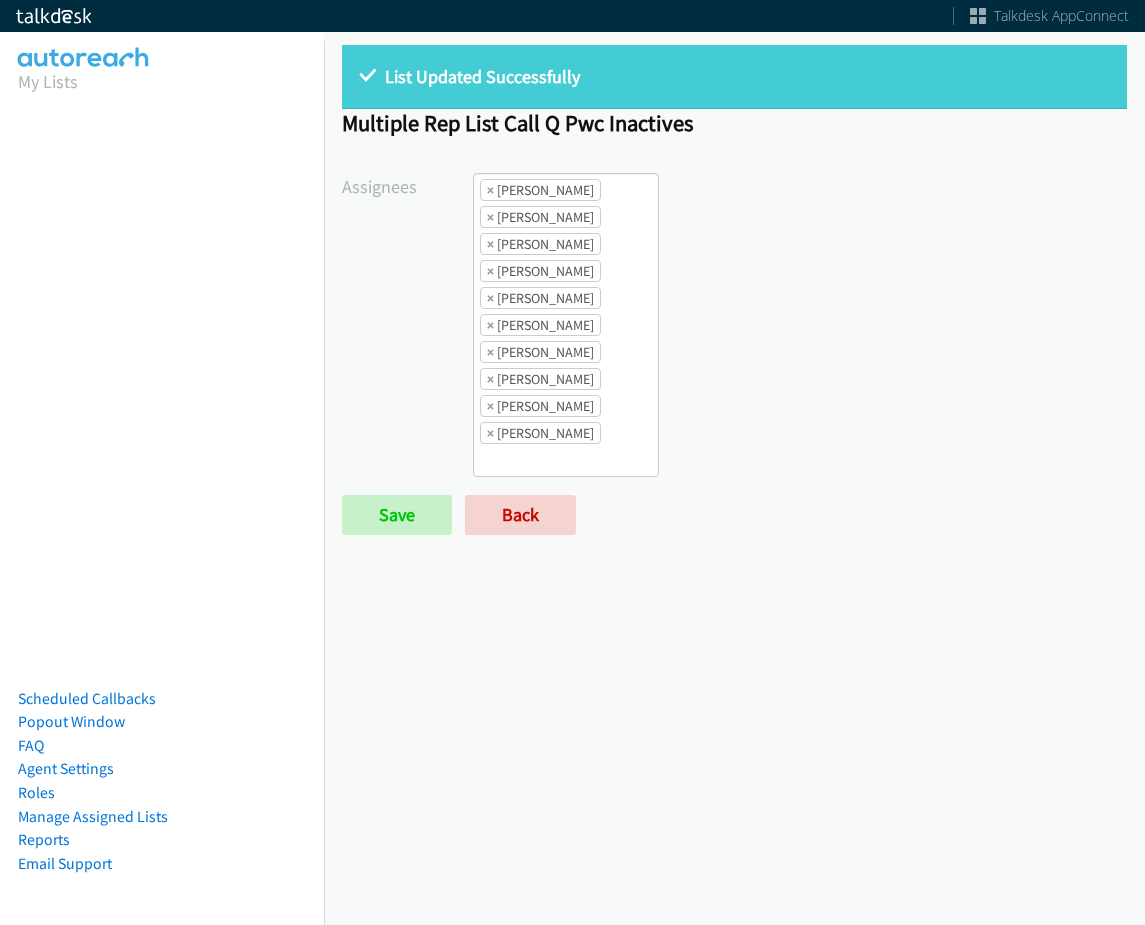 scroll, scrollTop: 0, scrollLeft: 0, axis: both 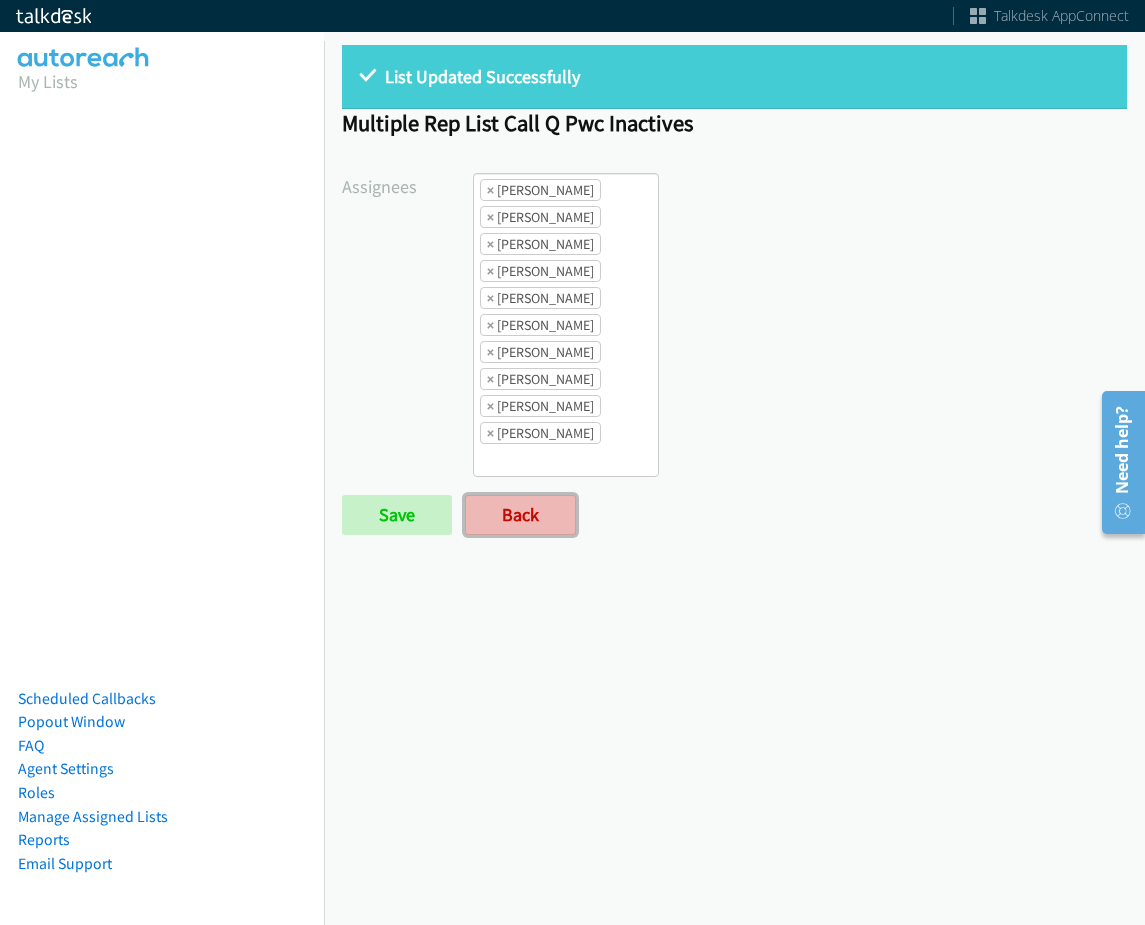 click on "Back" at bounding box center (520, 515) 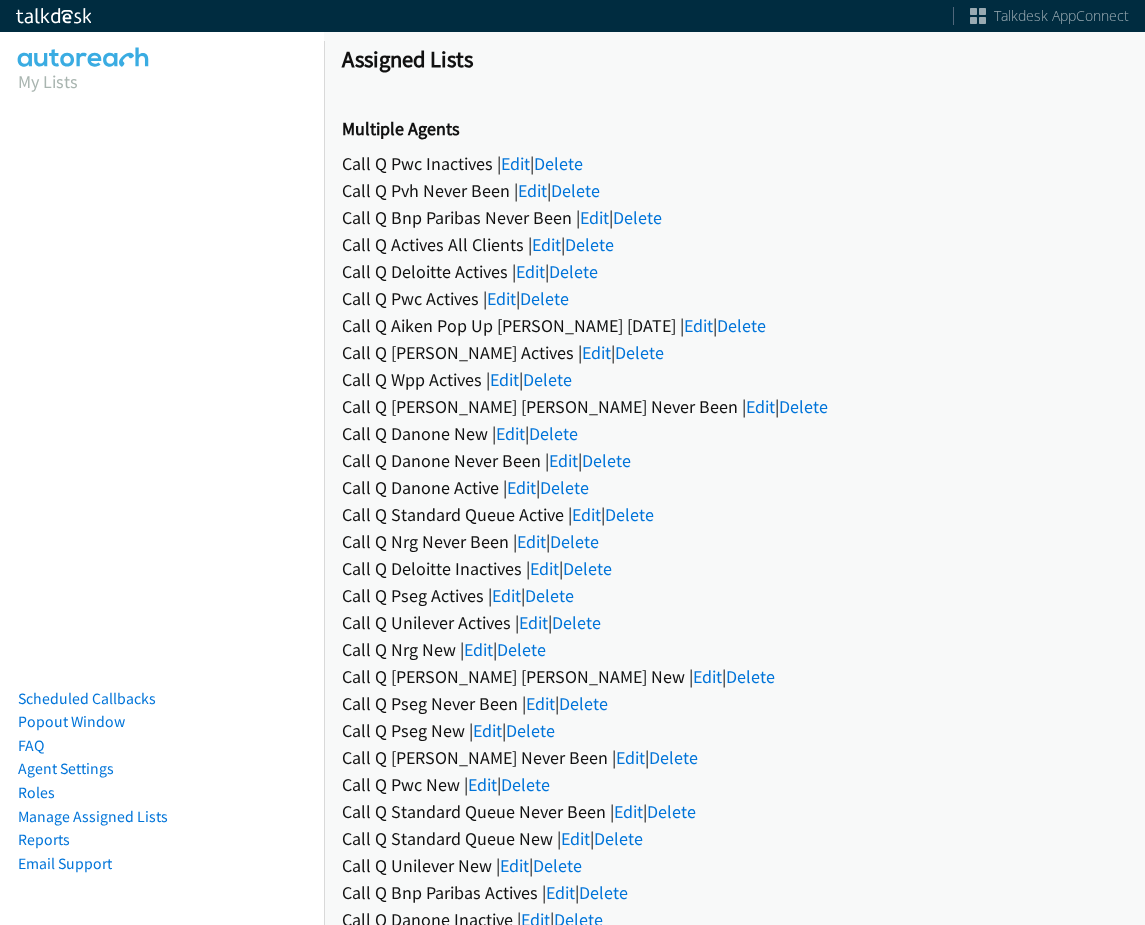 scroll, scrollTop: 0, scrollLeft: 0, axis: both 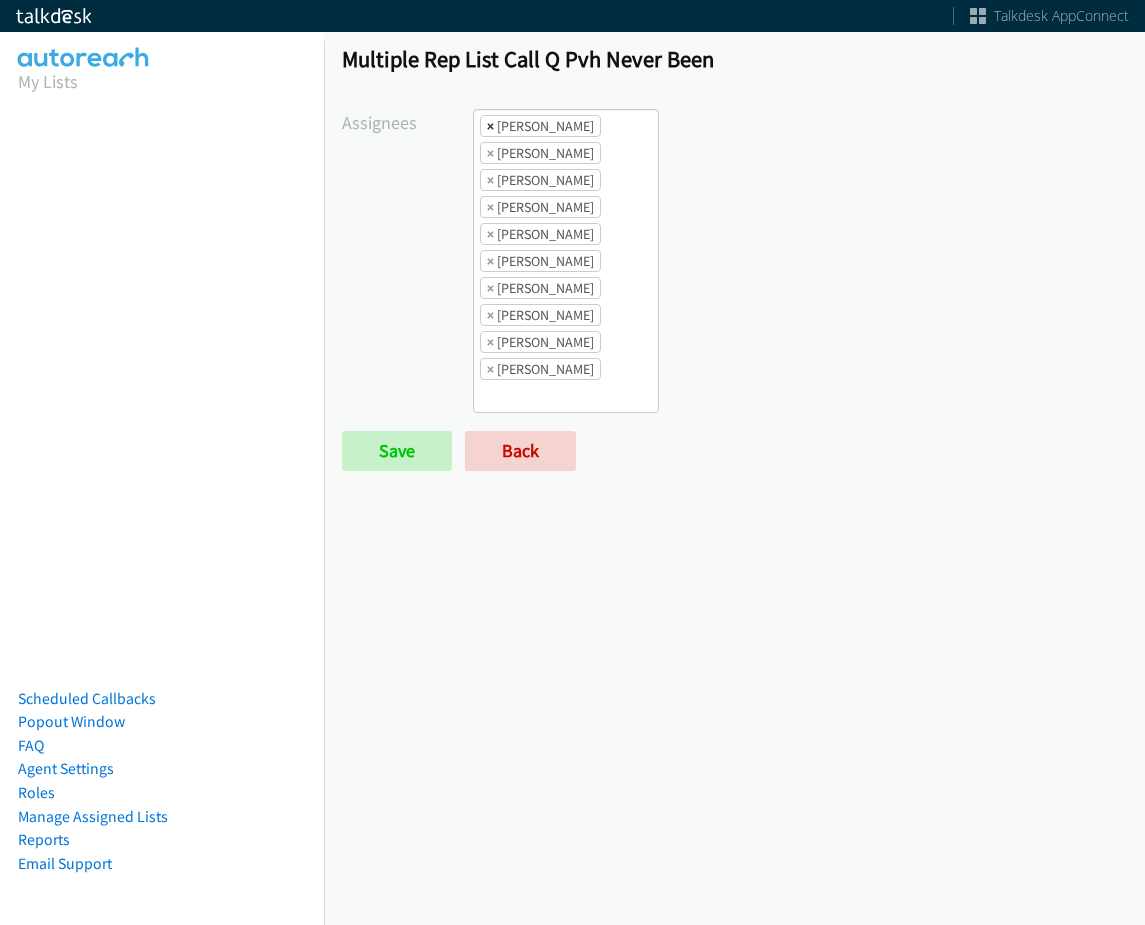 click on "× [PERSON_NAME]" at bounding box center [540, 126] 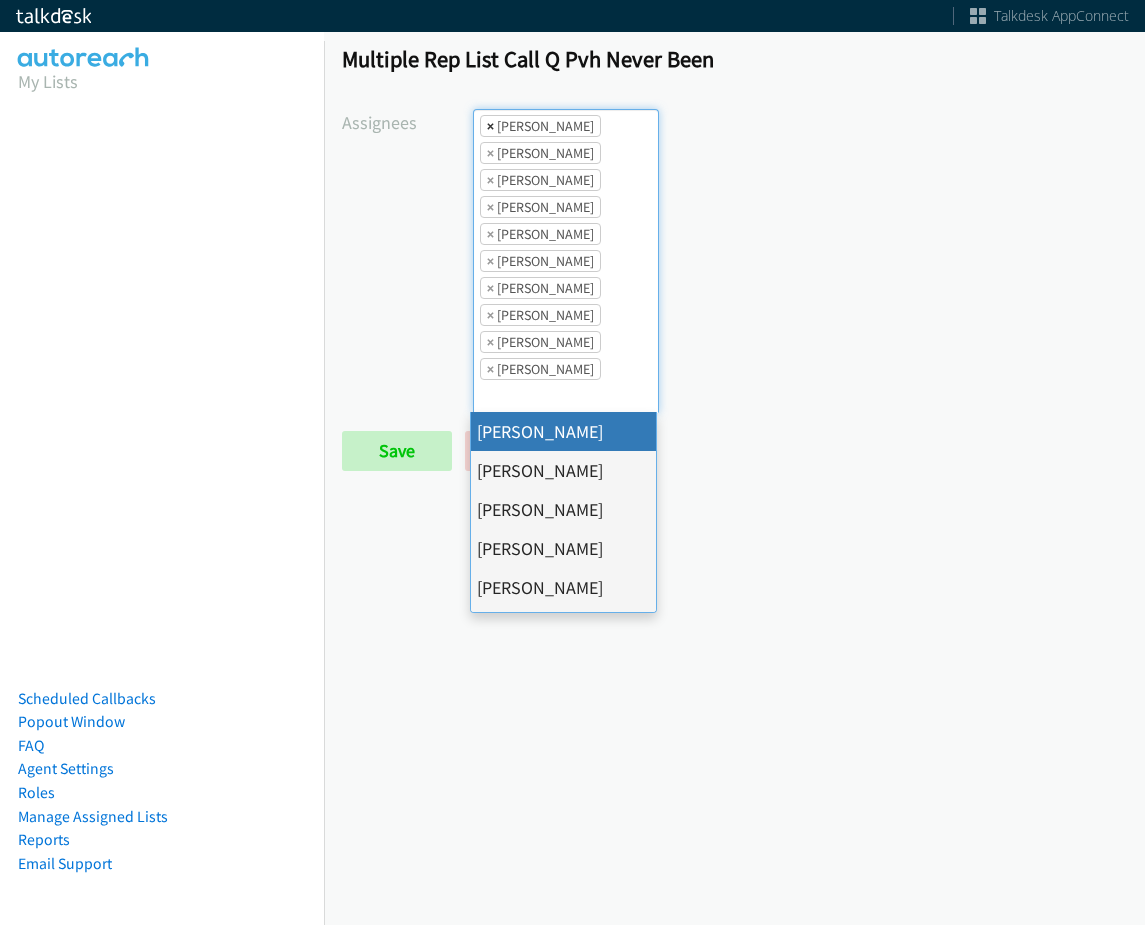 click on "×" at bounding box center [490, 126] 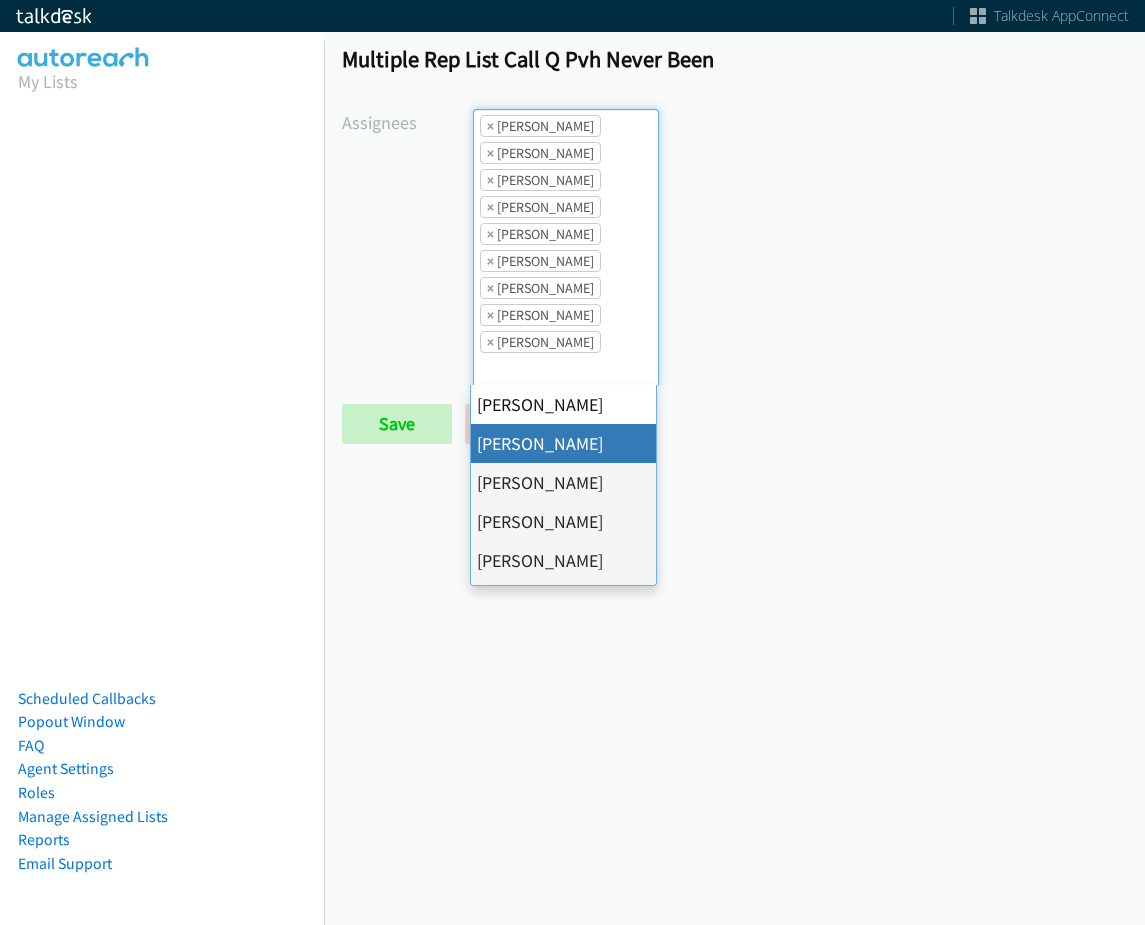 click on "×" at bounding box center [490, 126] 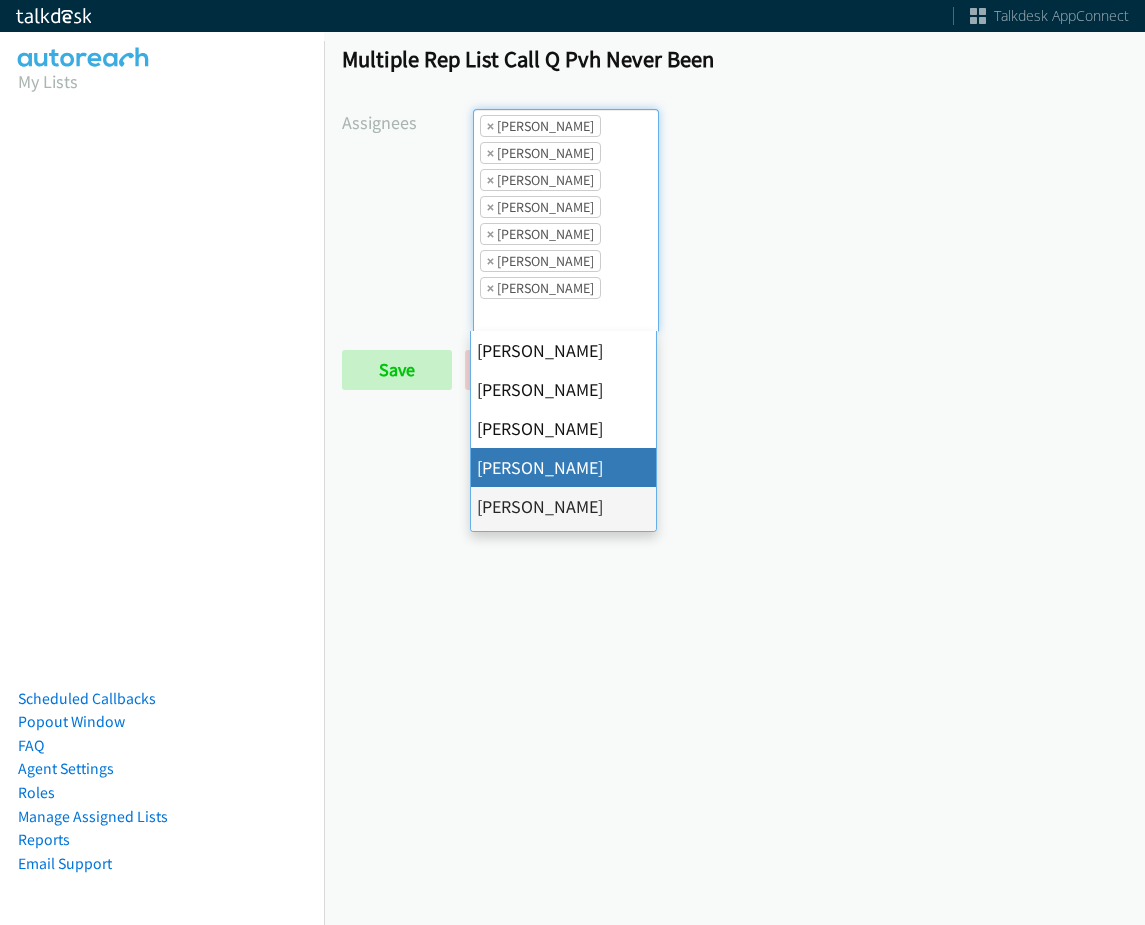 click on "×" at bounding box center (490, 126) 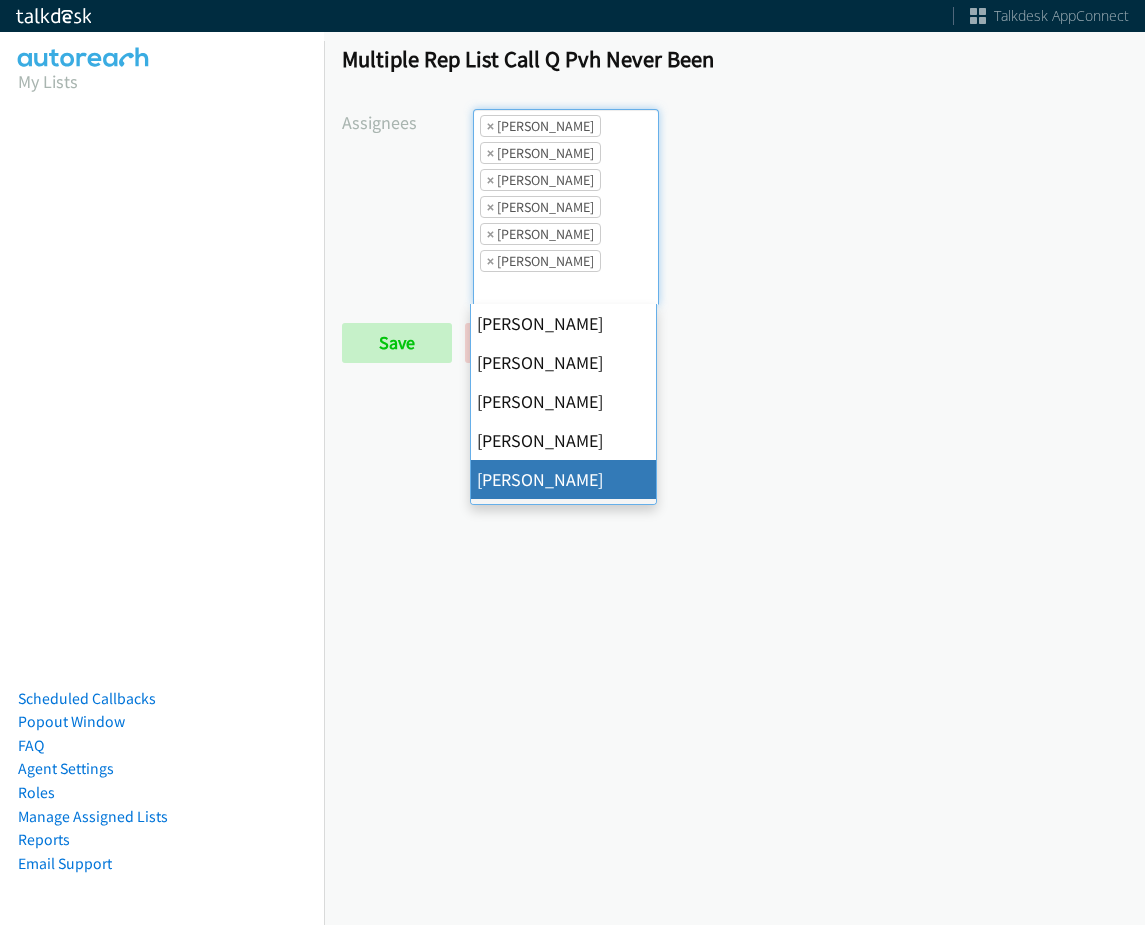 click on "×" at bounding box center [490, 126] 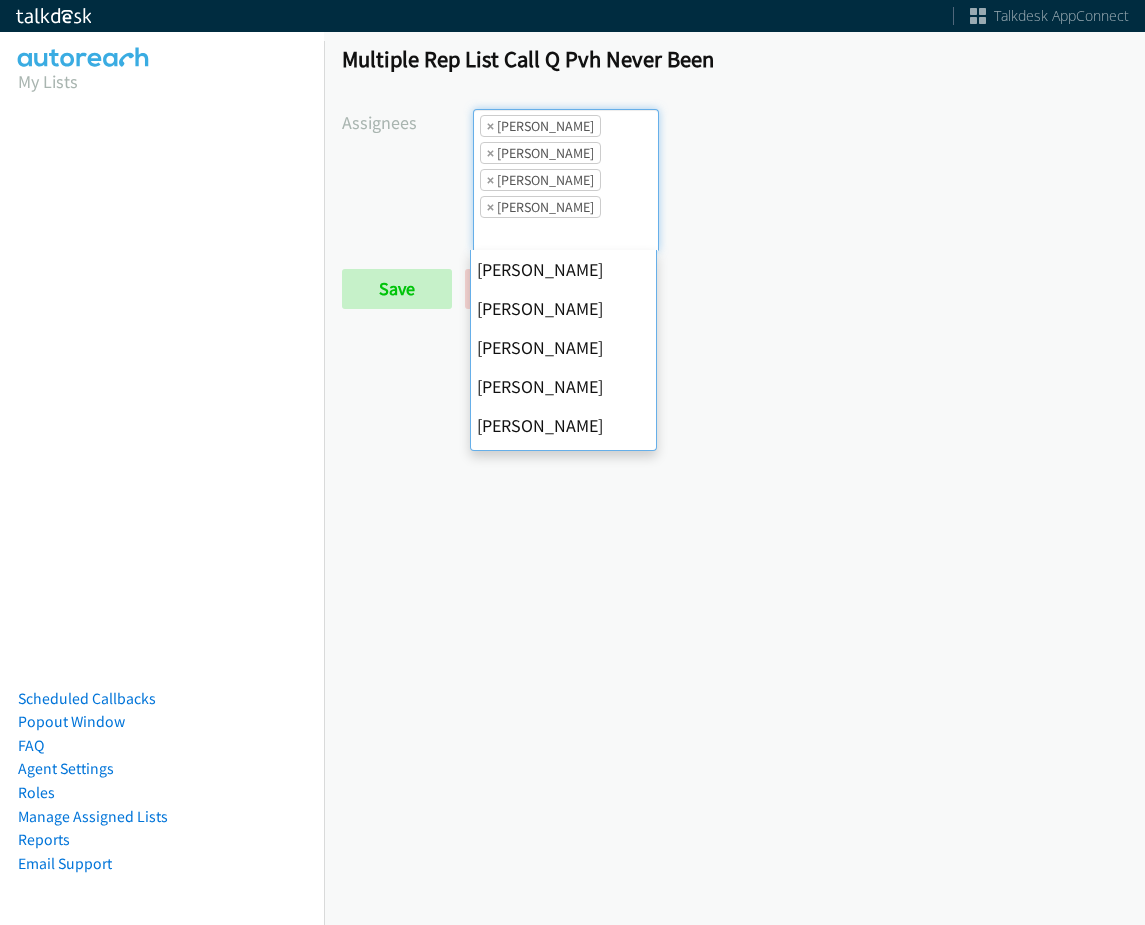 click on "×" at bounding box center (490, 126) 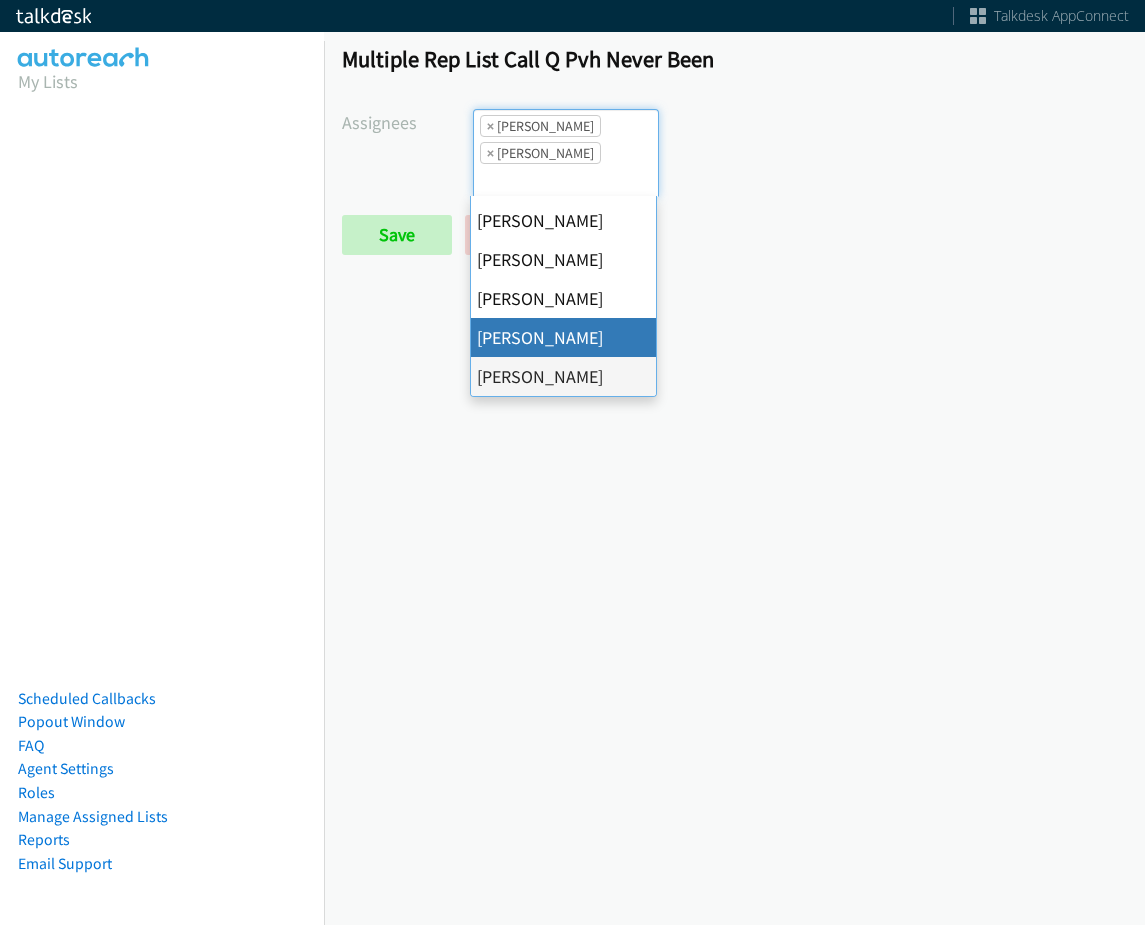 click on "×" at bounding box center (490, 126) 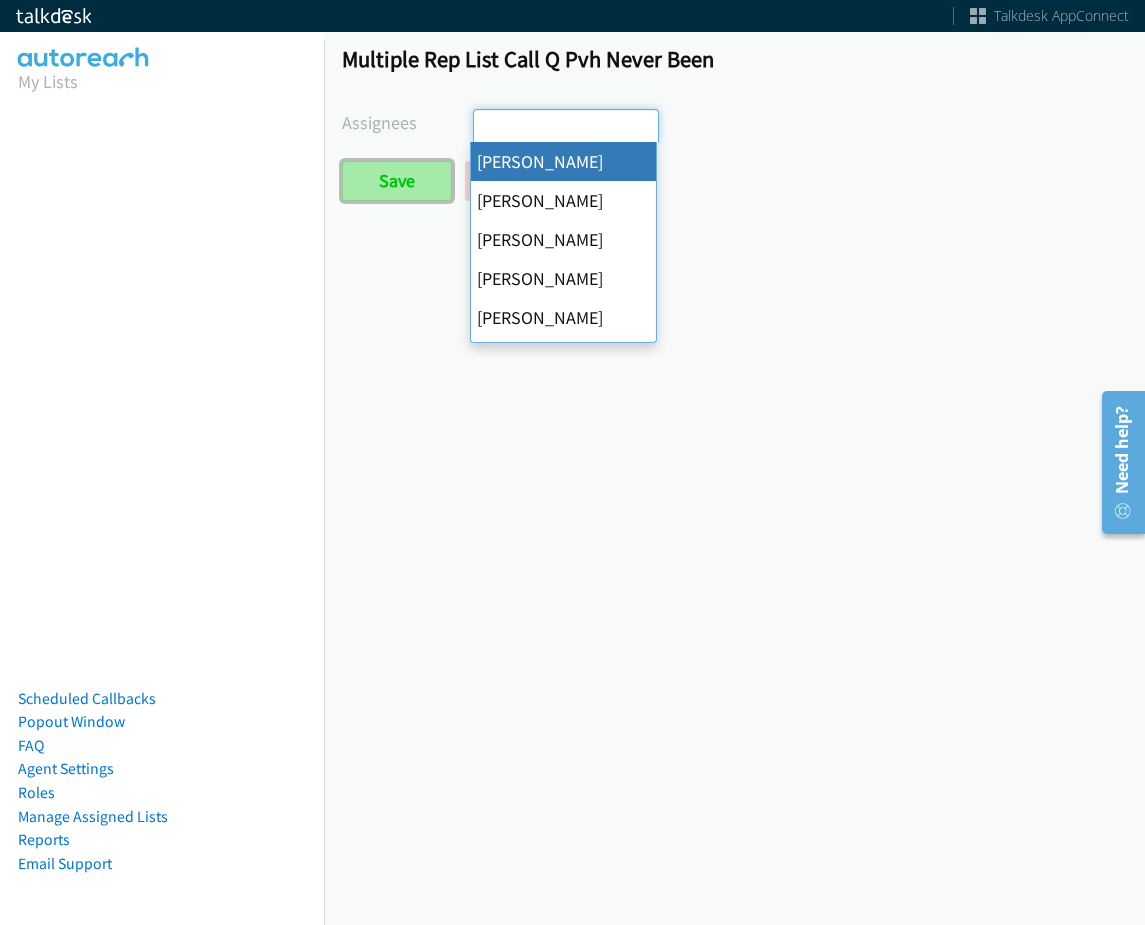 click on "Save" at bounding box center [397, 181] 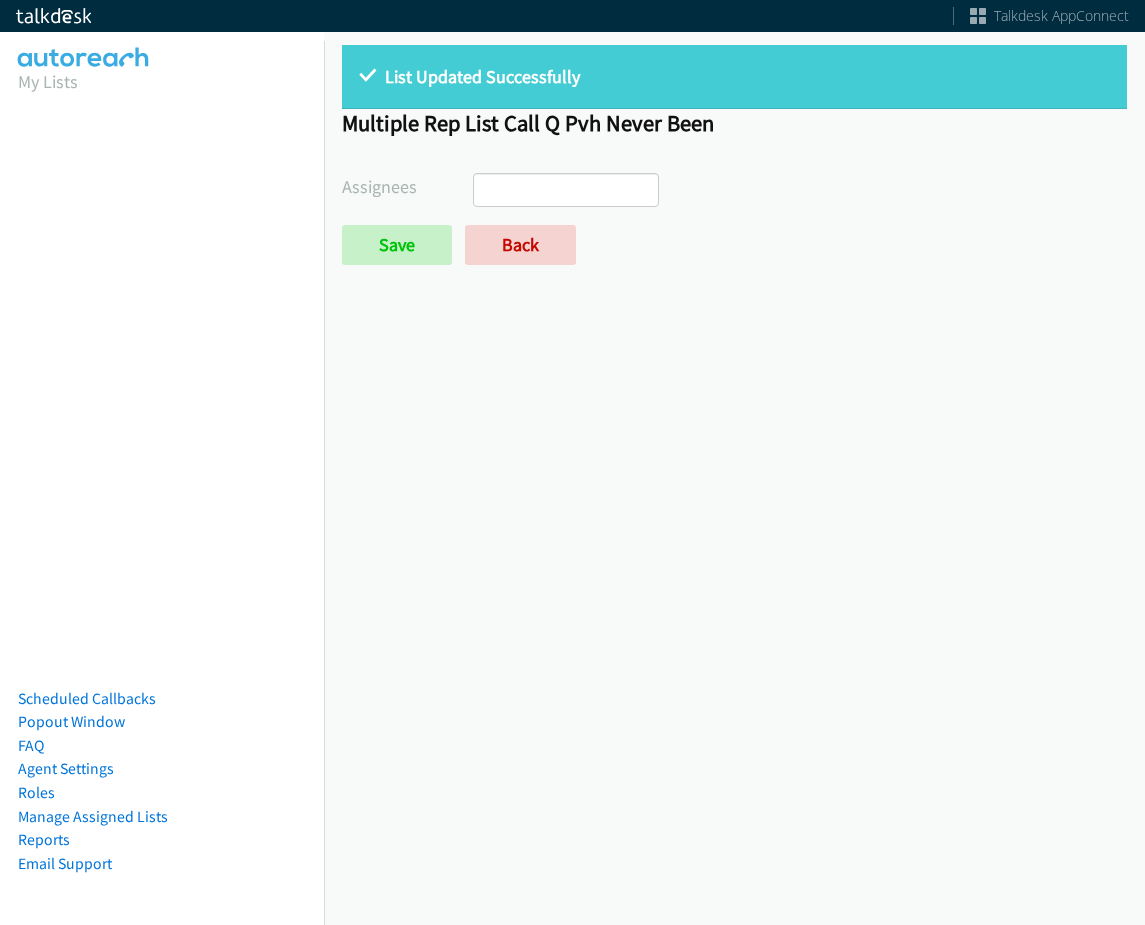 select 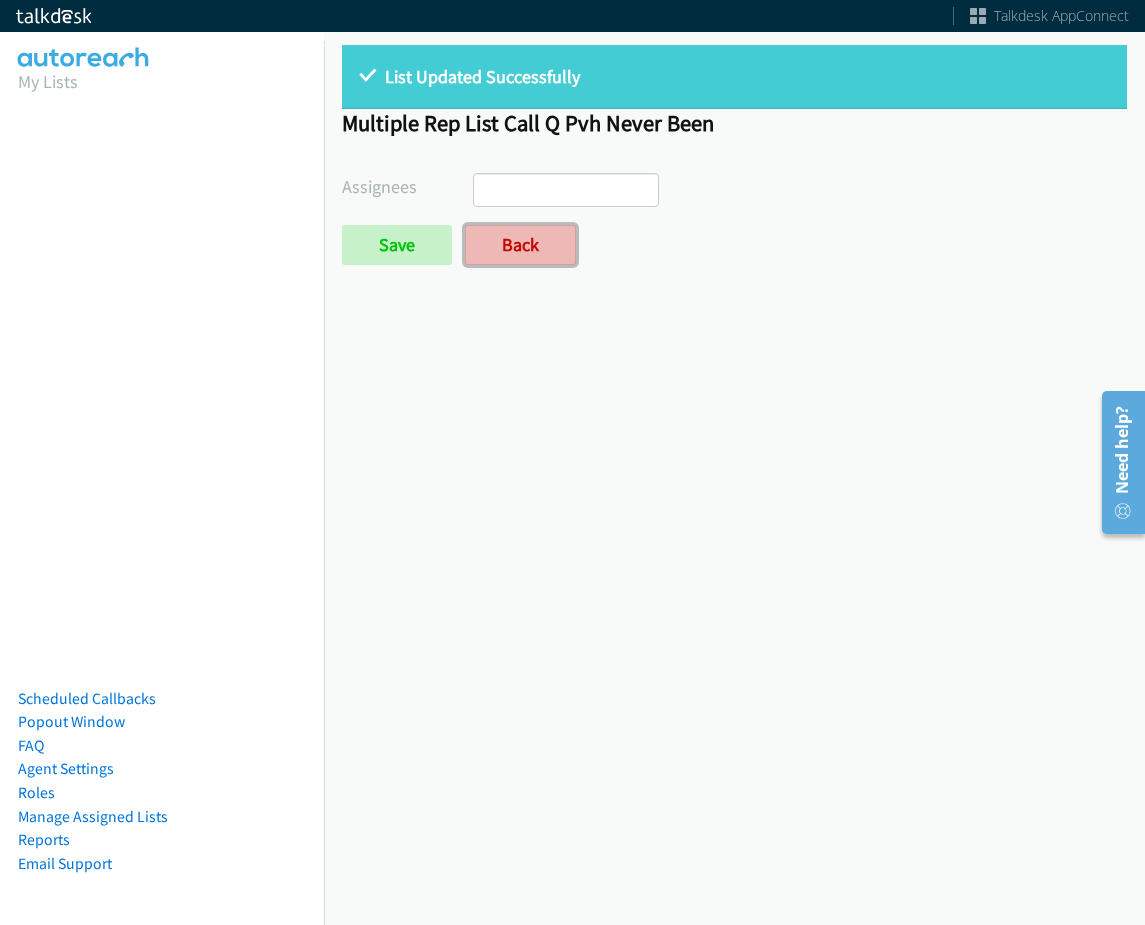 click on "Back" at bounding box center [520, 245] 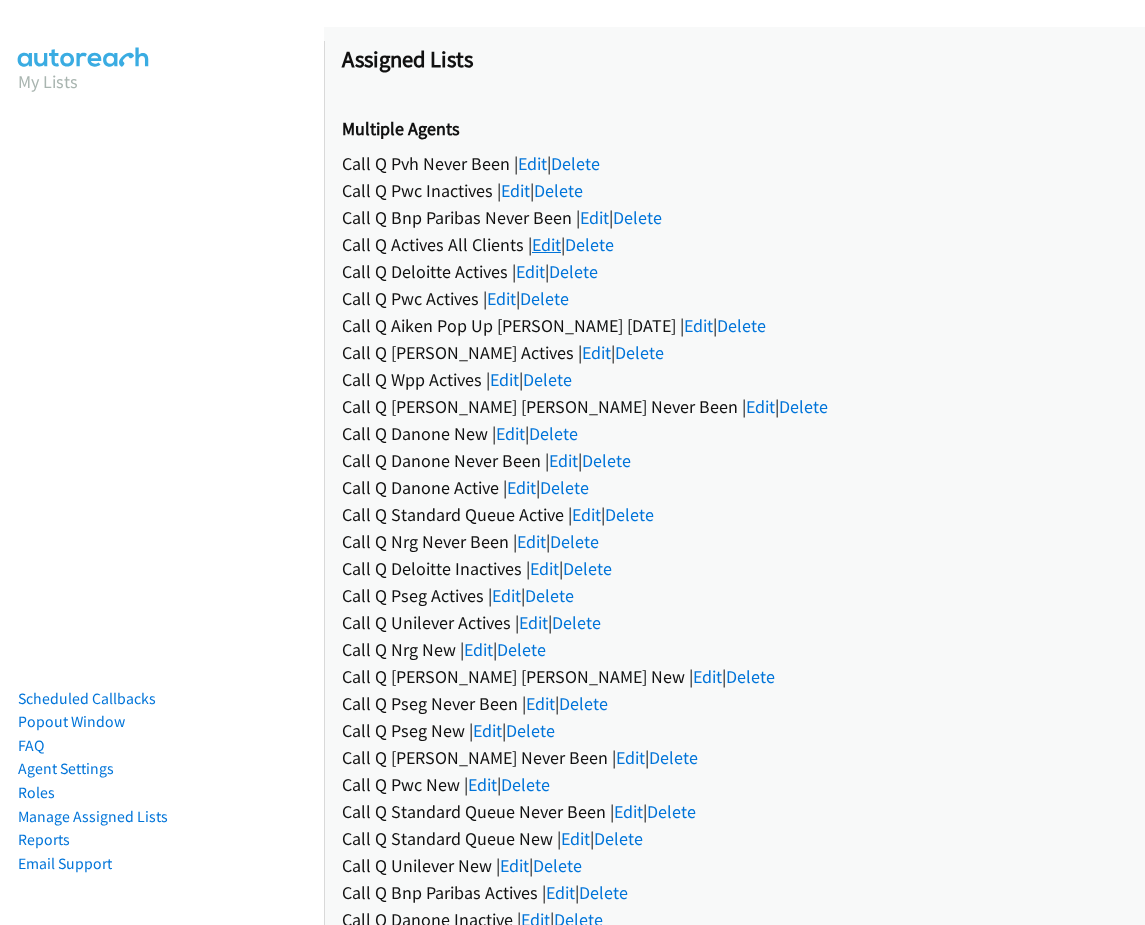 scroll, scrollTop: 0, scrollLeft: 0, axis: both 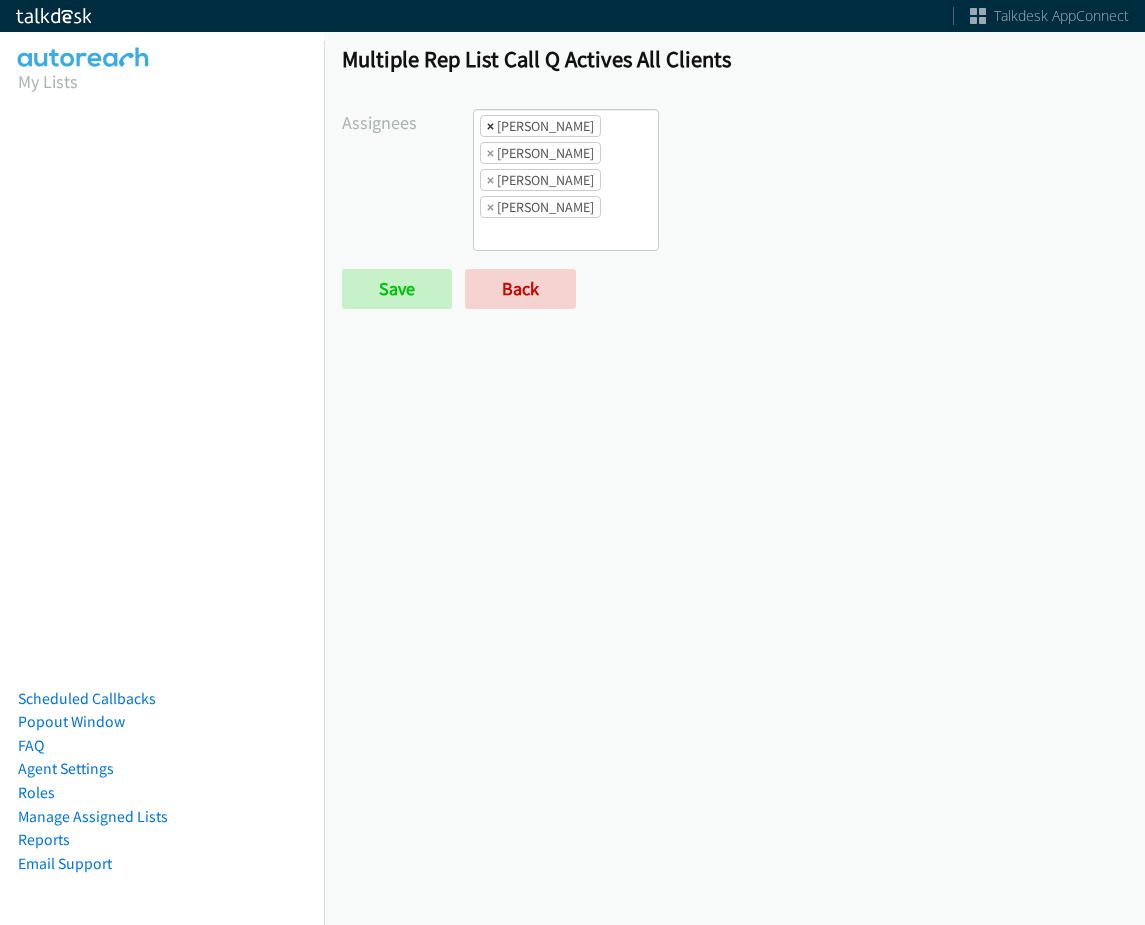 click on "×" at bounding box center (490, 126) 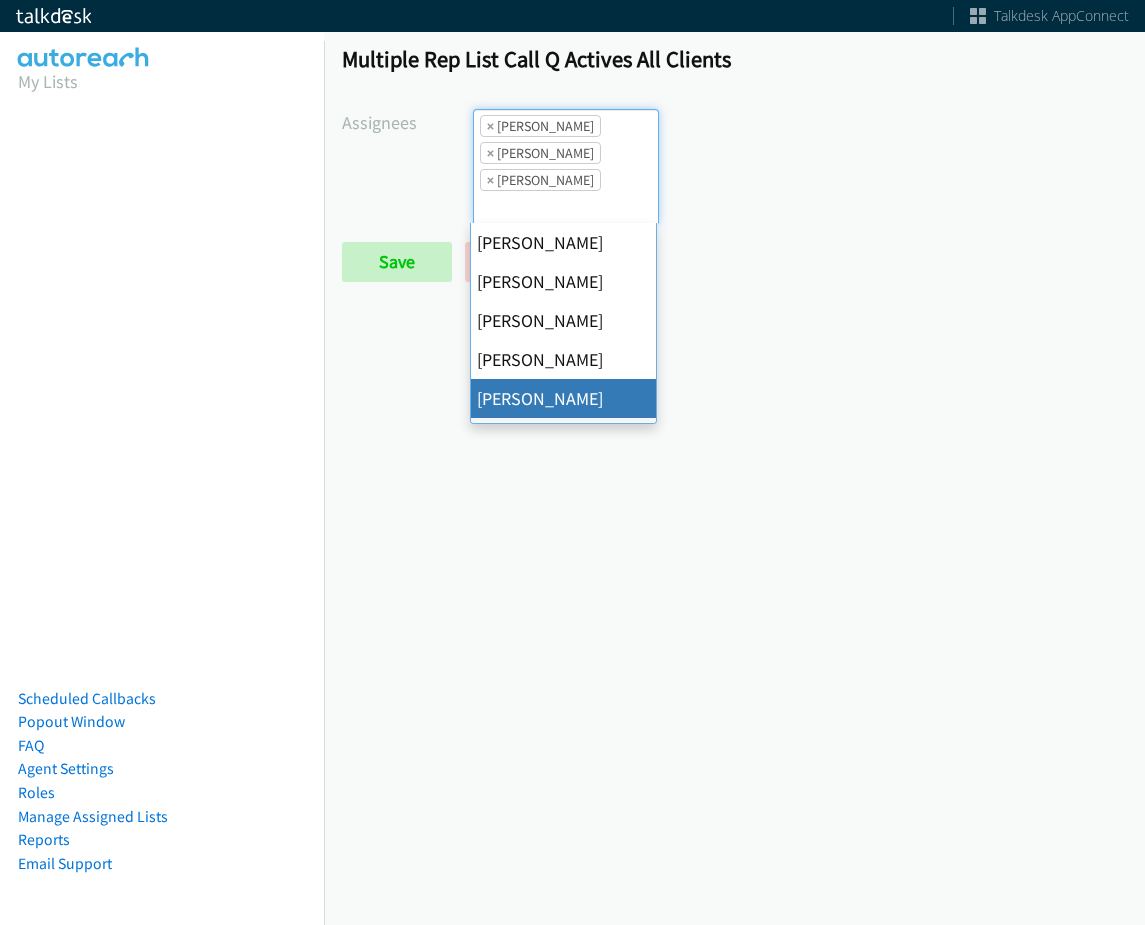 scroll, scrollTop: 24, scrollLeft: 0, axis: vertical 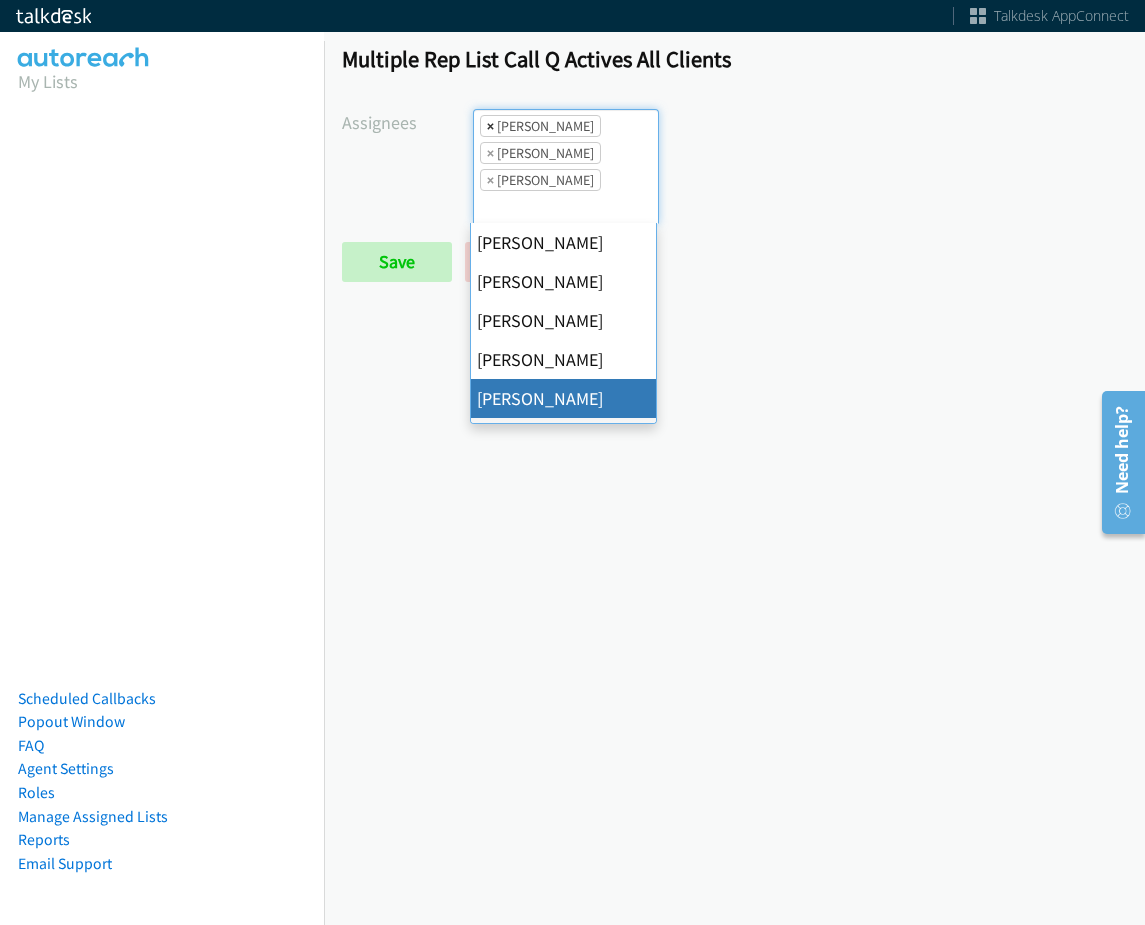 click on "×" at bounding box center [490, 126] 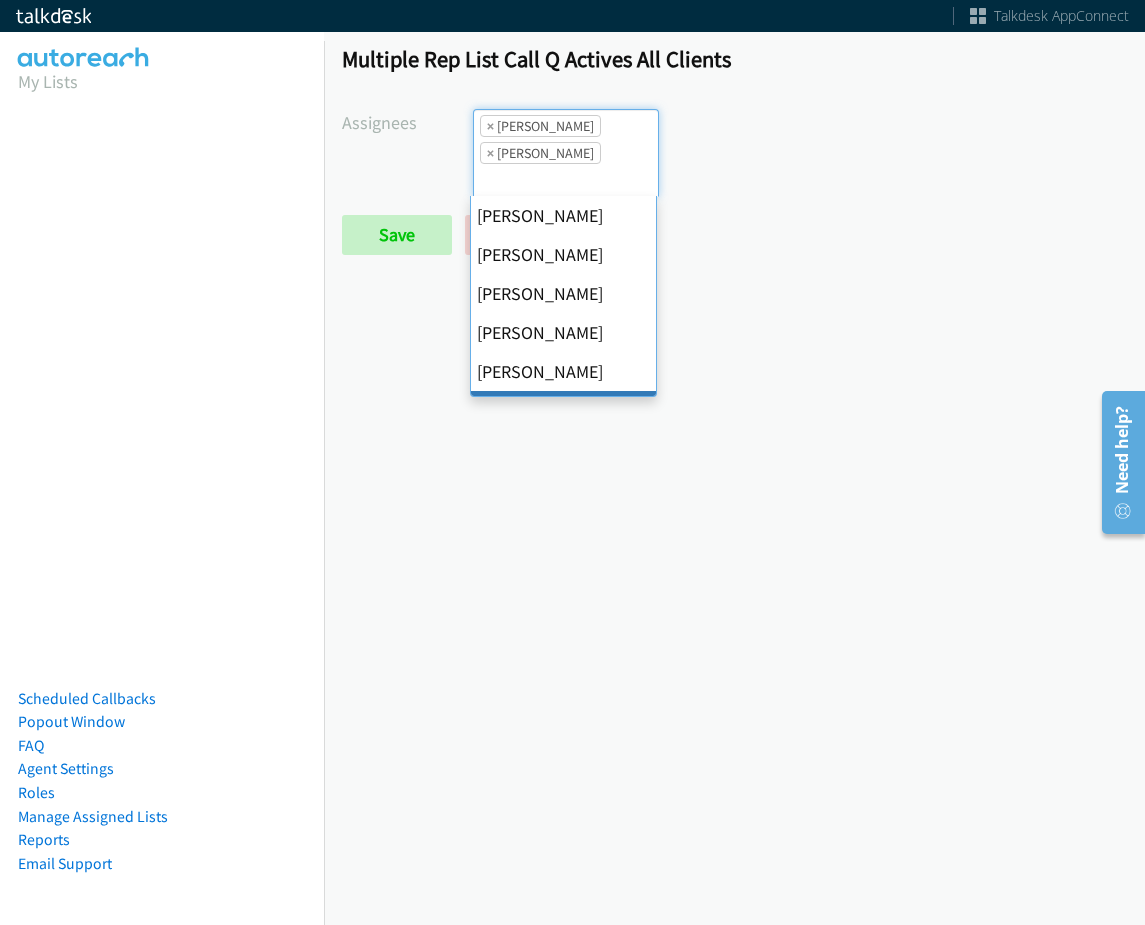 click on "×" at bounding box center (490, 126) 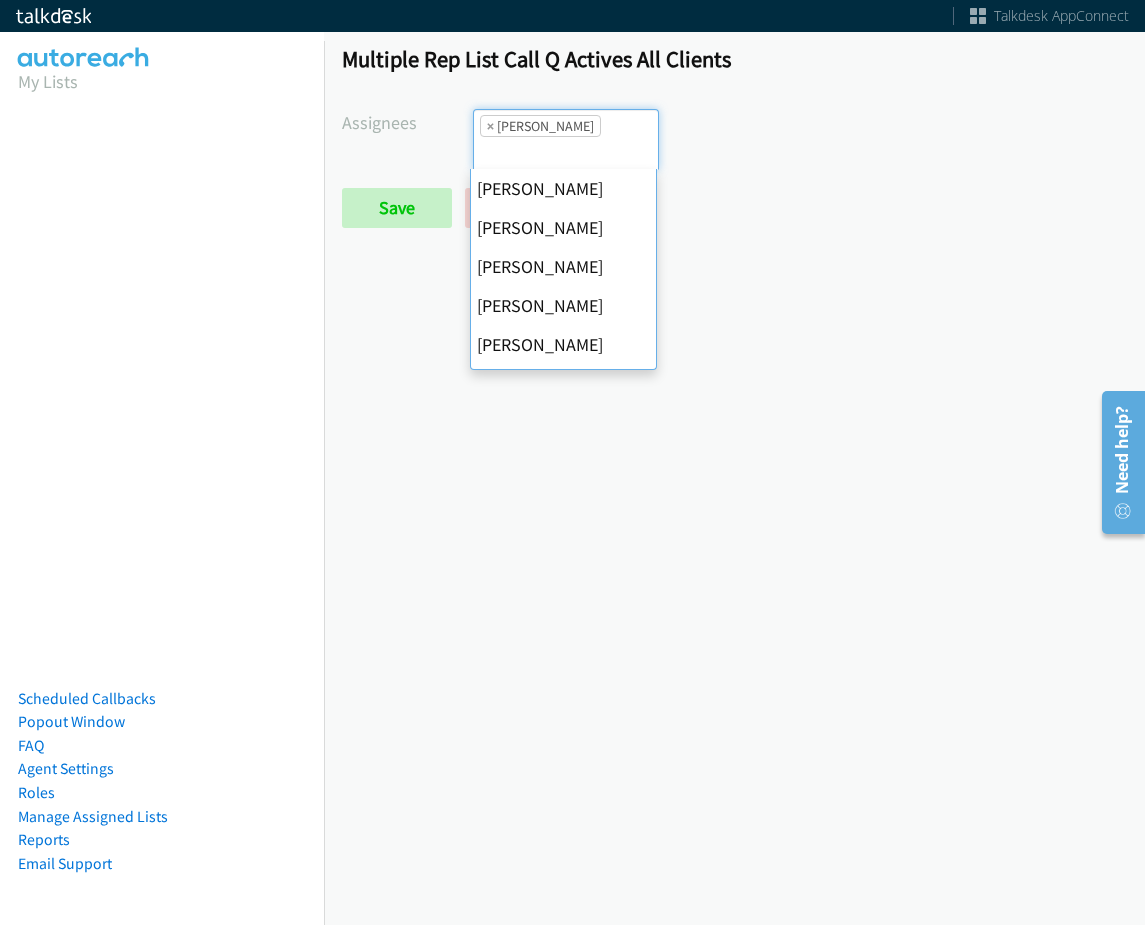 click on "×" at bounding box center (490, 126) 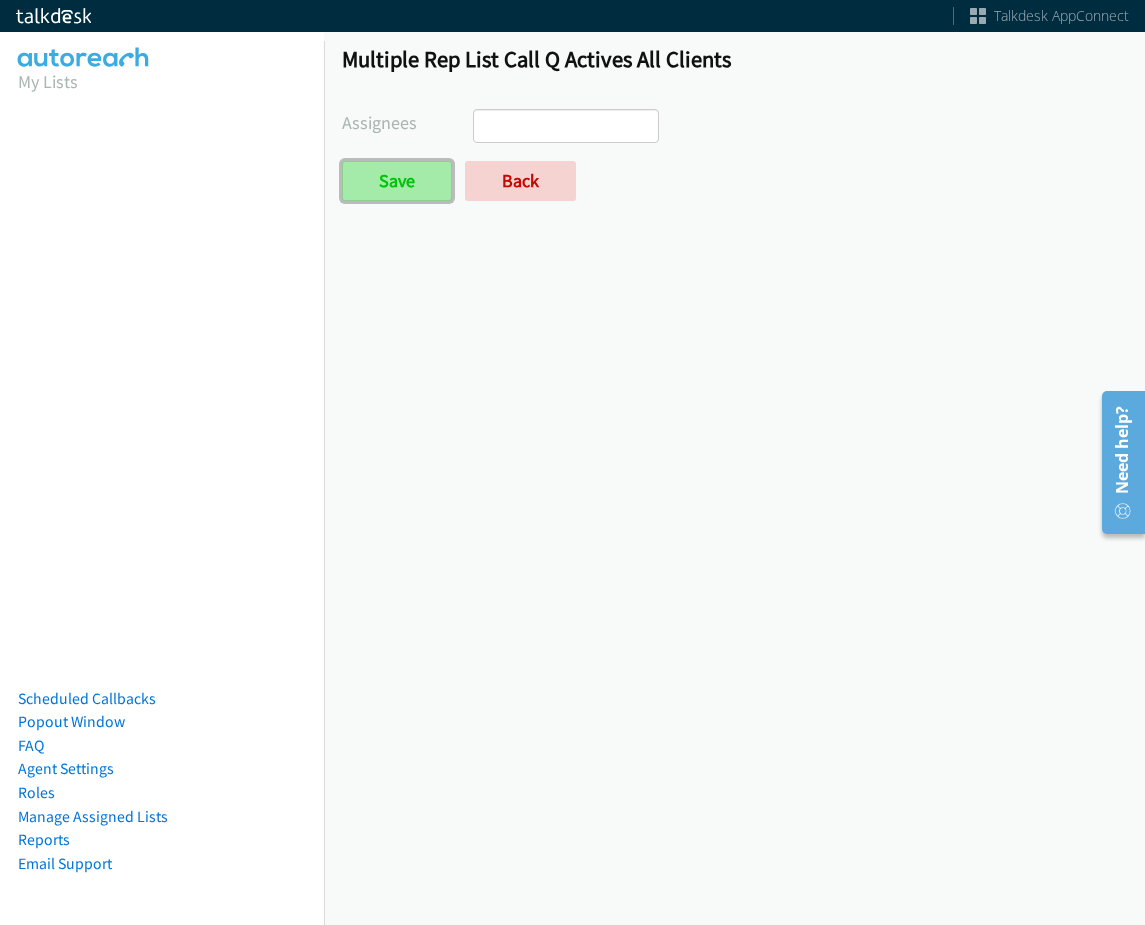 click on "Save" at bounding box center [397, 181] 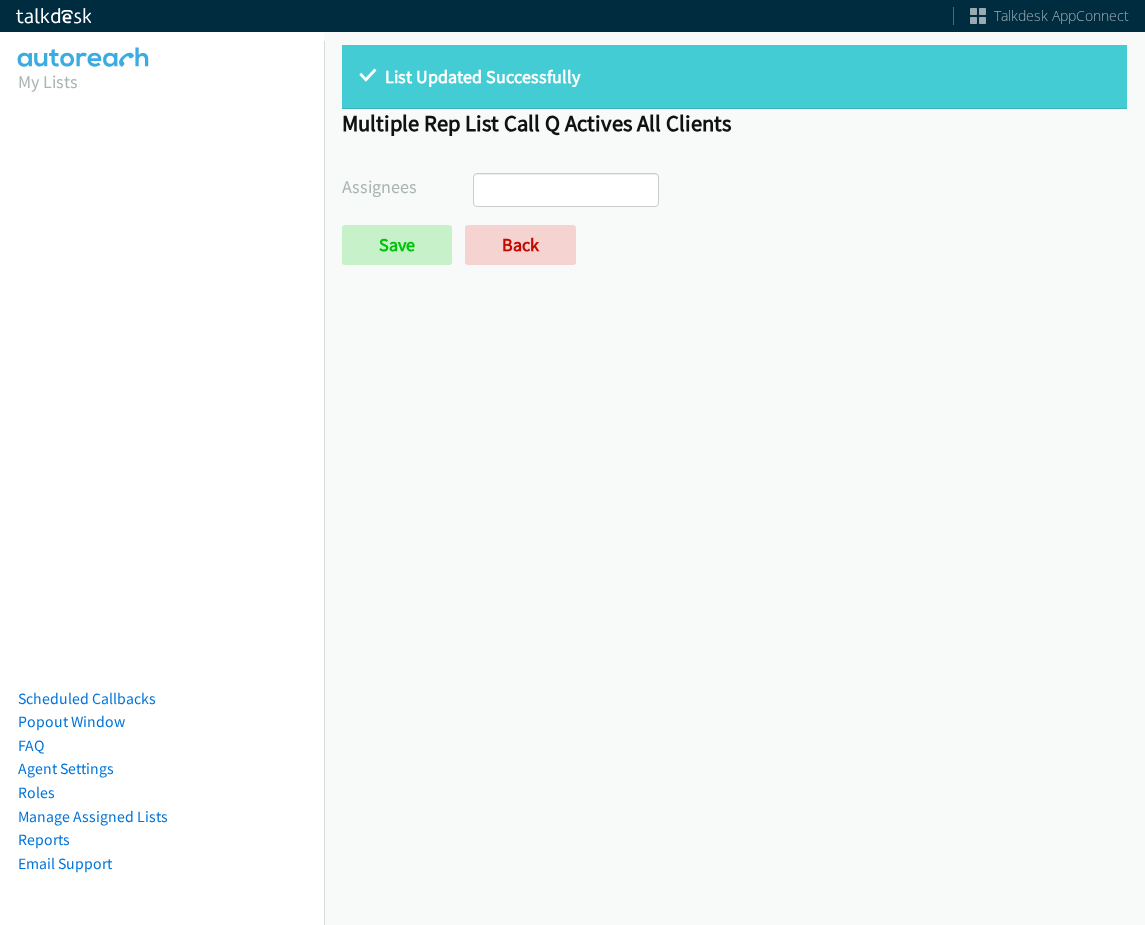 select 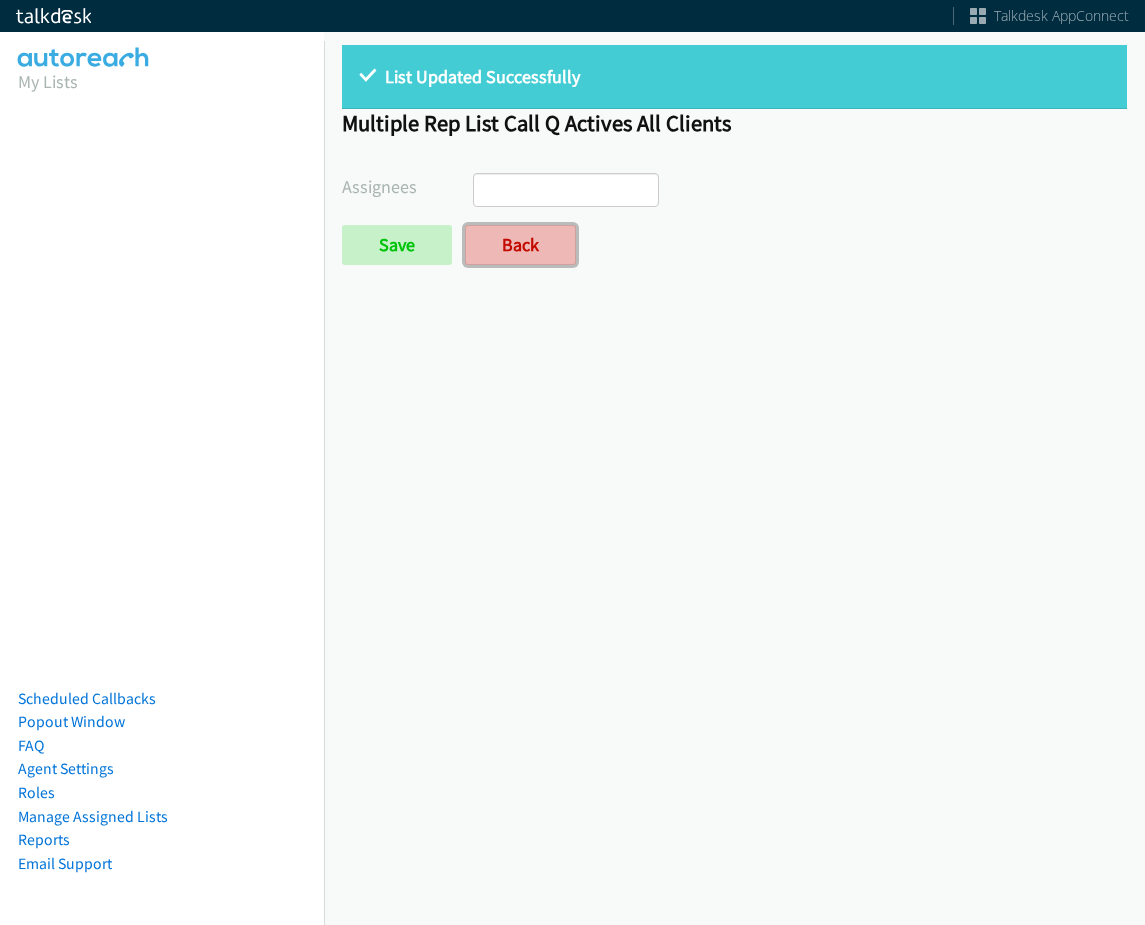 click on "Back" at bounding box center [520, 245] 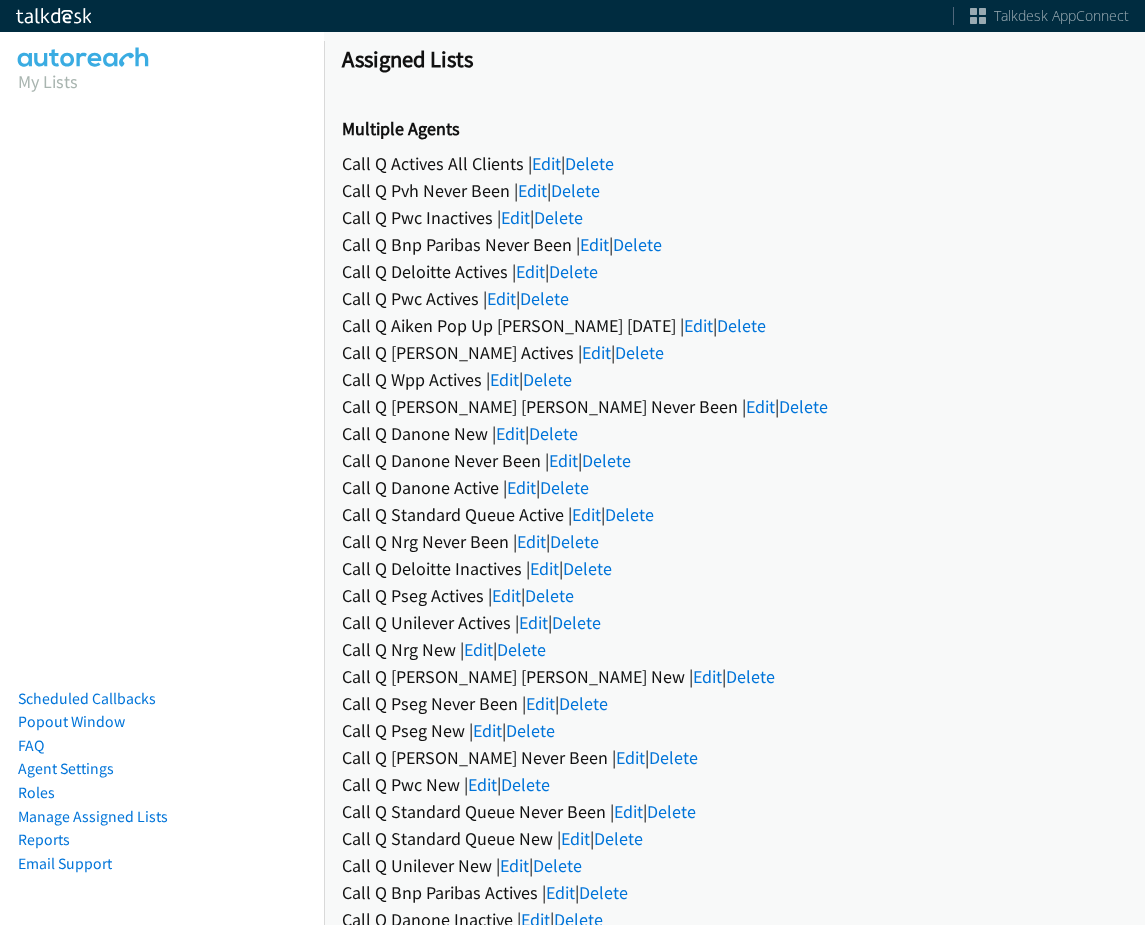 scroll, scrollTop: 0, scrollLeft: 0, axis: both 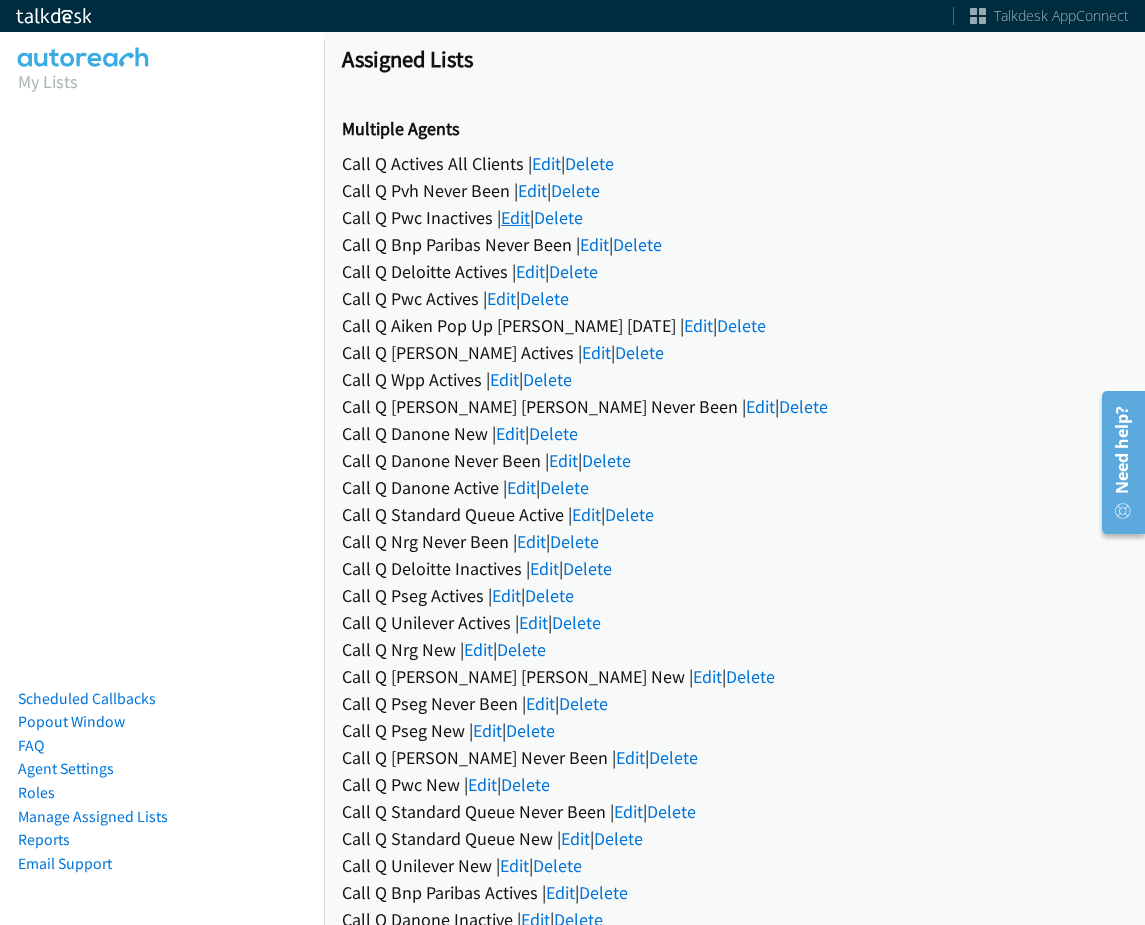click on "Edit" at bounding box center (515, 217) 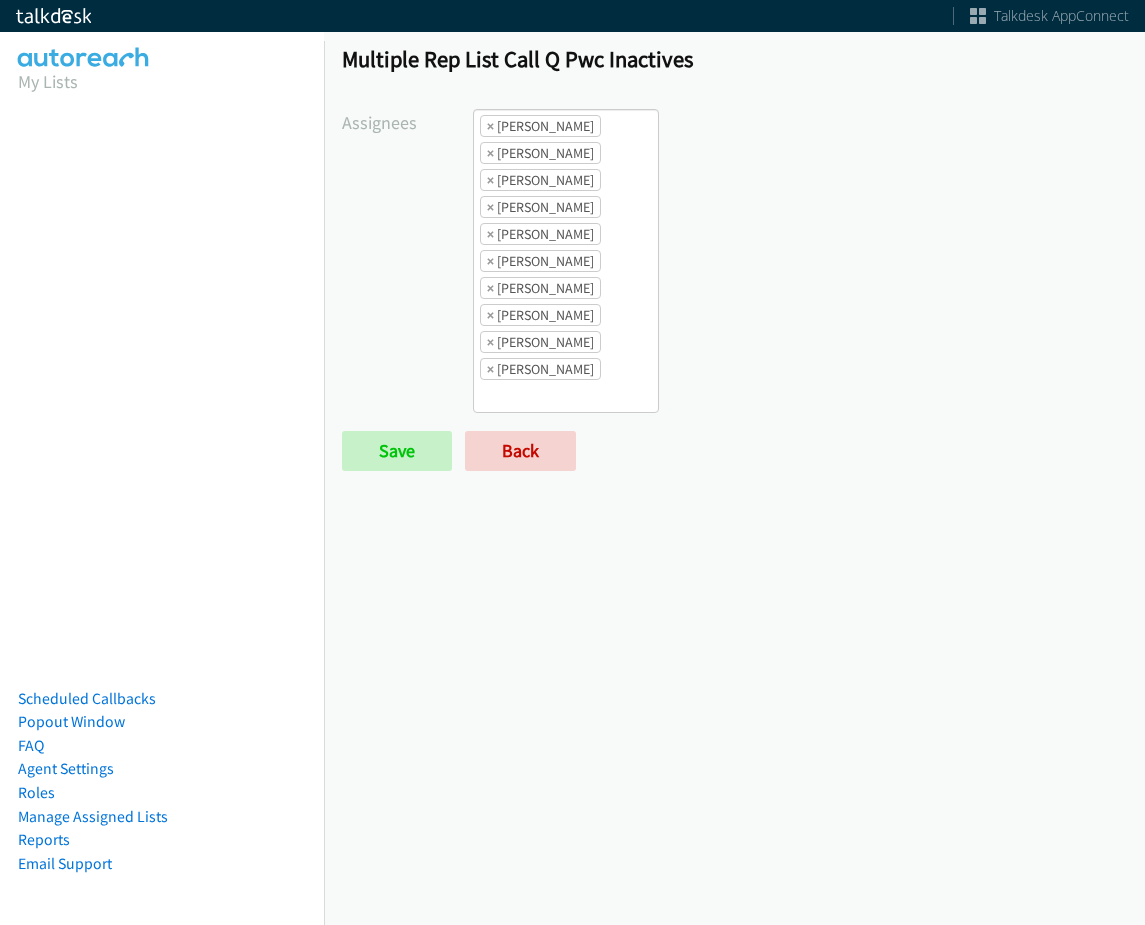 scroll, scrollTop: 0, scrollLeft: 0, axis: both 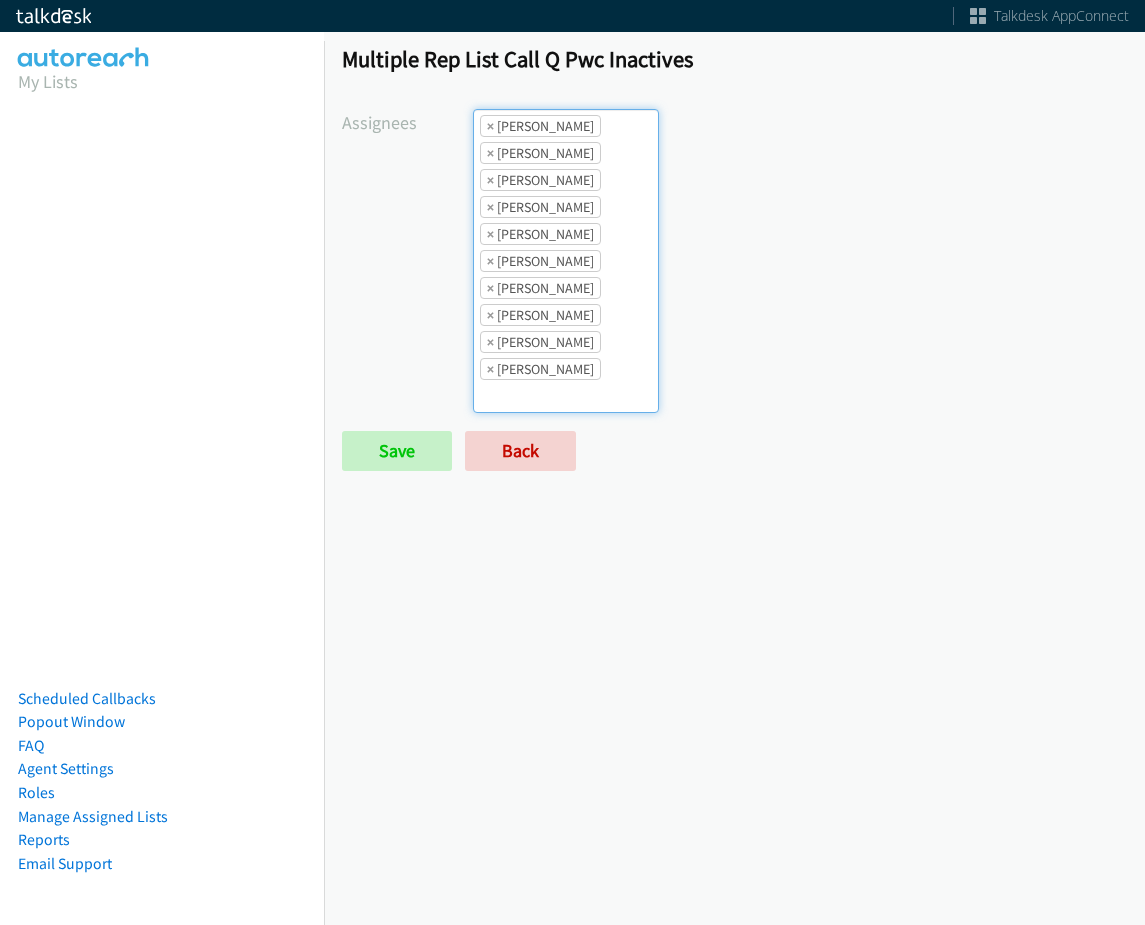 click on "× Abigail Odhiambo" at bounding box center [540, 126] 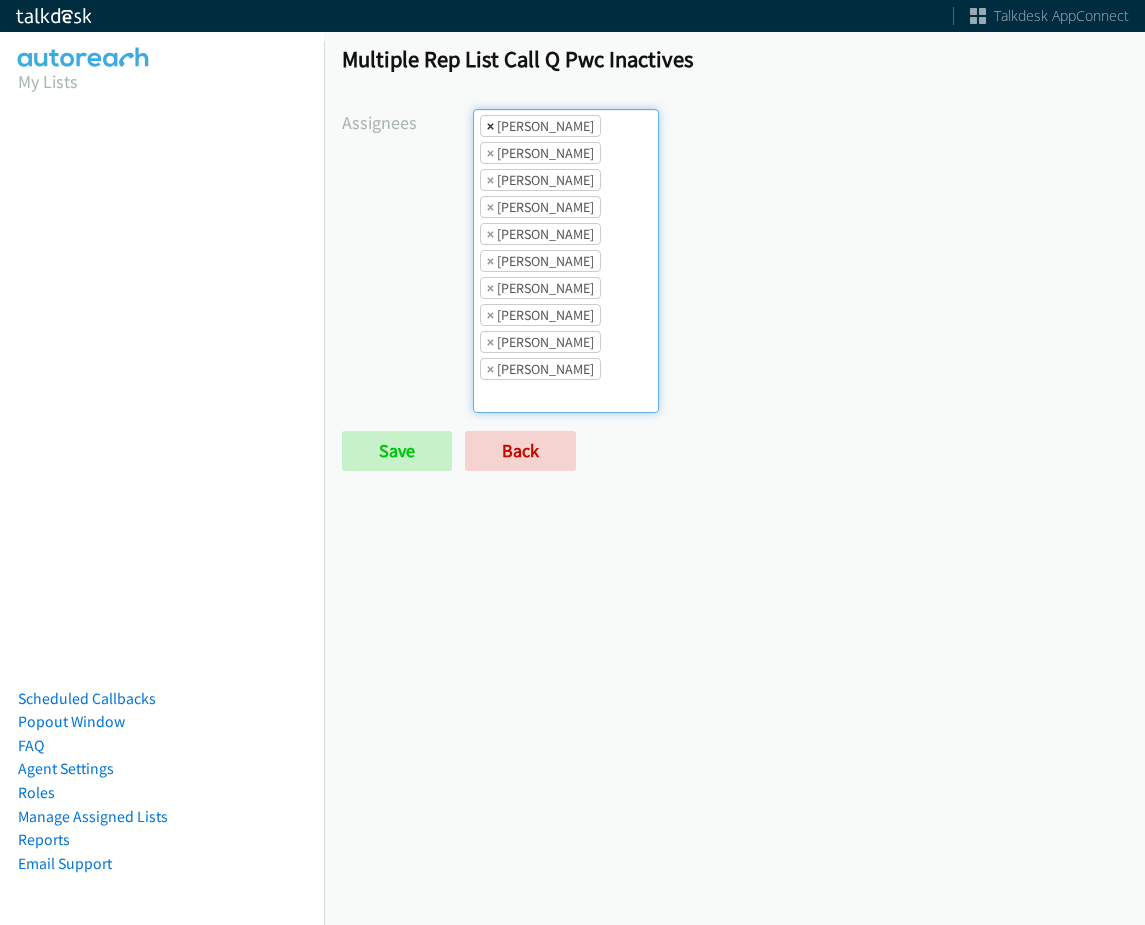 click on "×" at bounding box center [490, 126] 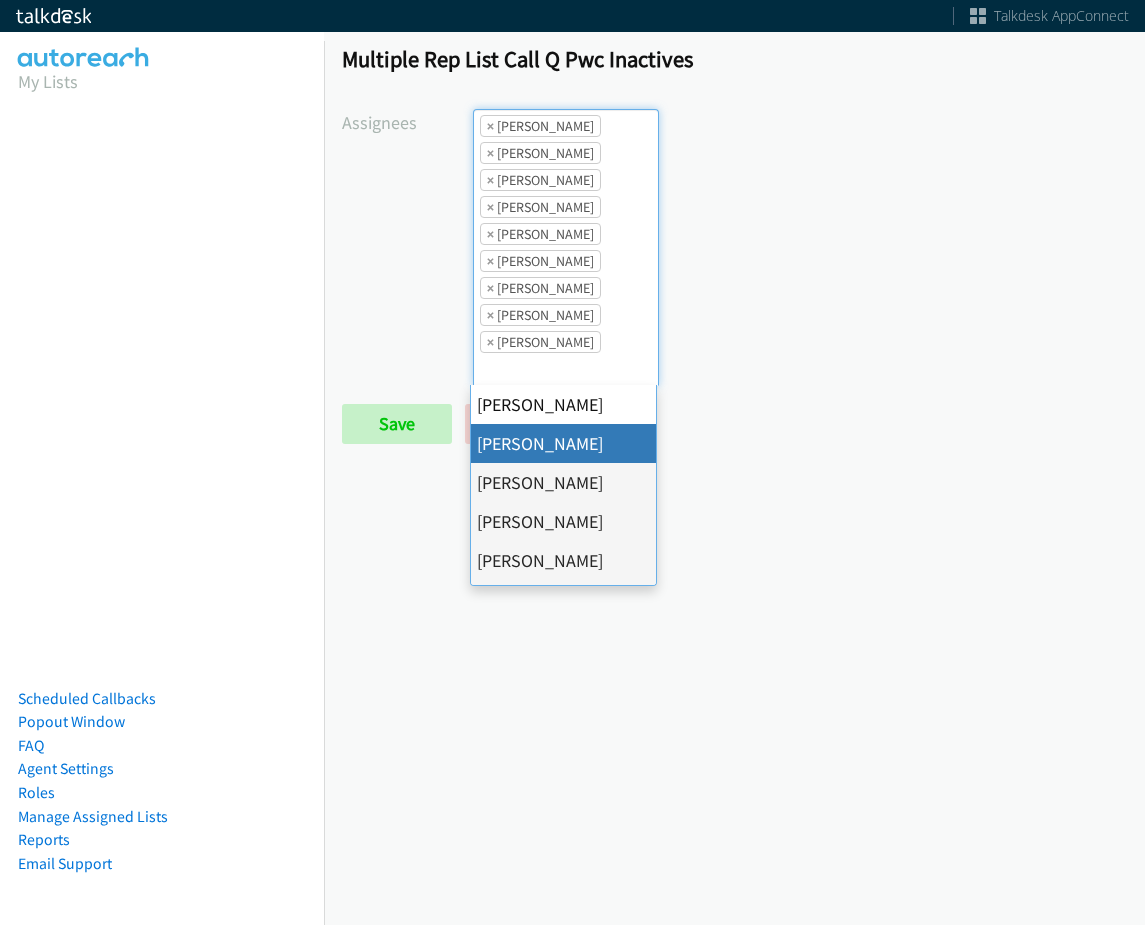 click on "×" at bounding box center (490, 126) 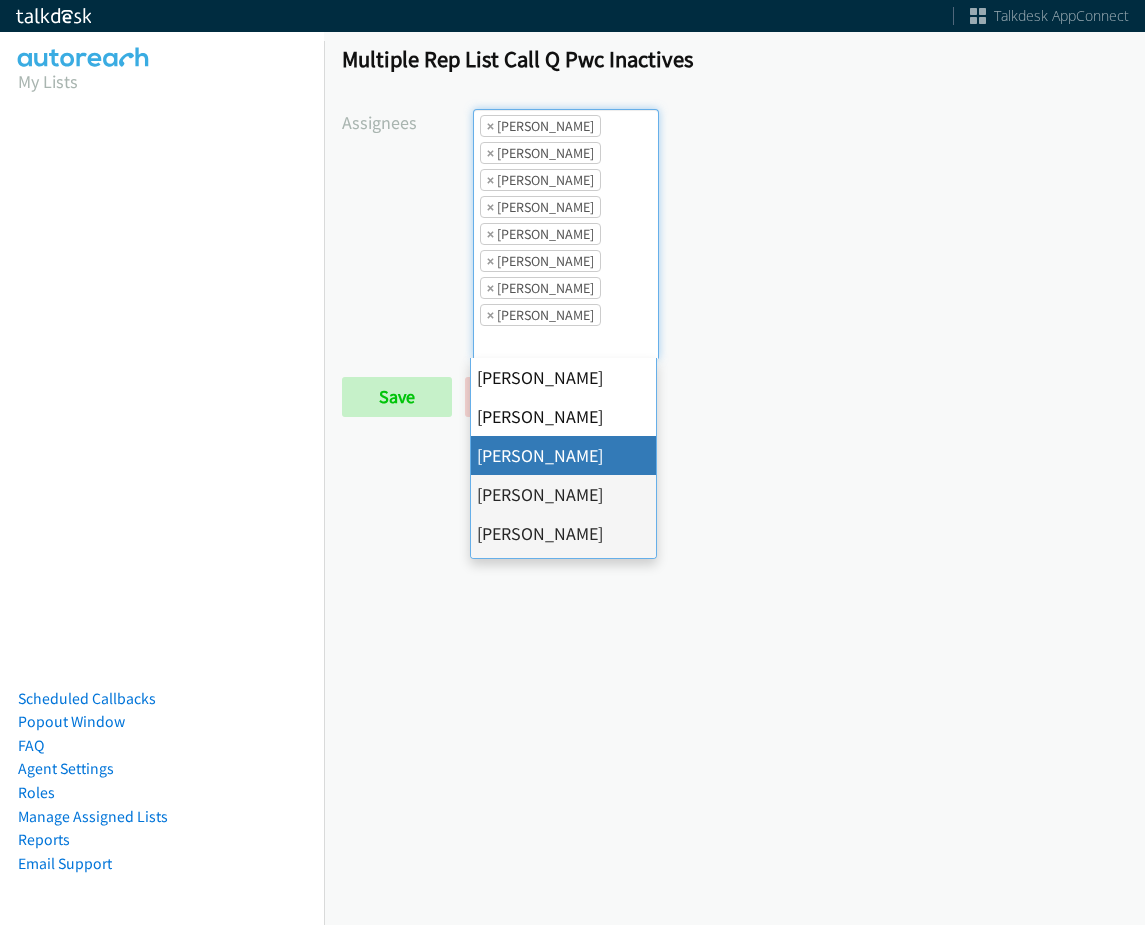 click on "×" at bounding box center [490, 126] 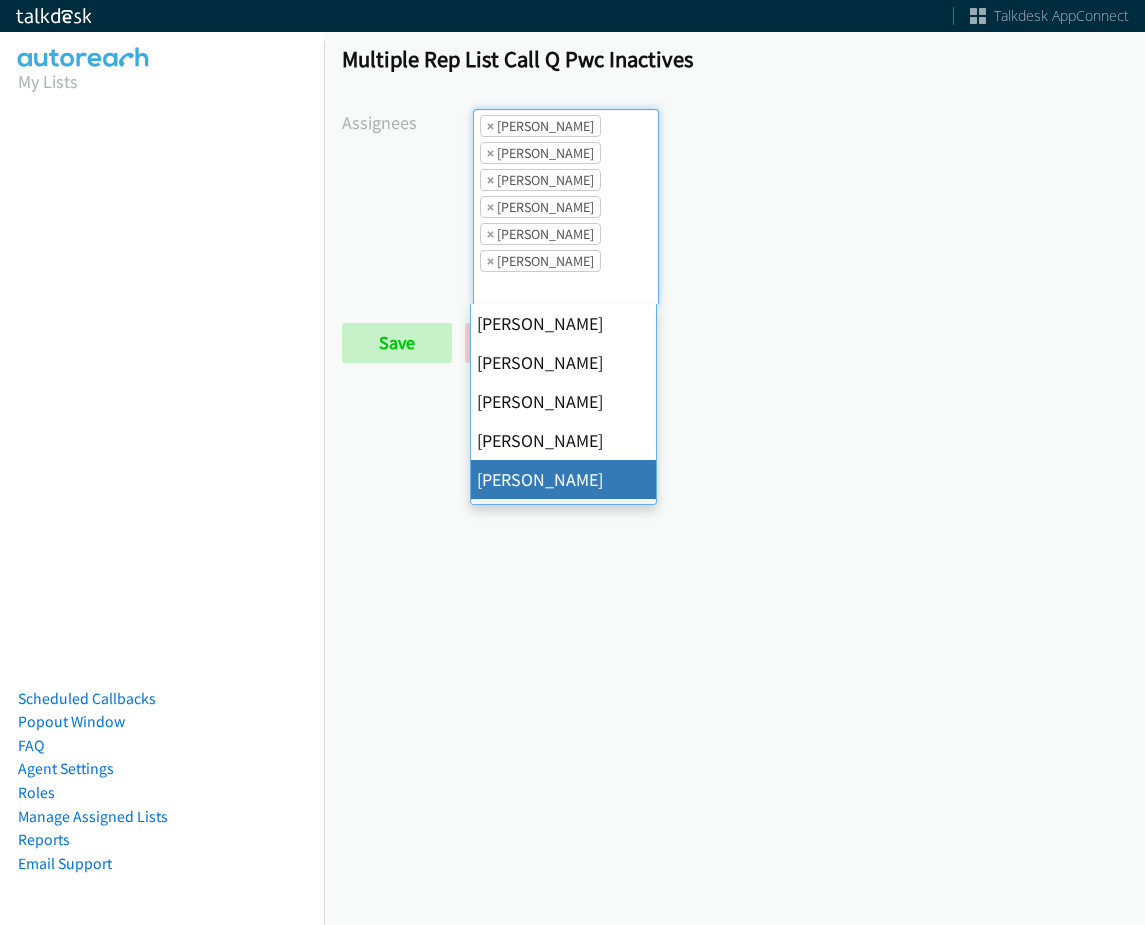 click on "×" at bounding box center [490, 126] 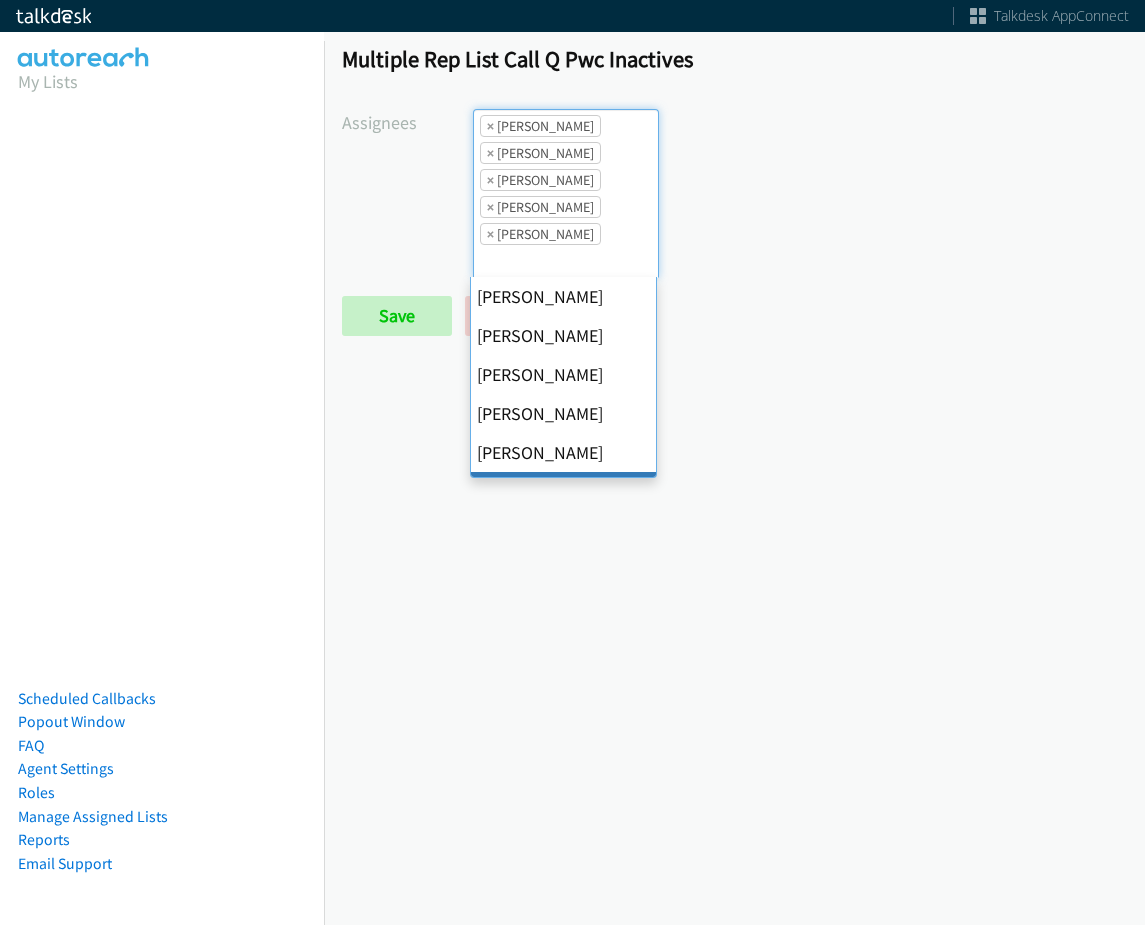 click on "×" at bounding box center (490, 126) 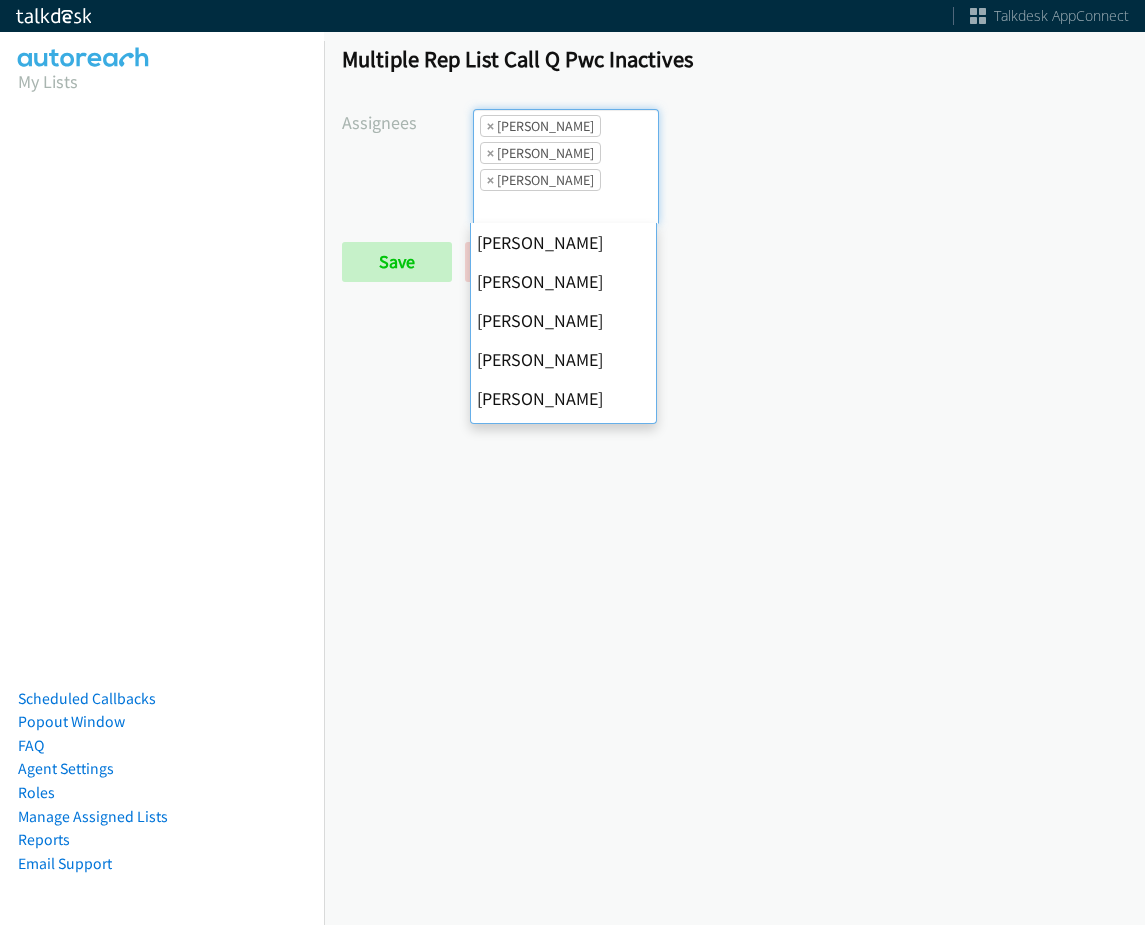 scroll, scrollTop: 351, scrollLeft: 0, axis: vertical 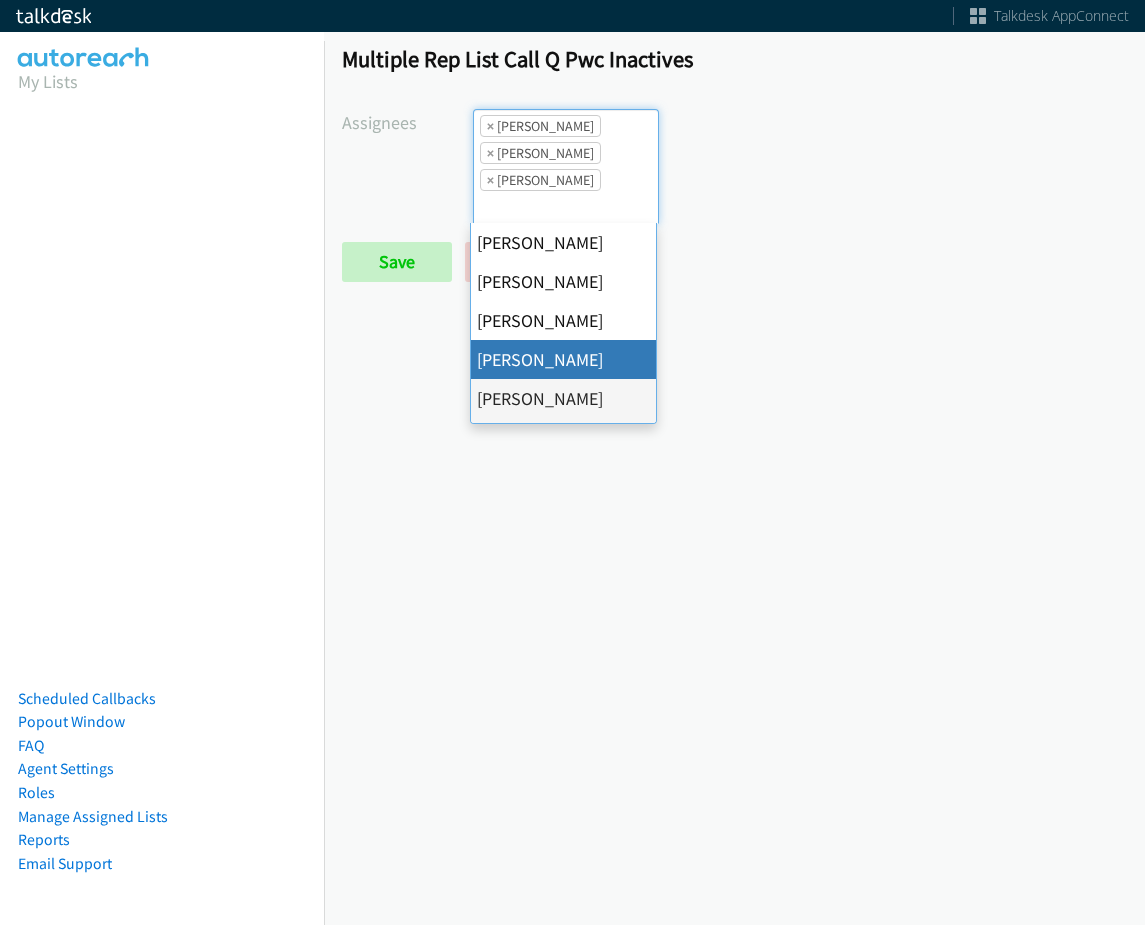 click on "×" at bounding box center (490, 126) 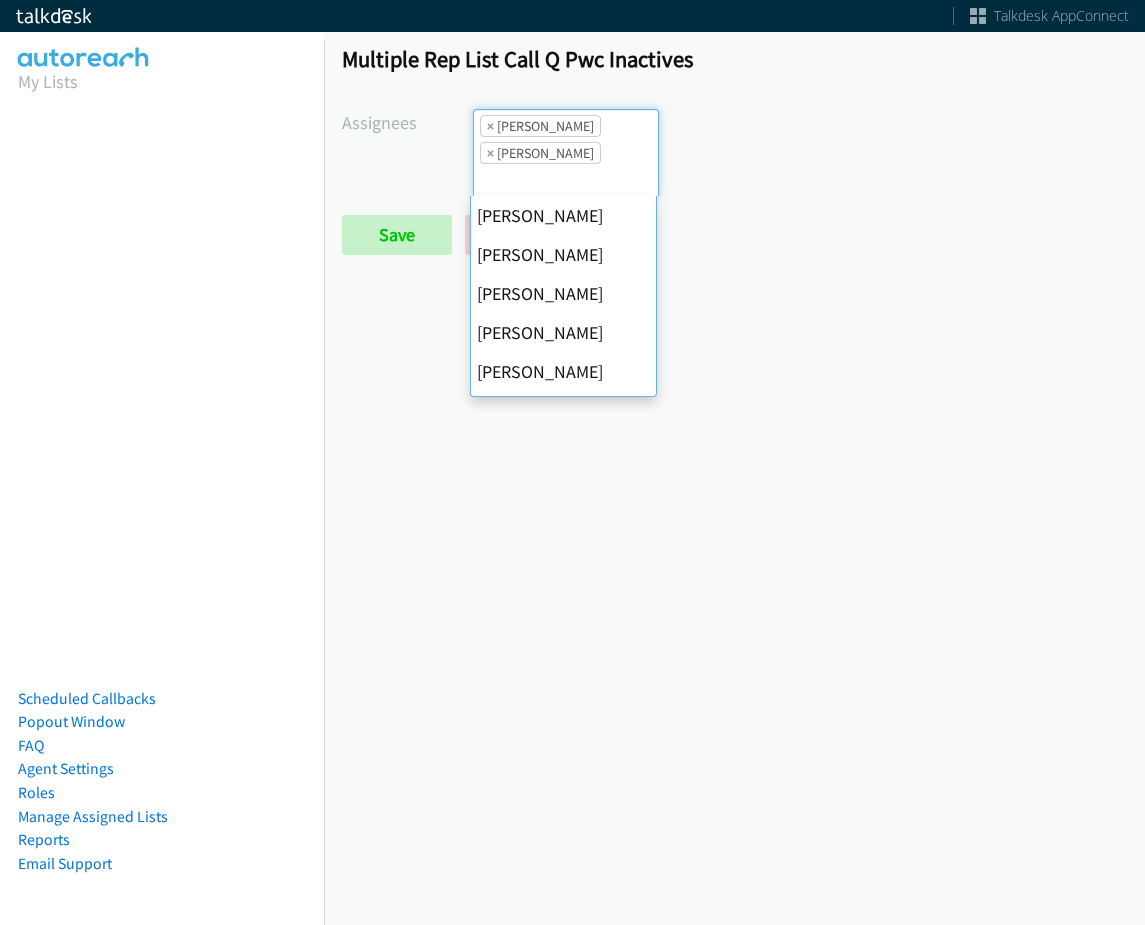 click on "×" at bounding box center [490, 126] 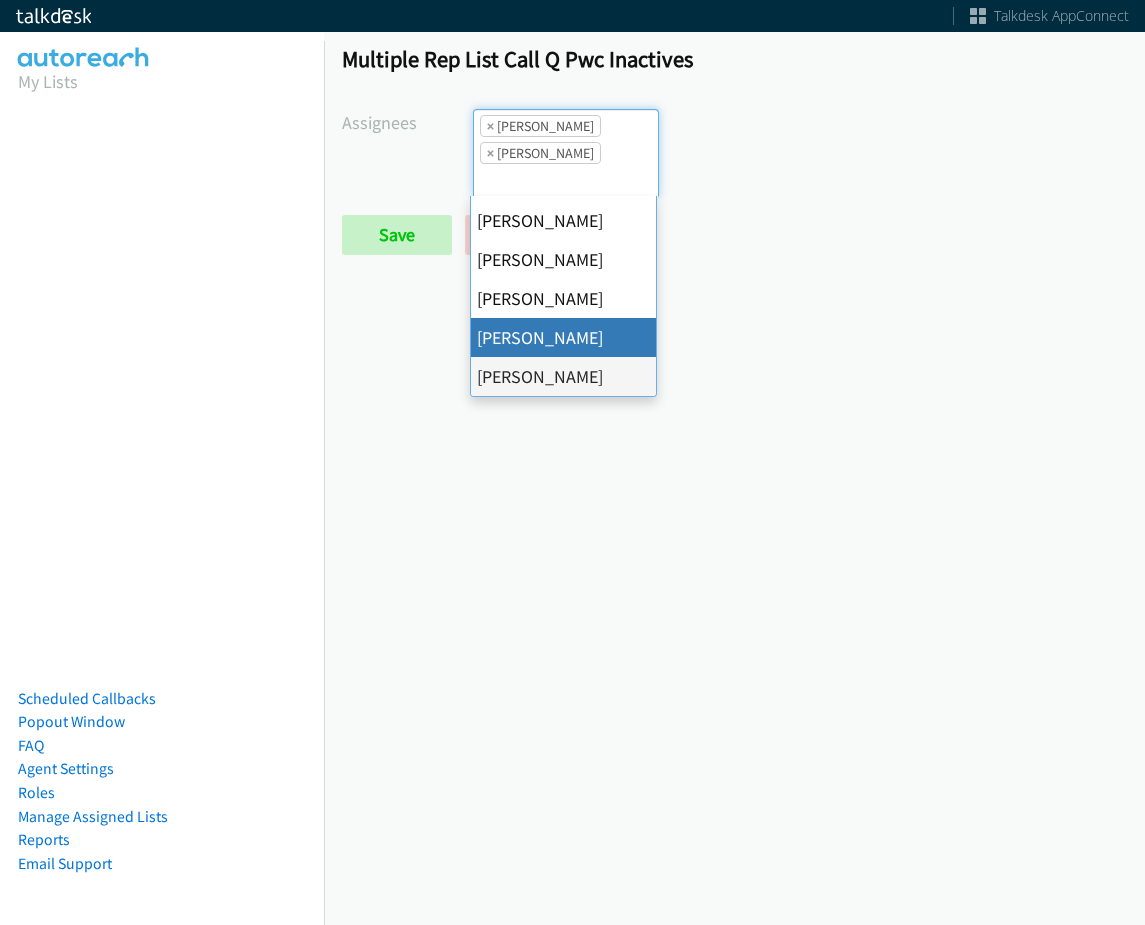 select 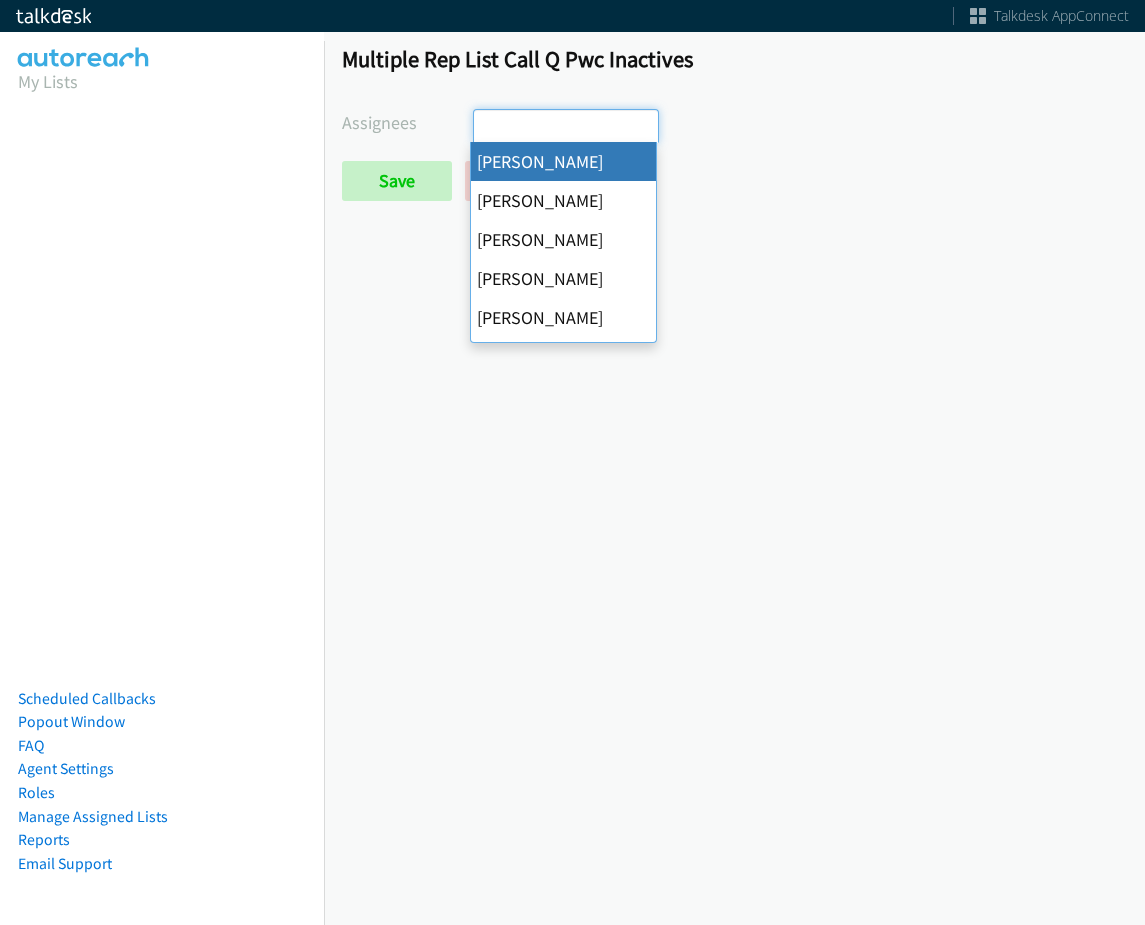 click at bounding box center (509, 126) 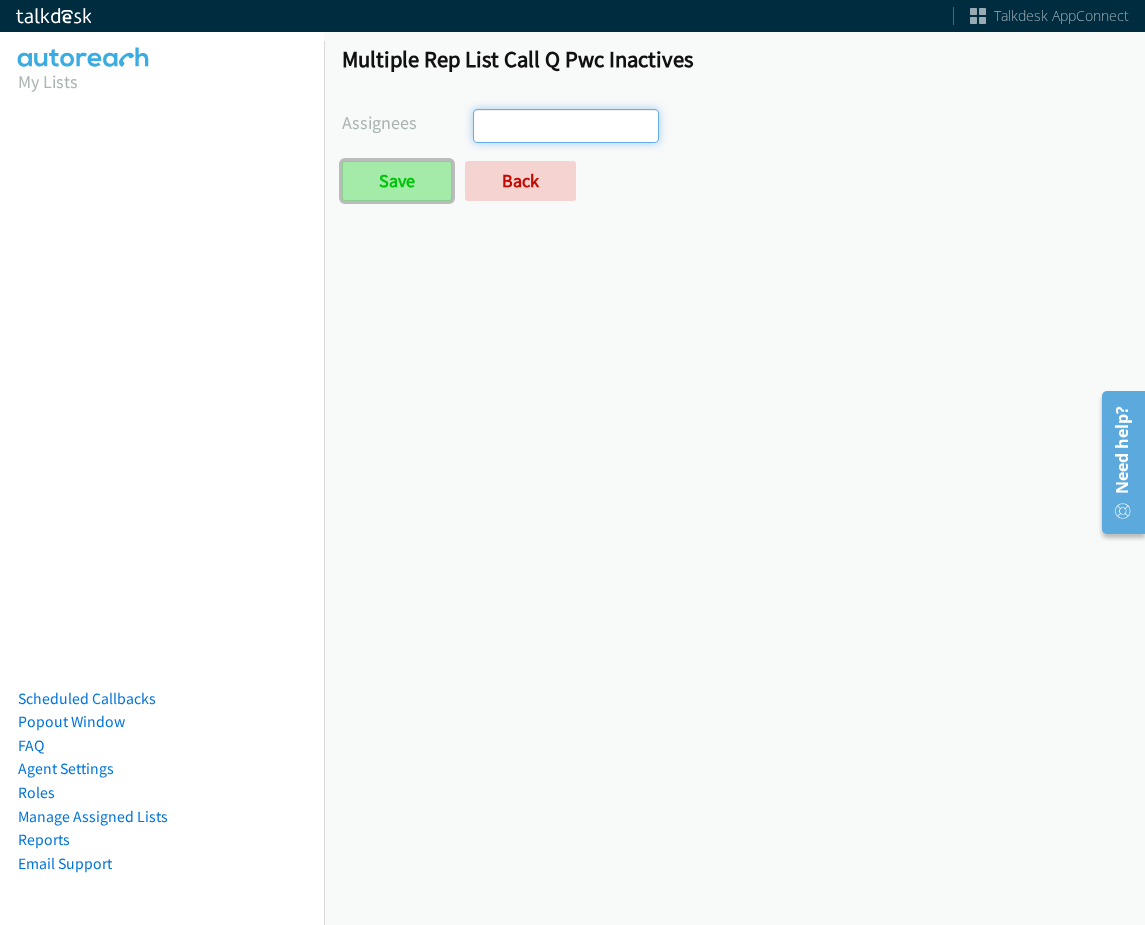 click on "Save" at bounding box center (397, 181) 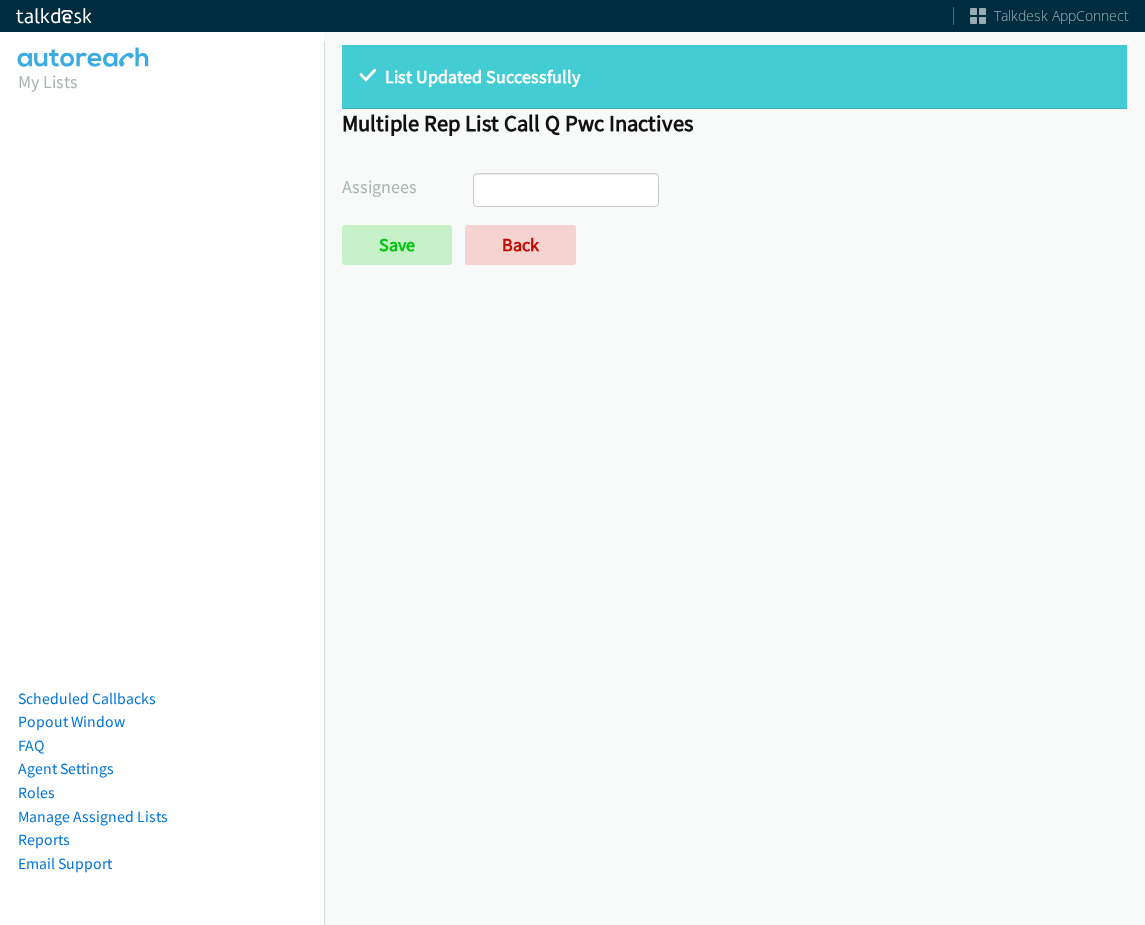 select 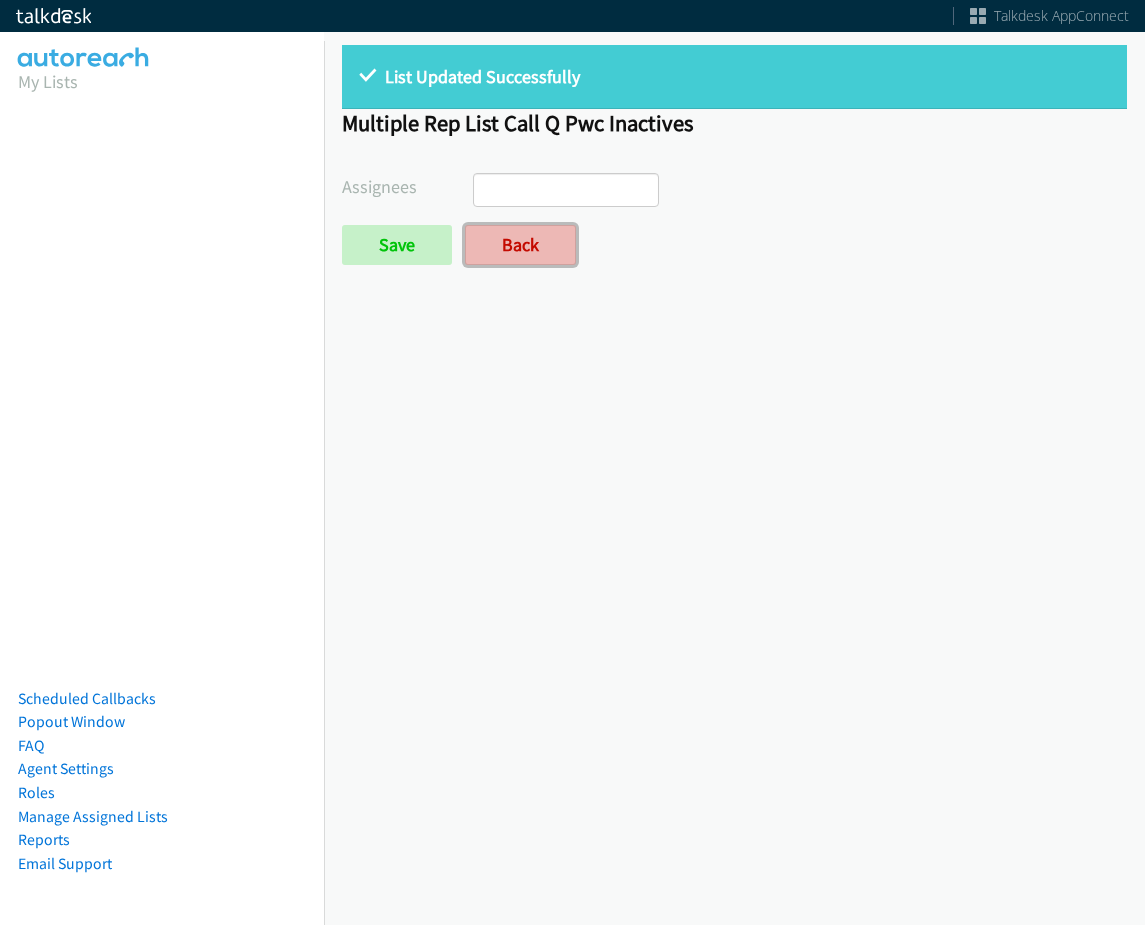 click on "Back" at bounding box center (520, 245) 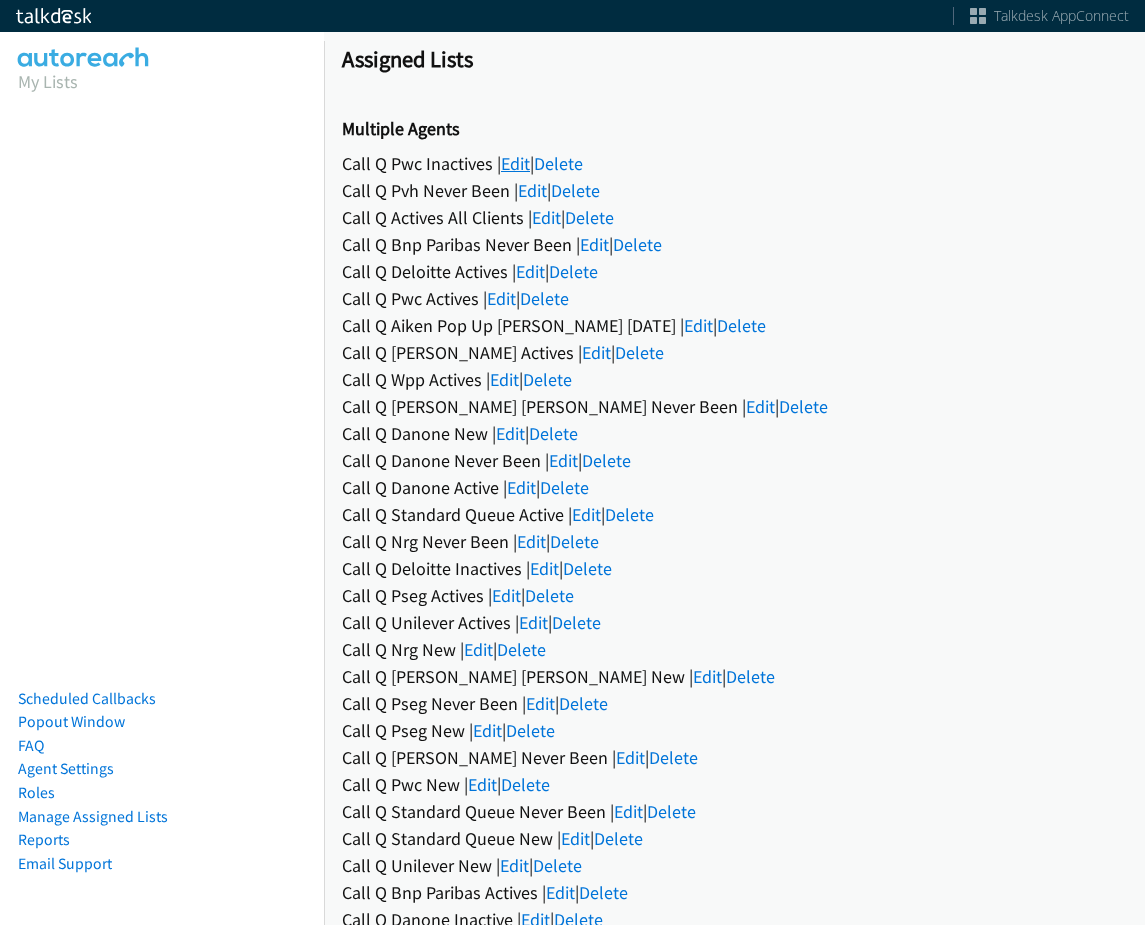 scroll, scrollTop: 0, scrollLeft: 0, axis: both 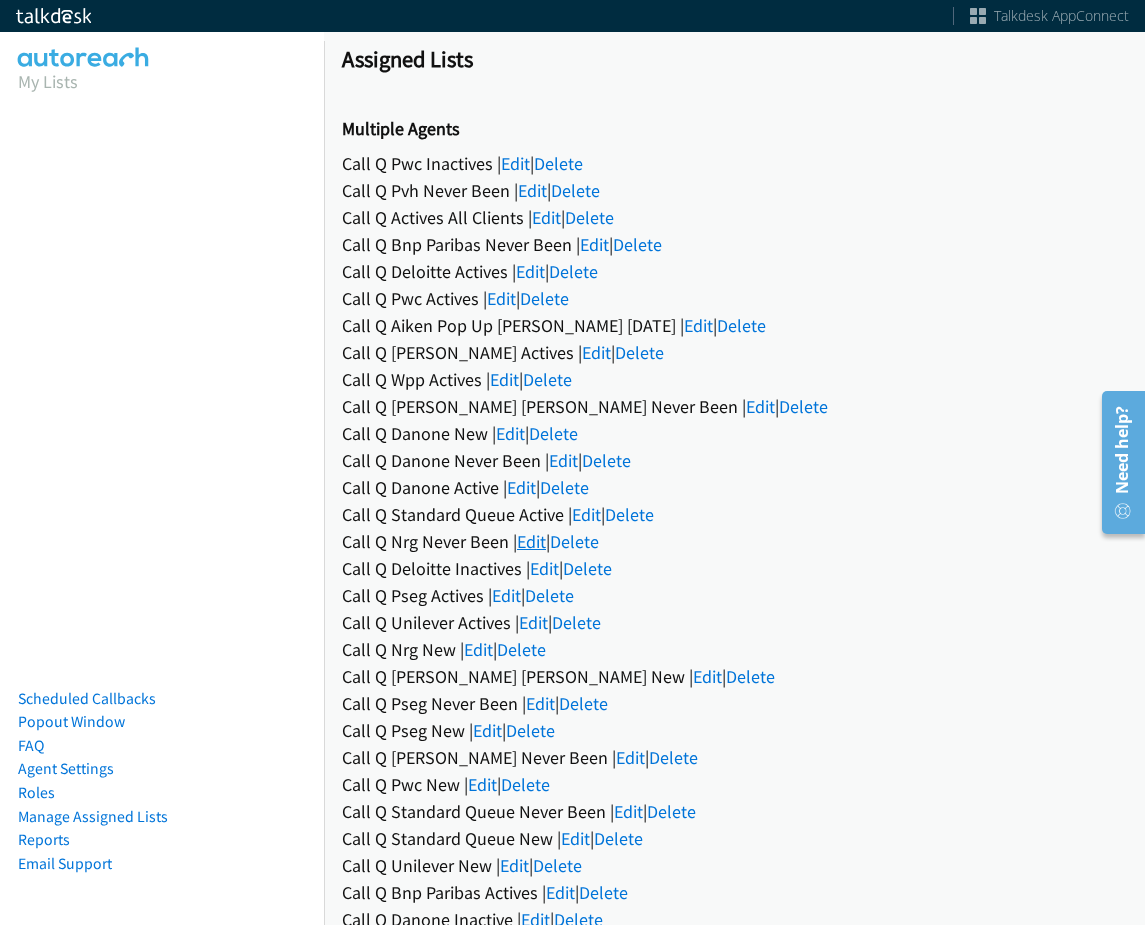 click on "Edit" at bounding box center [531, 541] 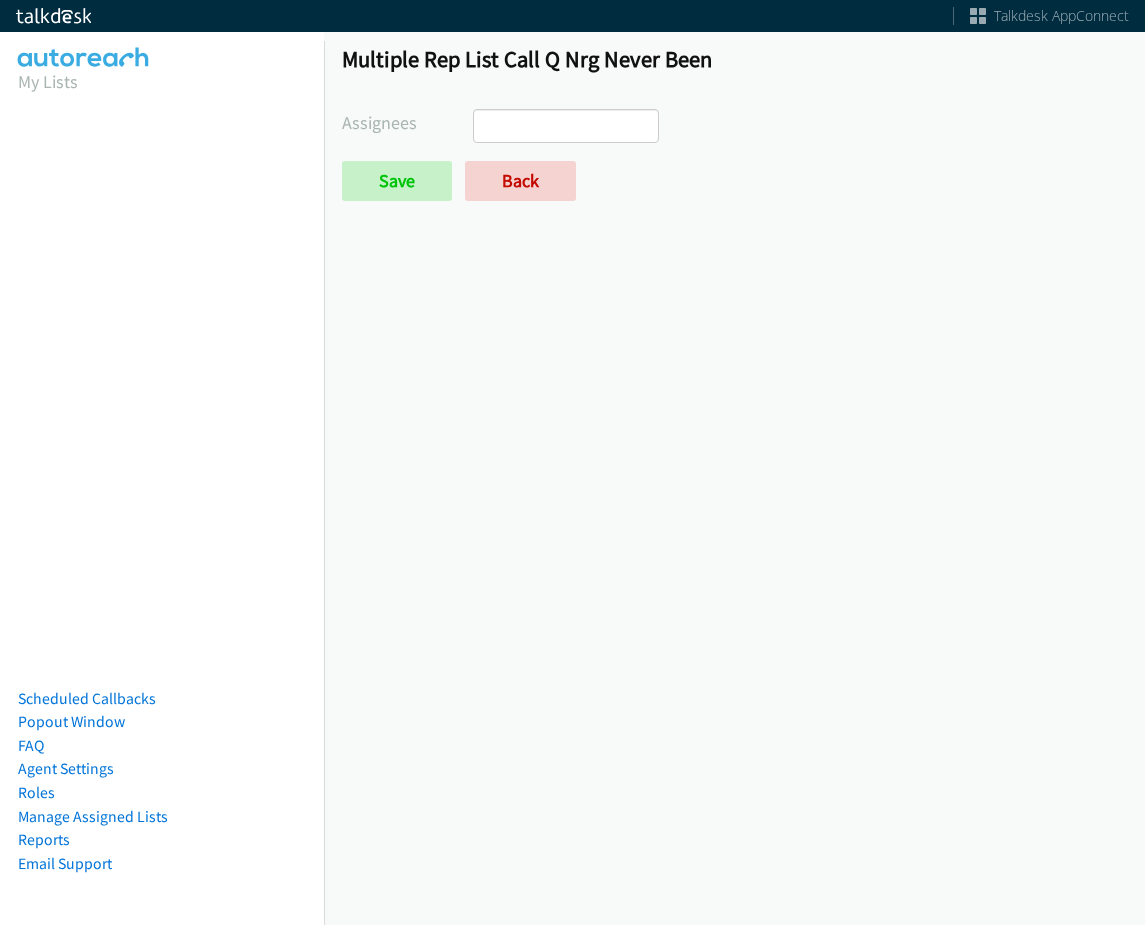 select 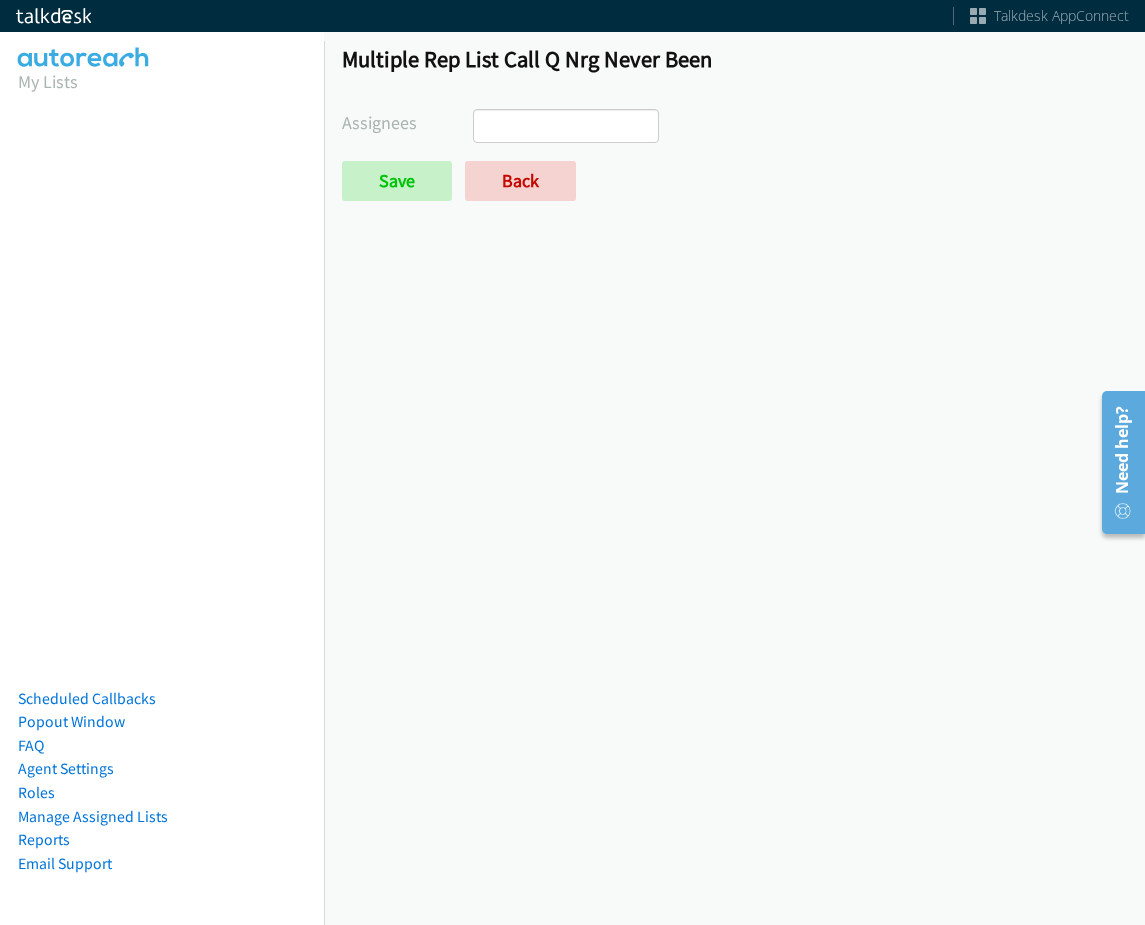 click at bounding box center (509, 126) 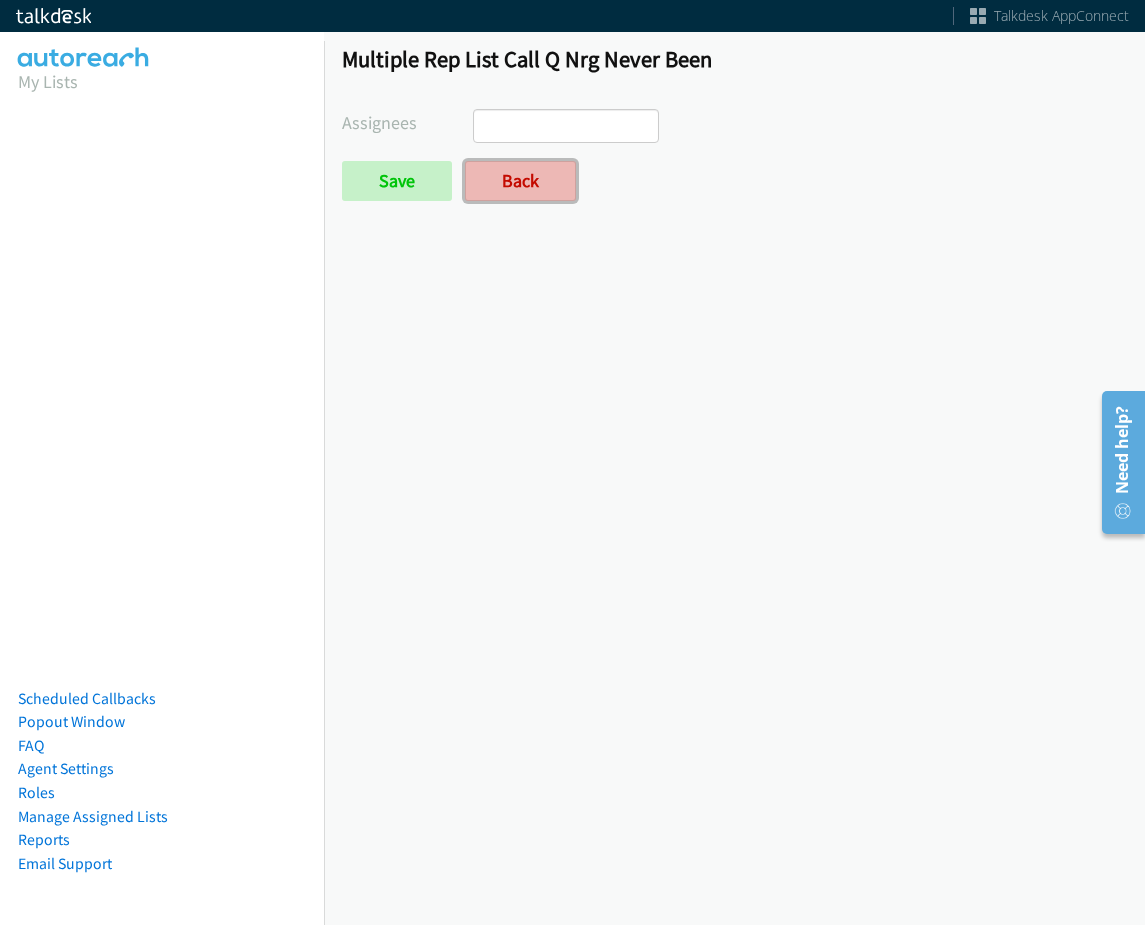 click on "Back" at bounding box center (520, 181) 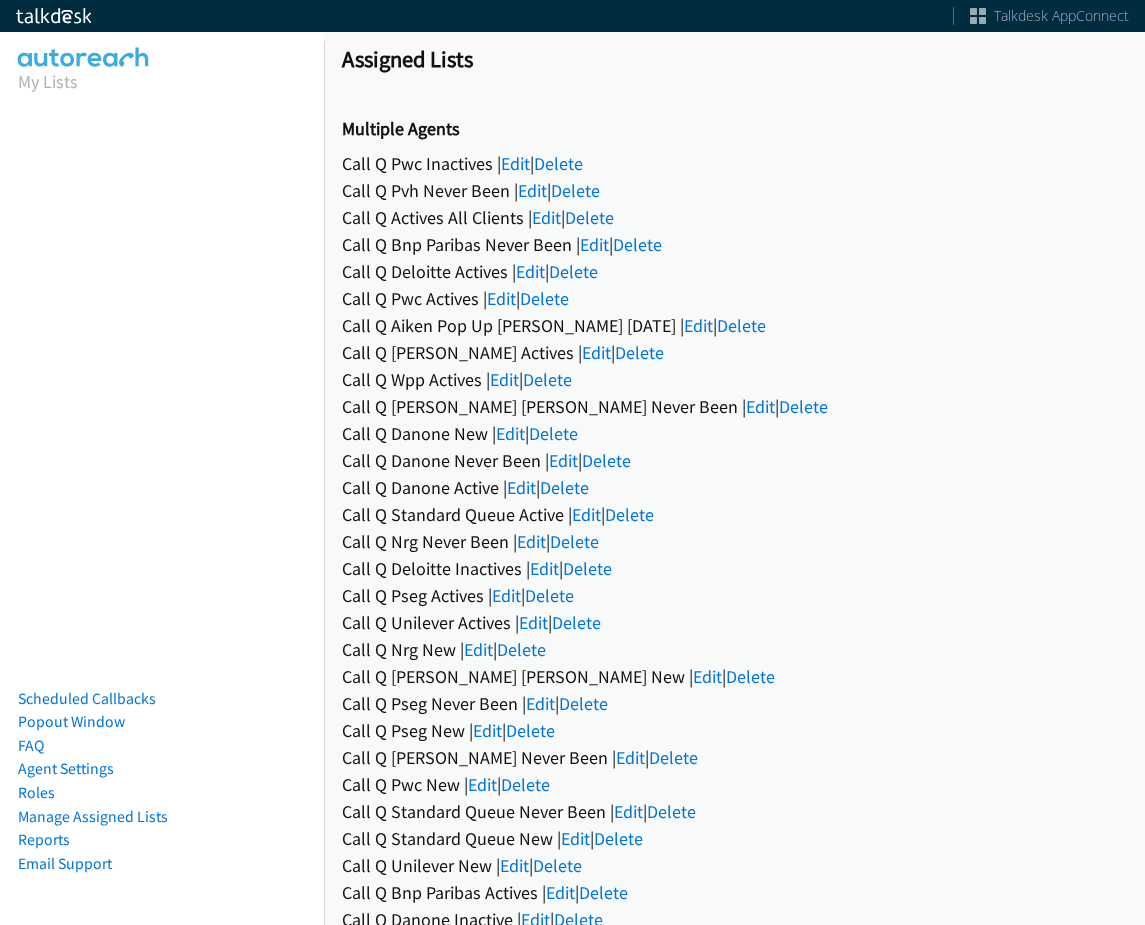 scroll, scrollTop: 0, scrollLeft: 0, axis: both 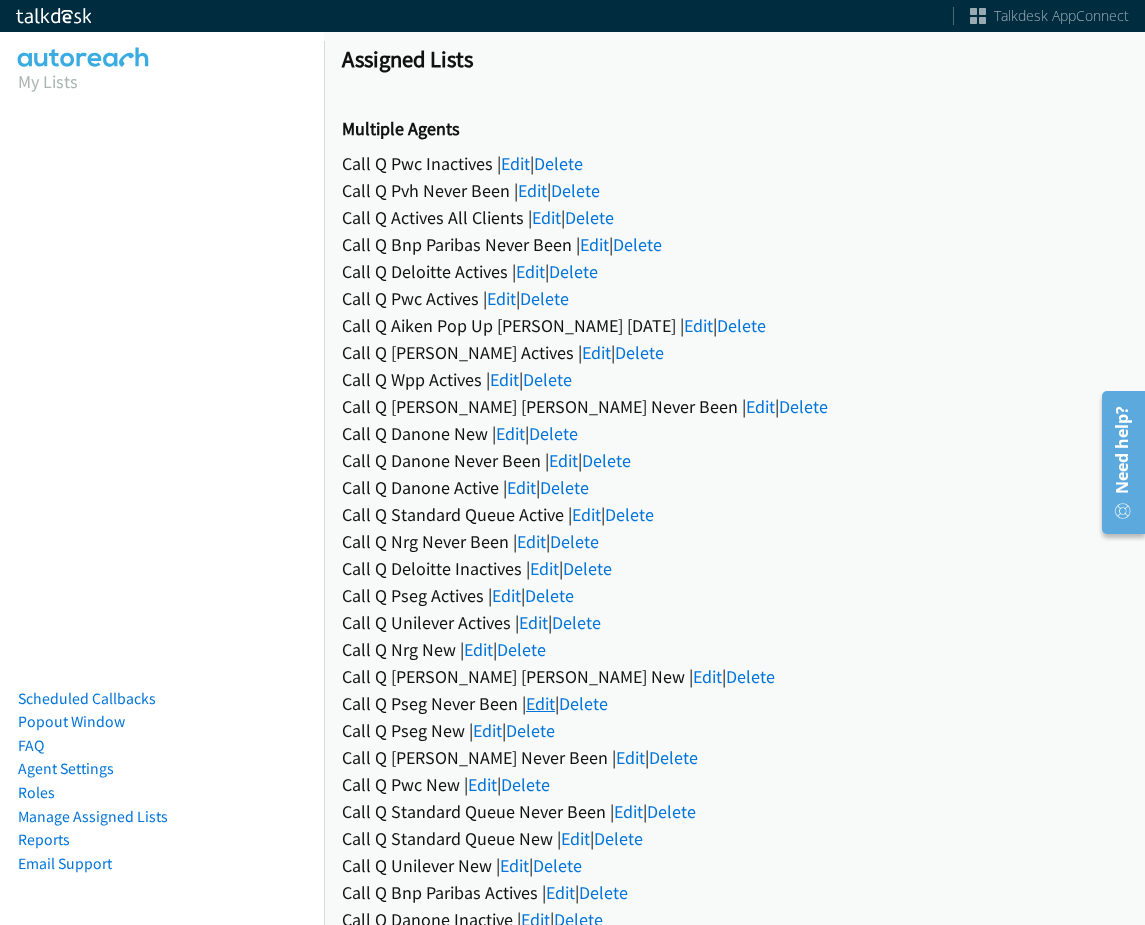 click on "Edit" at bounding box center (540, 703) 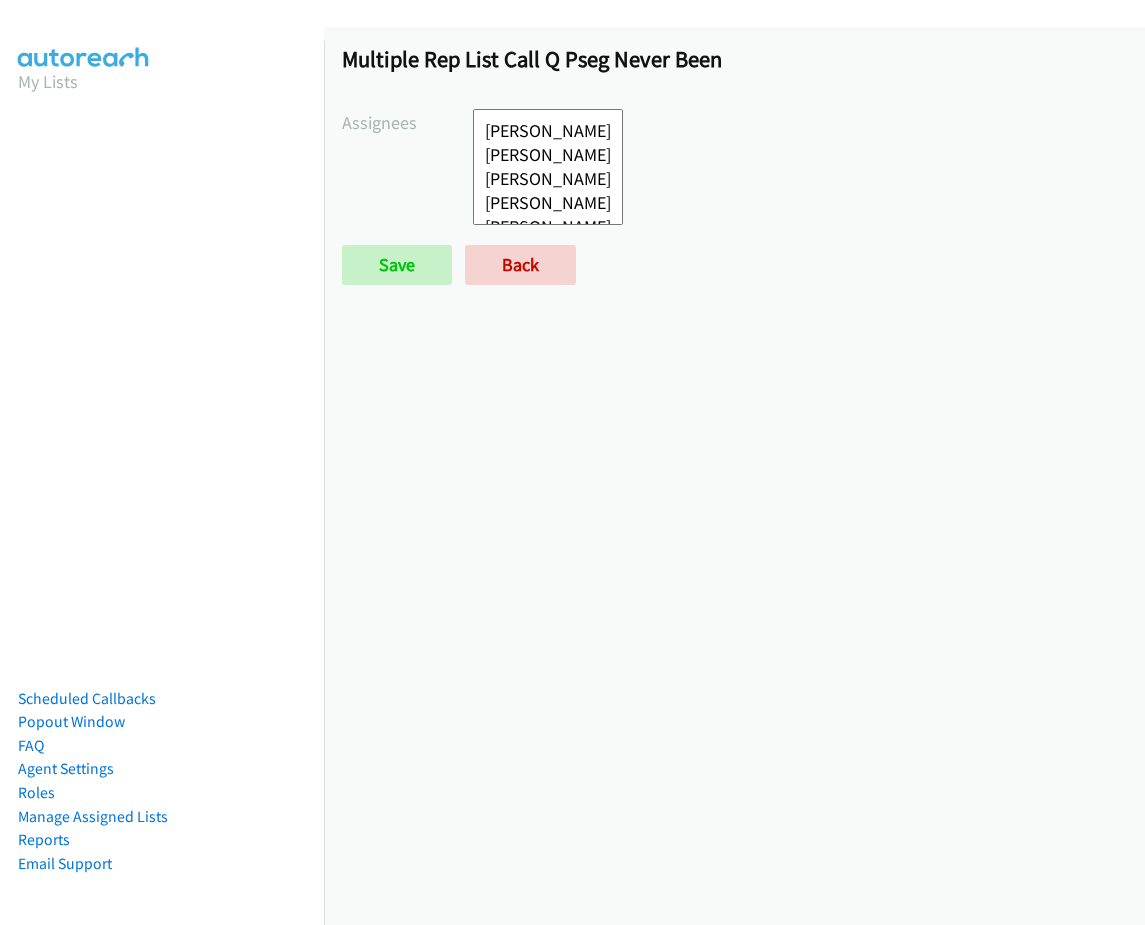 scroll, scrollTop: 0, scrollLeft: 0, axis: both 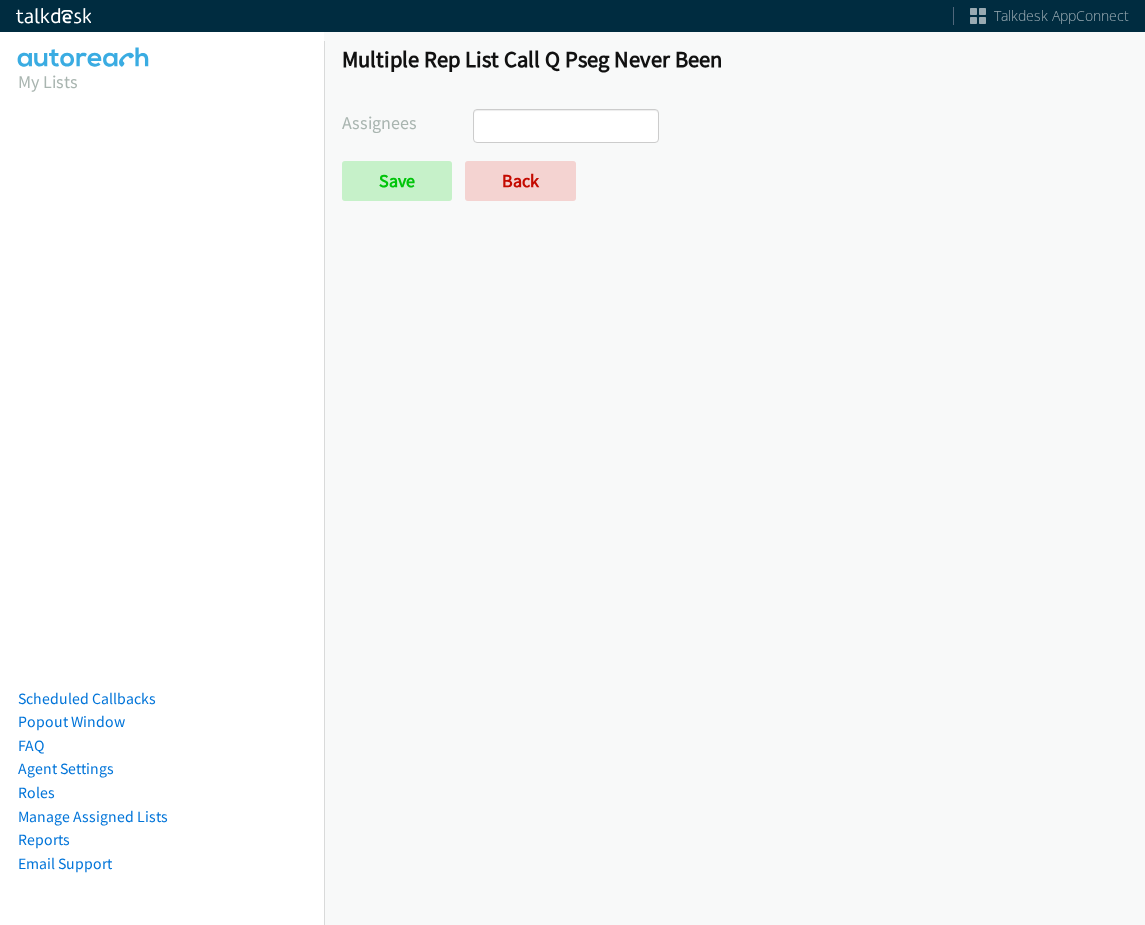 click at bounding box center [566, 126] 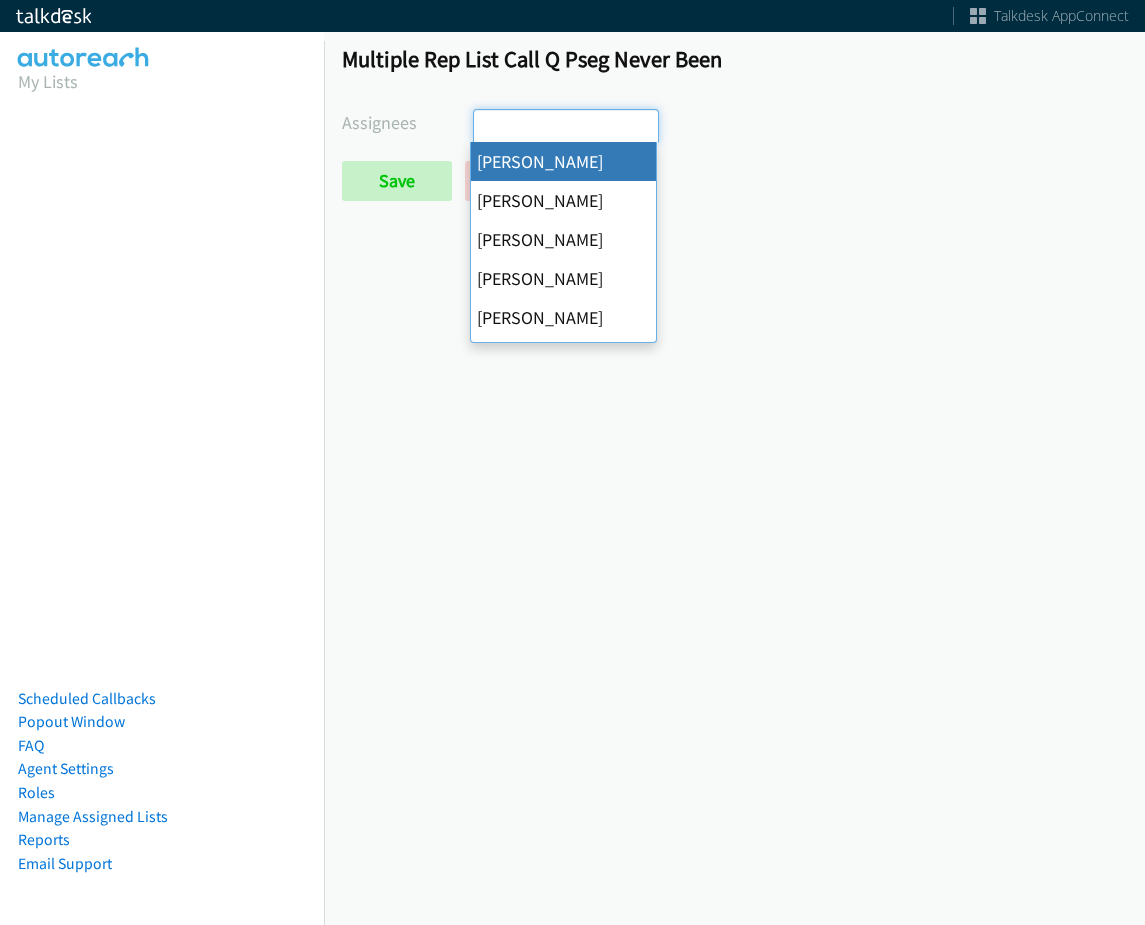 select on "cb11e729-9a1d-44de-9b38-0f5a50c7e01c" 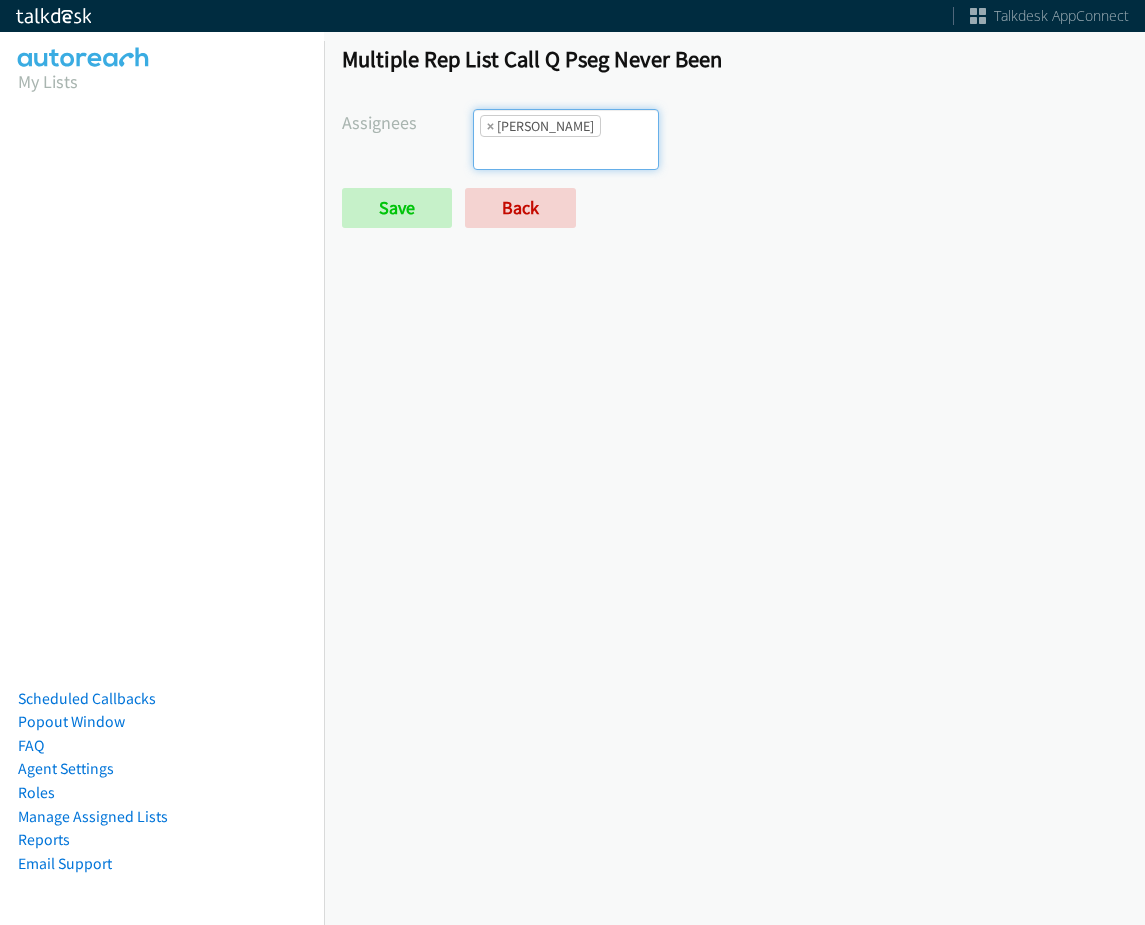 click on "× Abigail Odhiambo" at bounding box center [566, 139] 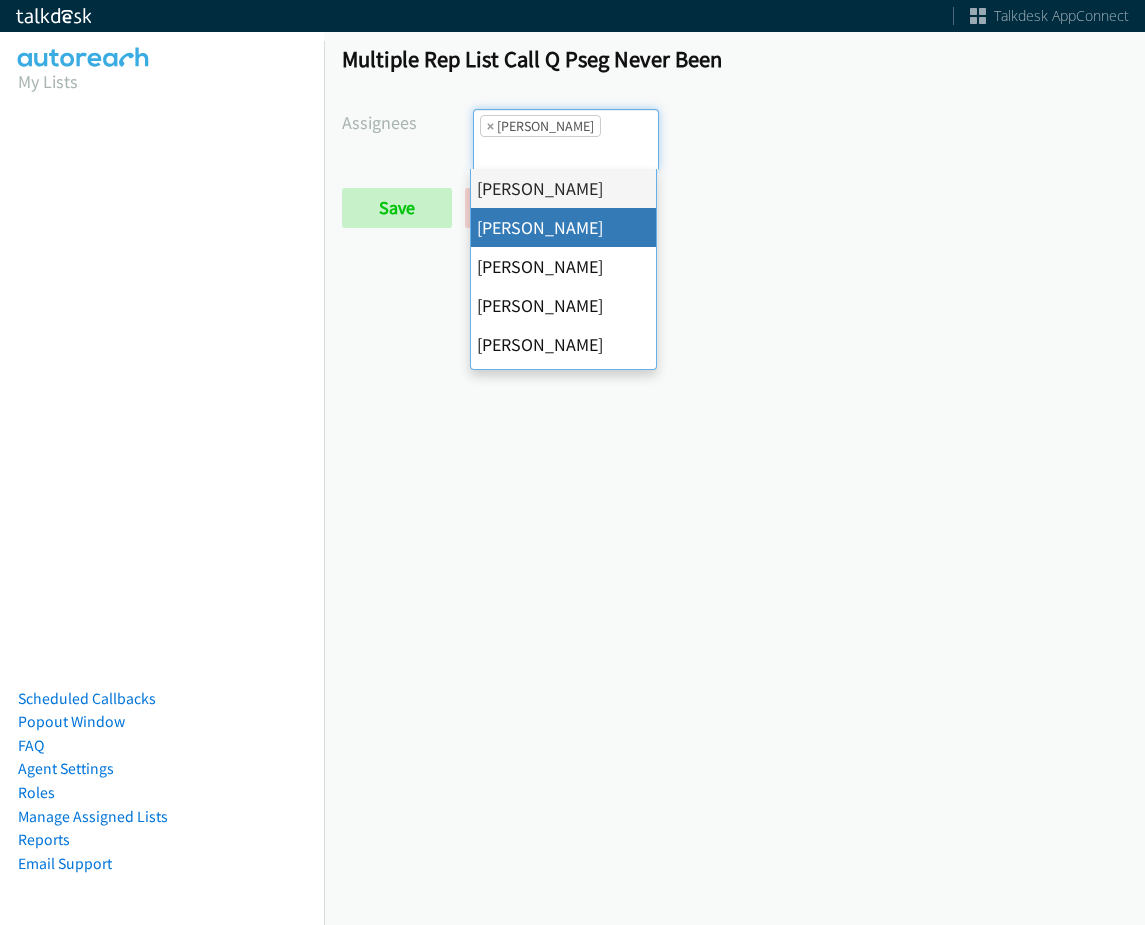 drag, startPoint x: 579, startPoint y: 227, endPoint x: 599, endPoint y: 192, distance: 40.311287 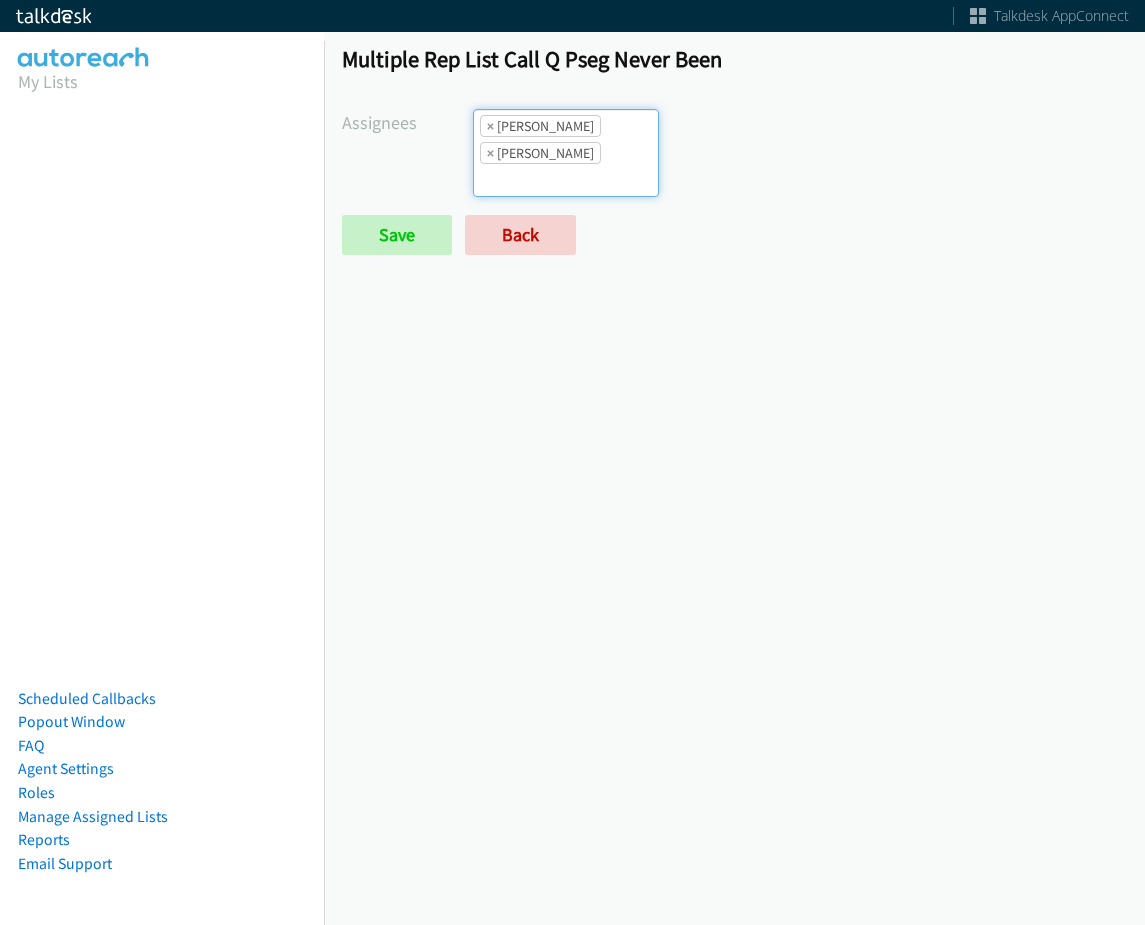 scroll, scrollTop: 0, scrollLeft: 0, axis: both 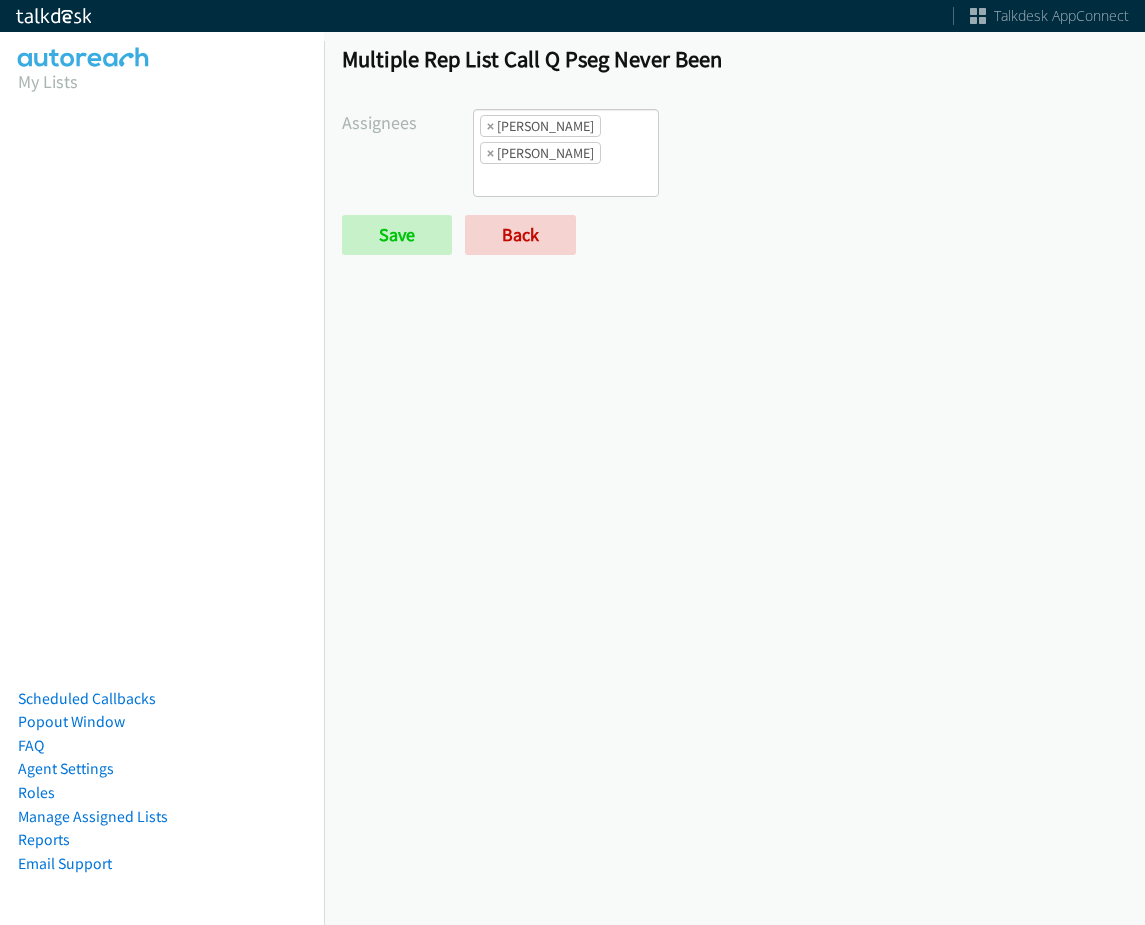 click at bounding box center [509, 180] 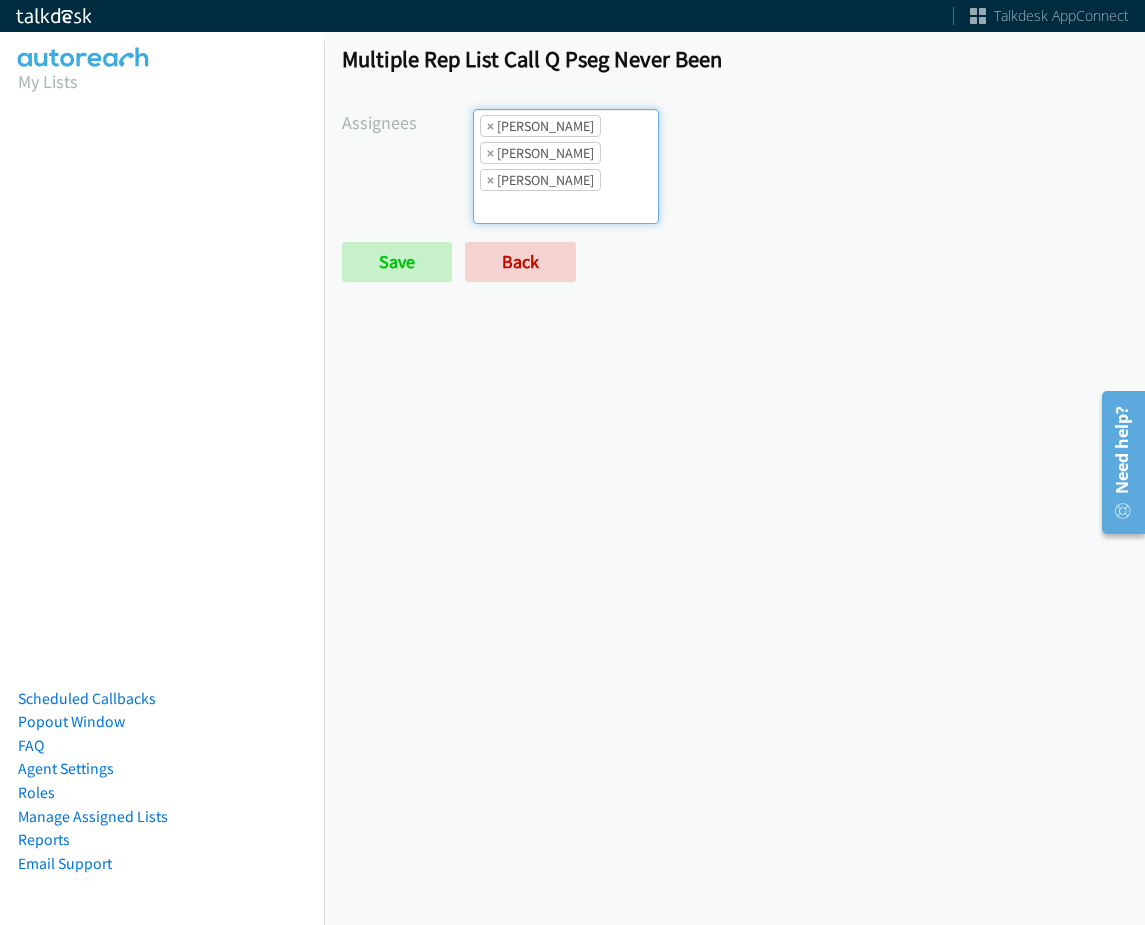 click on "× Abigail Odhiambo × Alana Ruiz × Ariel Thompson" at bounding box center [566, 166] 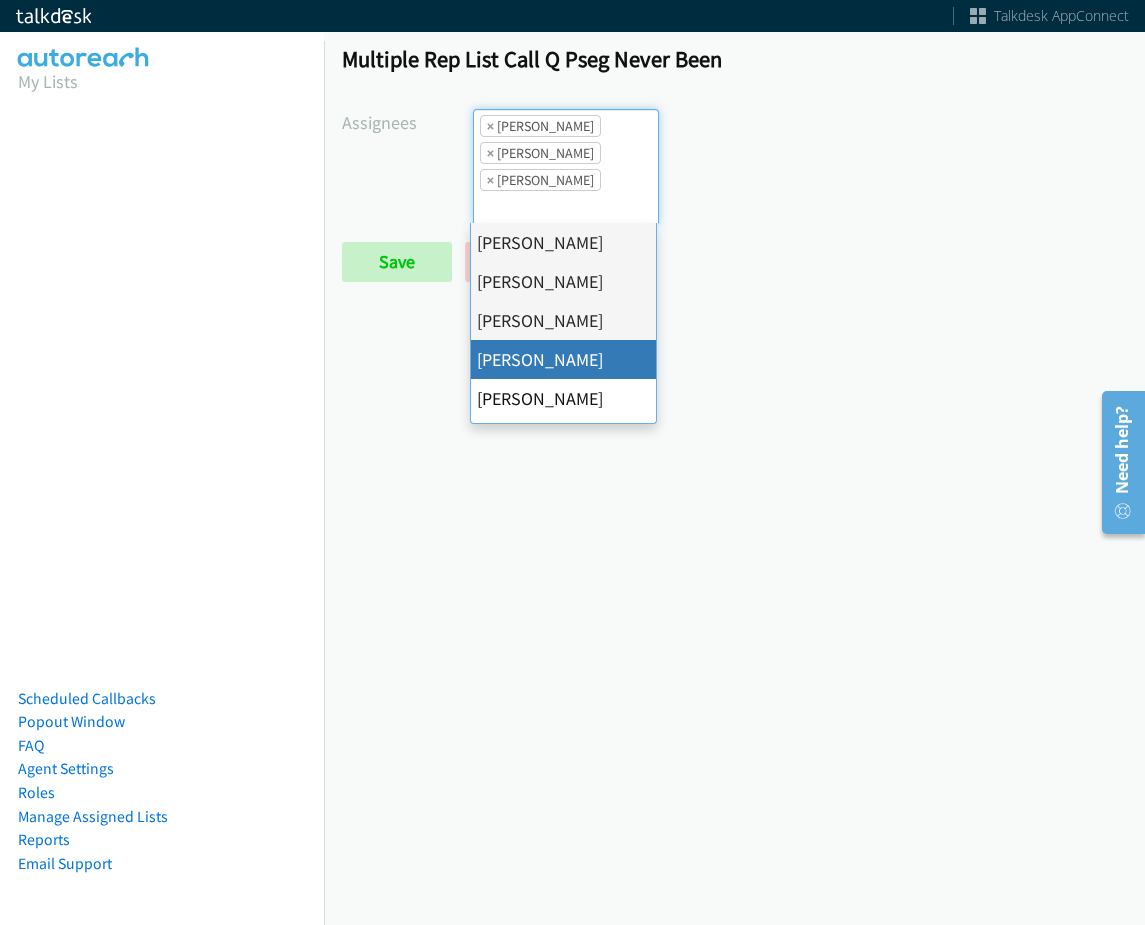 drag, startPoint x: 565, startPoint y: 359, endPoint x: 561, endPoint y: 225, distance: 134.0597 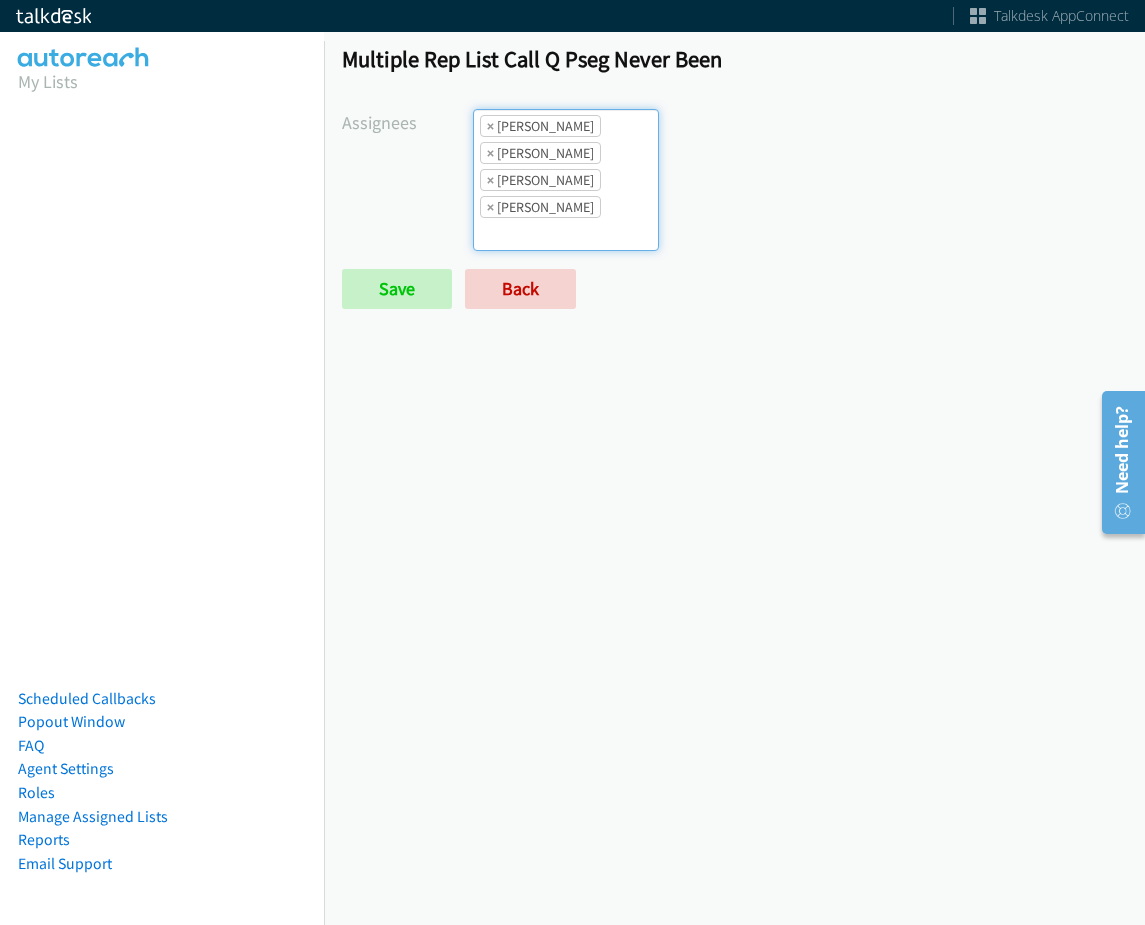 click on "× Ariel Thompson" at bounding box center (540, 180) 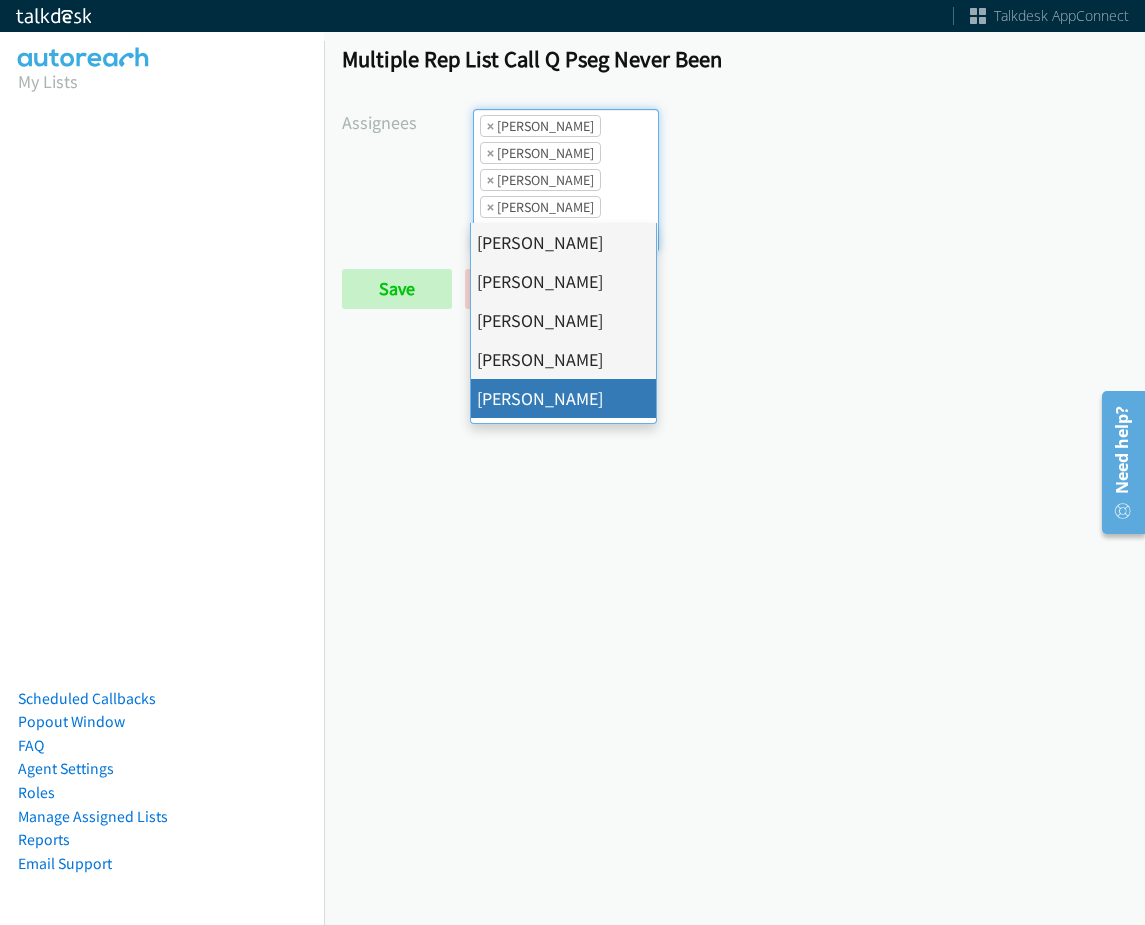 drag, startPoint x: 564, startPoint y: 407, endPoint x: 589, endPoint y: 324, distance: 86.683334 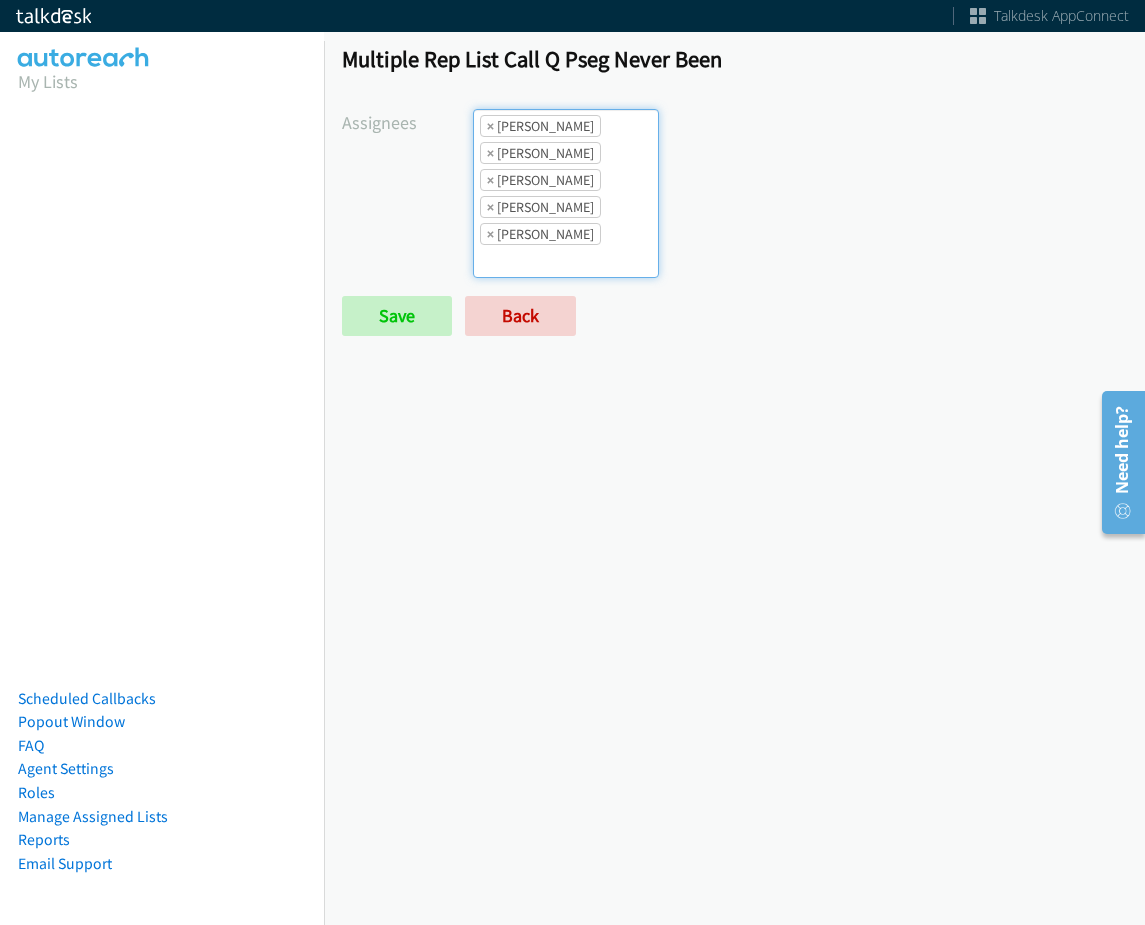 click on "× Abigail Odhiambo × Alana Ruiz × Ariel Thompson × Cathy Shahan × Charles Ross" at bounding box center (566, 193) 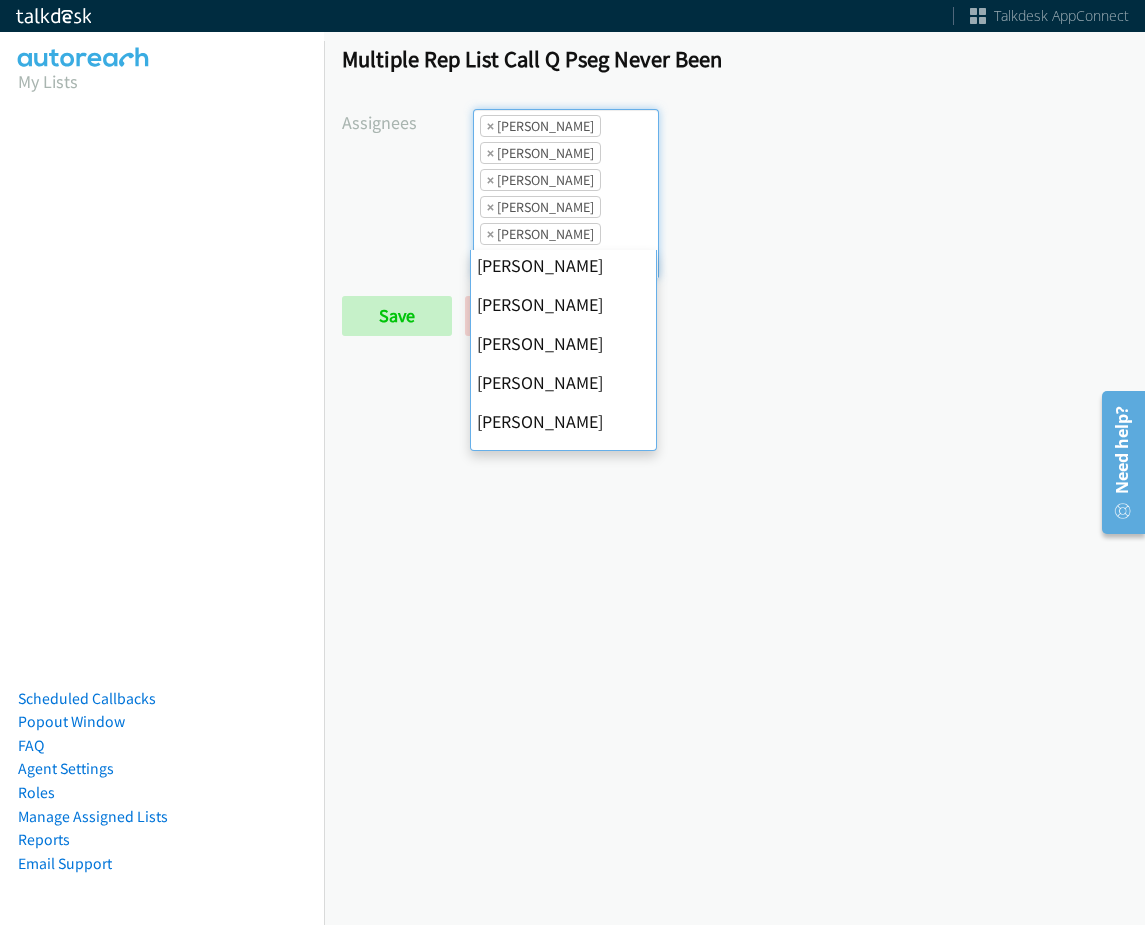 scroll, scrollTop: 200, scrollLeft: 0, axis: vertical 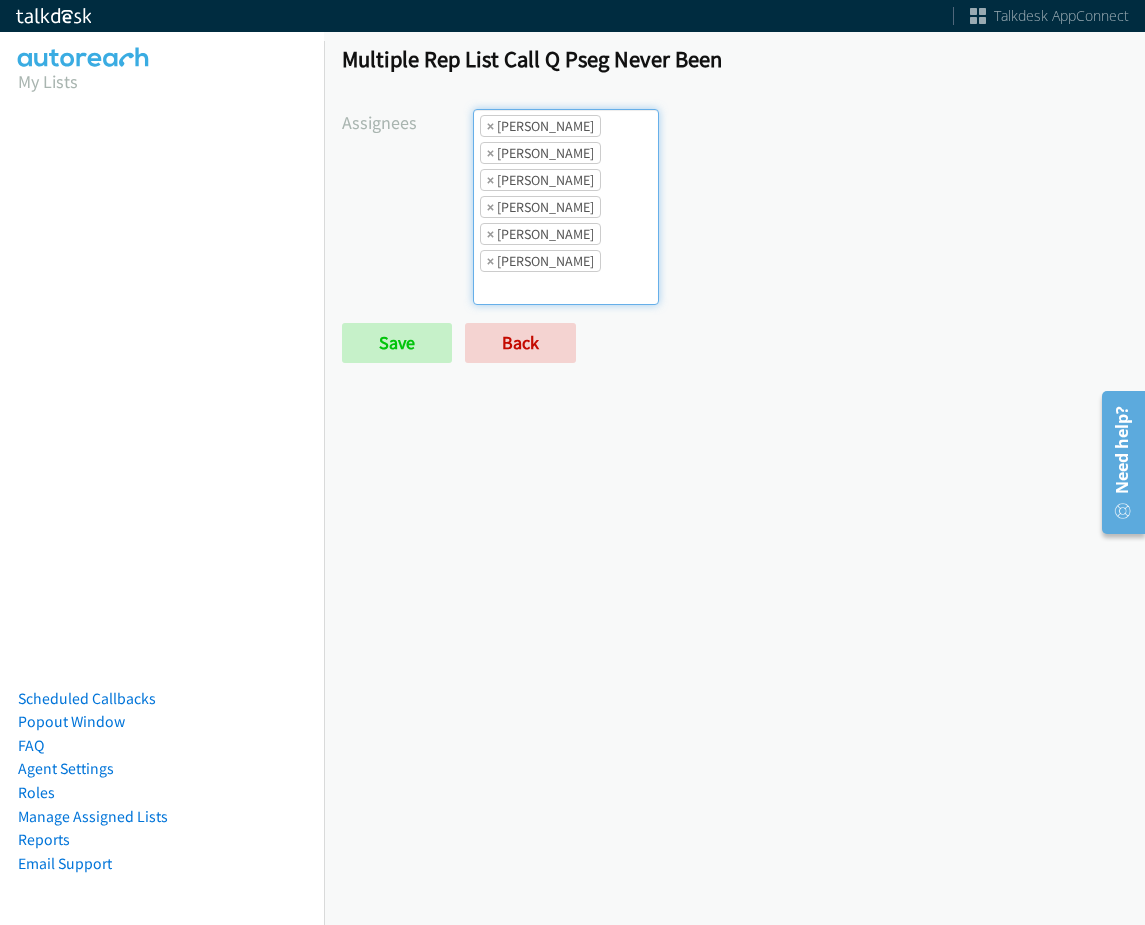 click on "× Abigail Odhiambo × Alana Ruiz × Ariel Thompson × Cathy Shahan × Charles Ross × Daquaya Johnson" at bounding box center (566, 207) 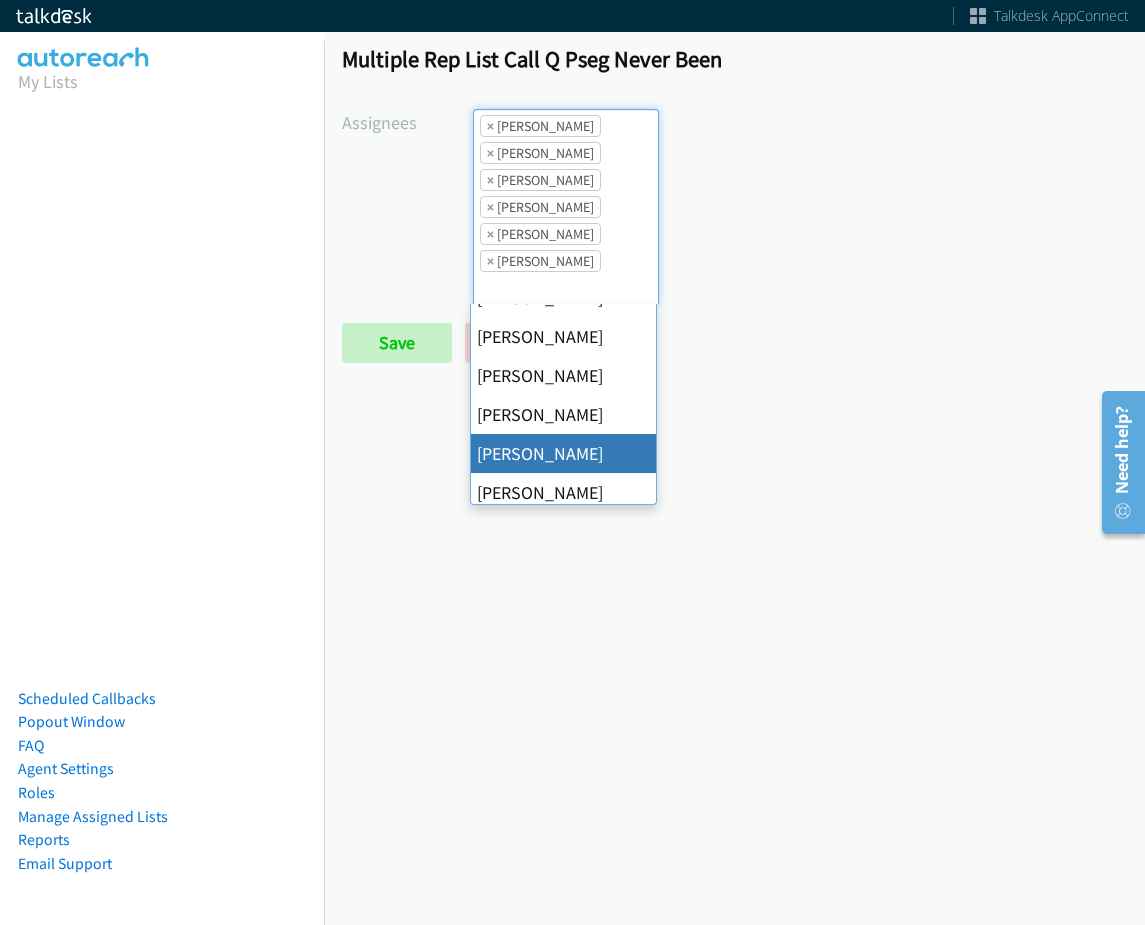 scroll, scrollTop: 385, scrollLeft: 0, axis: vertical 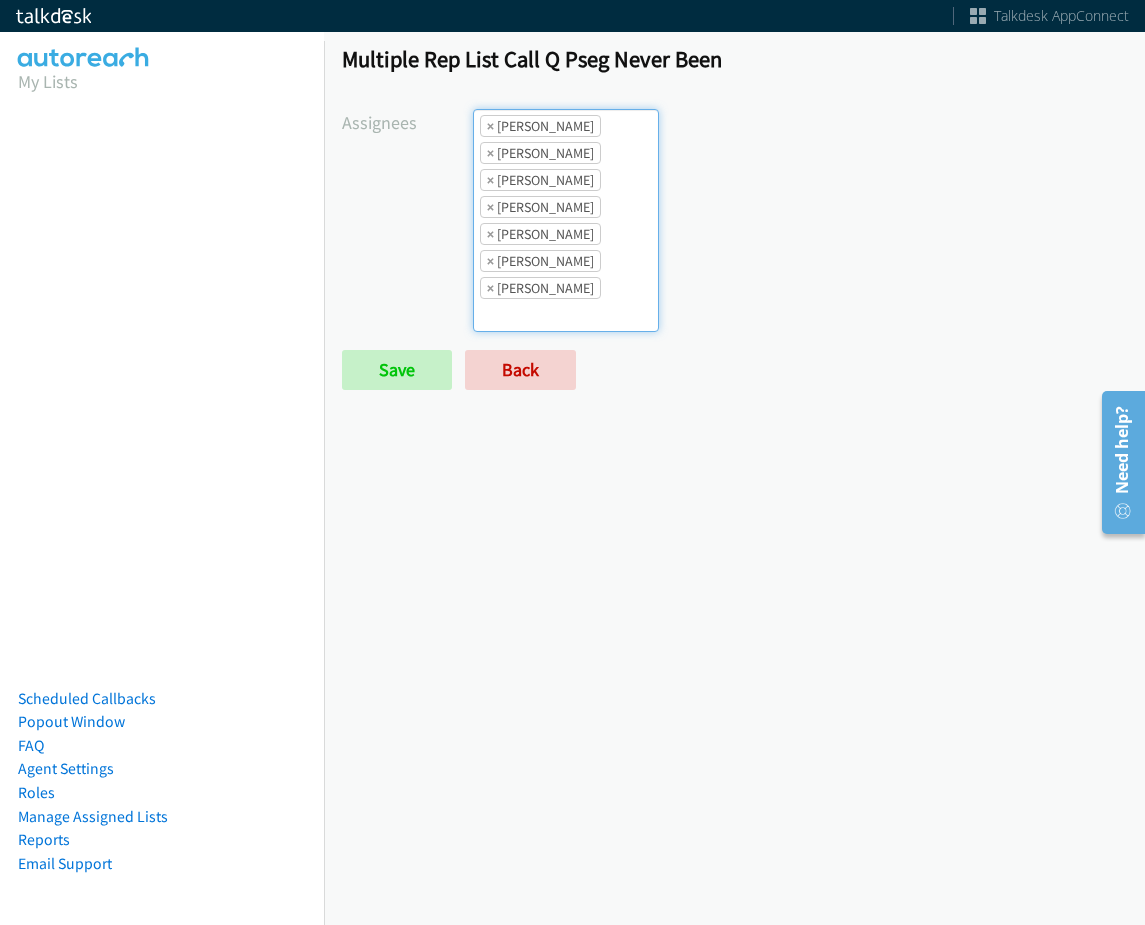 click on "× Jordan Stehlik" at bounding box center (540, 288) 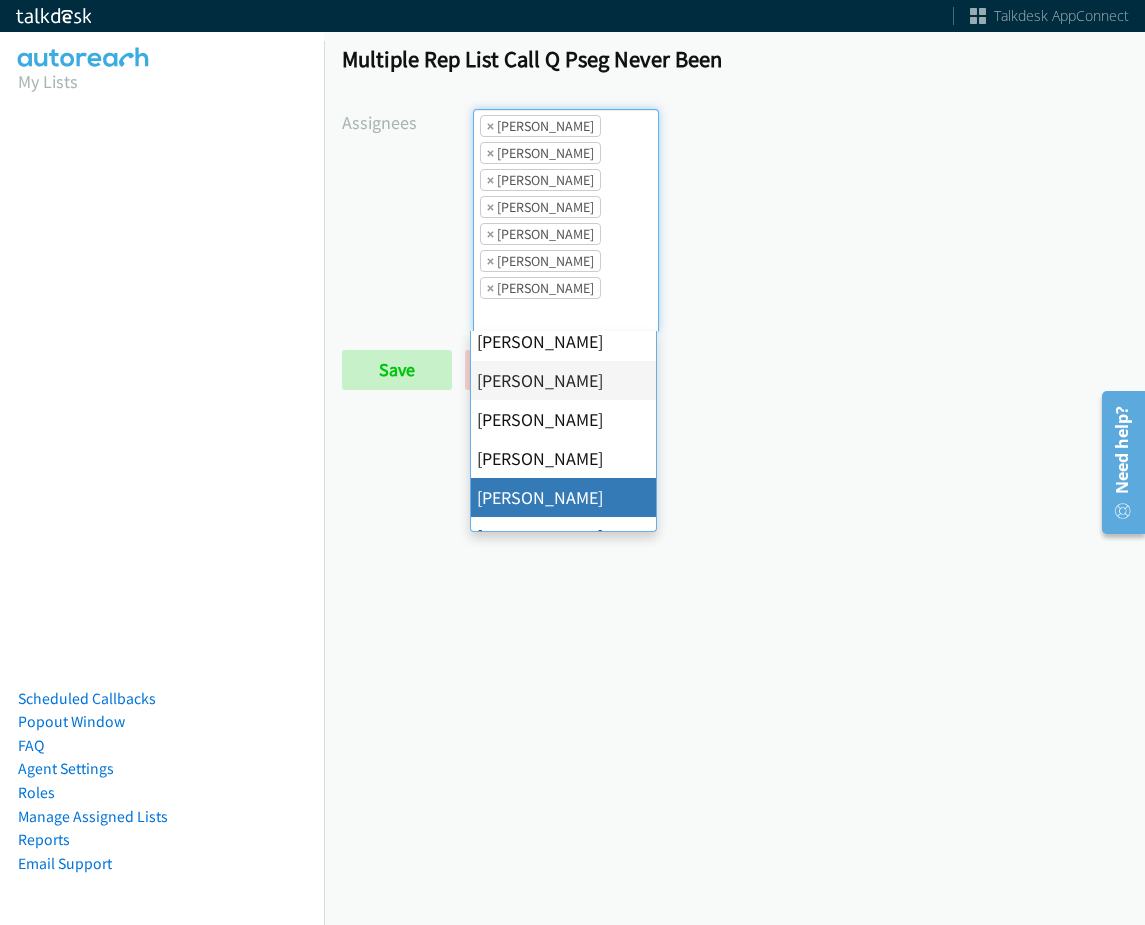 scroll, scrollTop: 385, scrollLeft: 0, axis: vertical 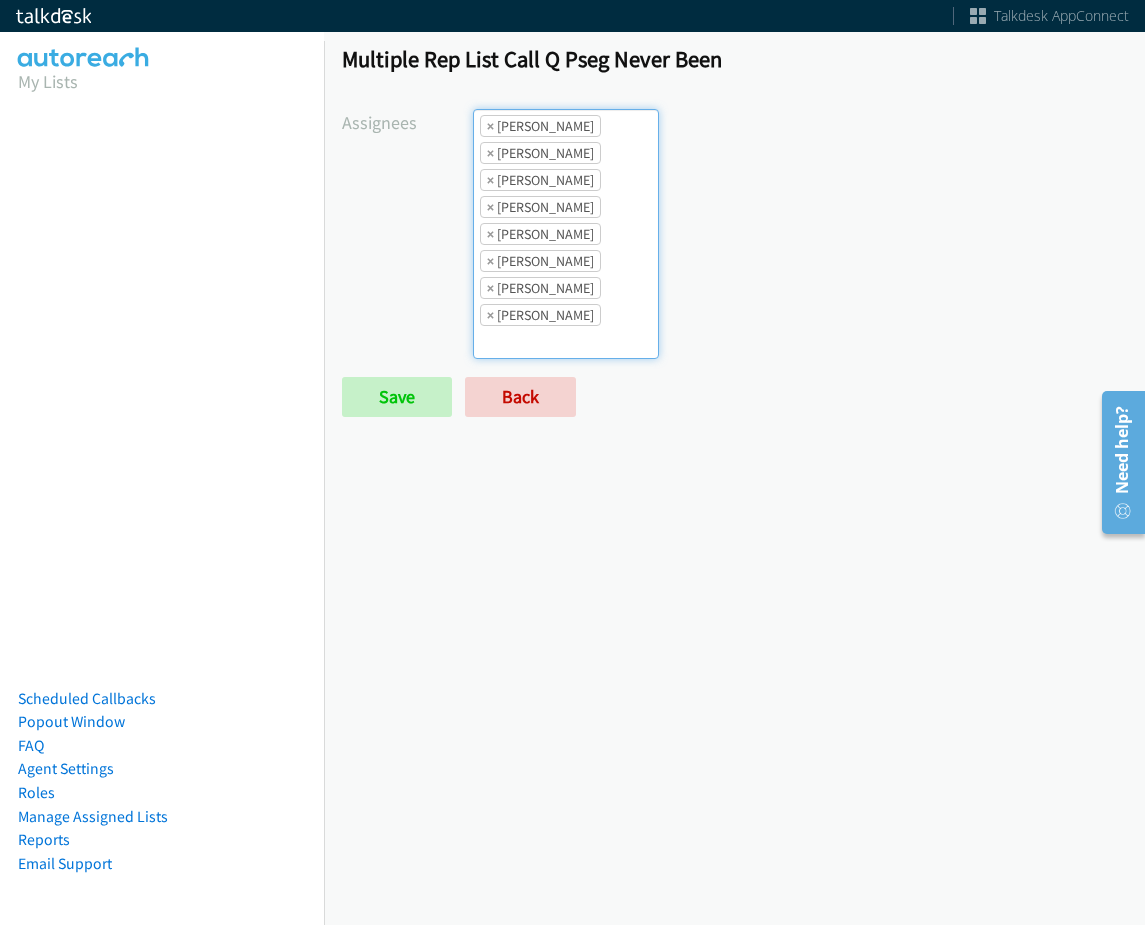 click on "× Rodnika Murphy" at bounding box center [540, 315] 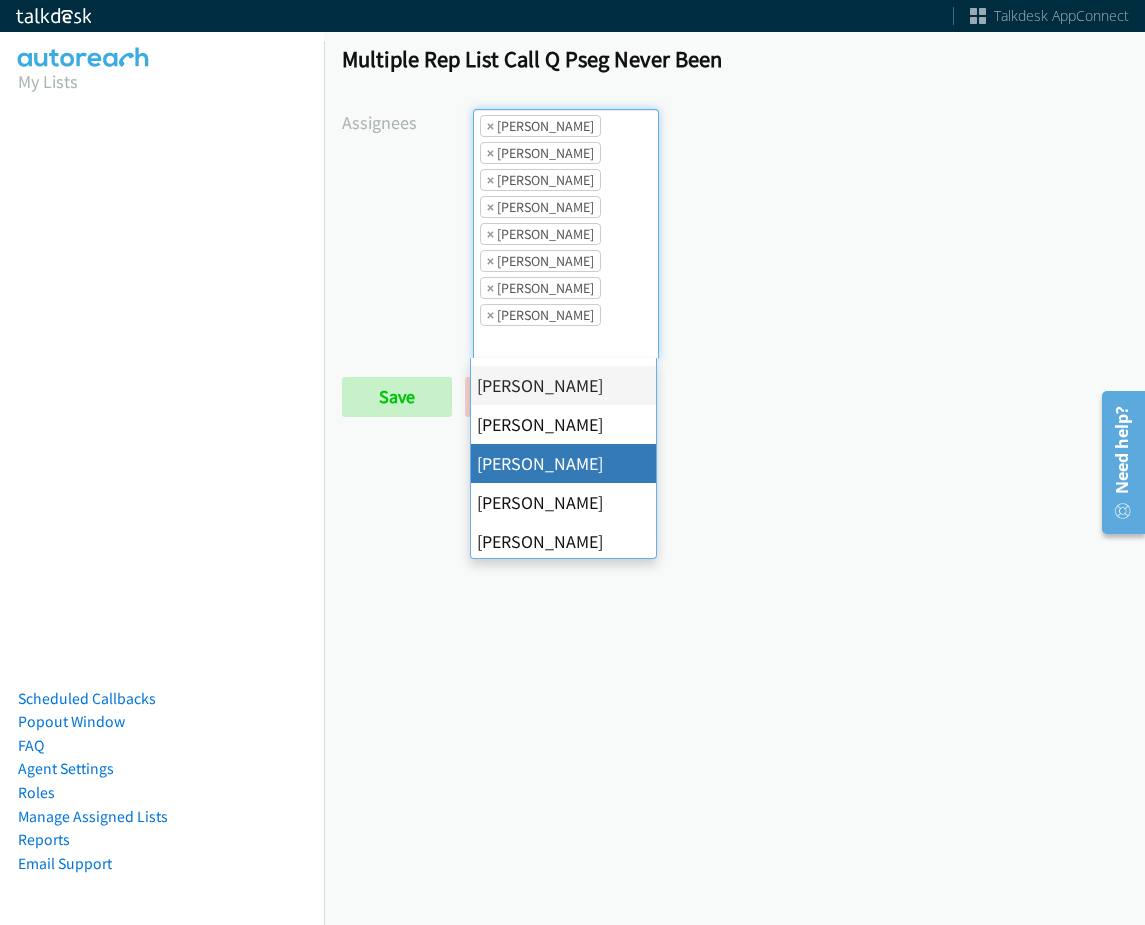 scroll, scrollTop: 385, scrollLeft: 0, axis: vertical 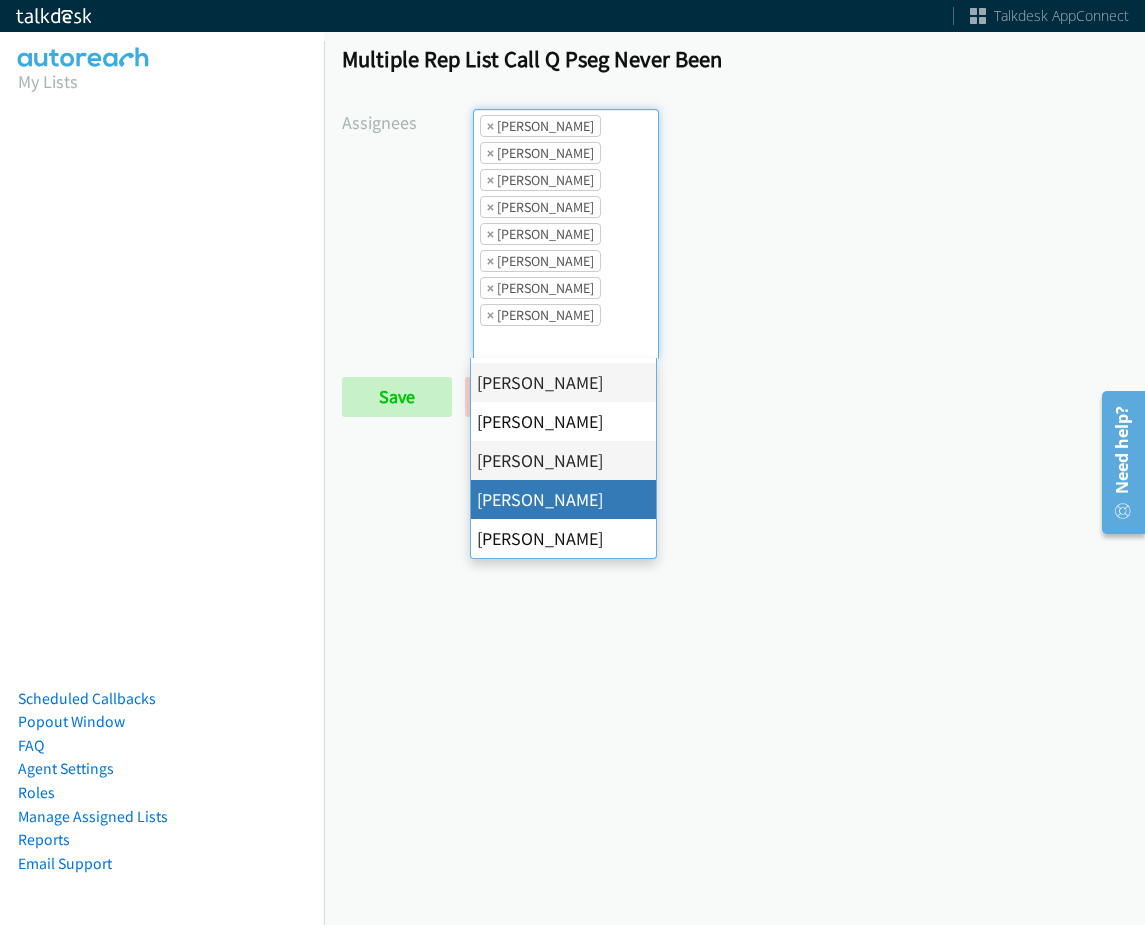drag, startPoint x: 578, startPoint y: 512, endPoint x: 572, endPoint y: 381, distance: 131.13733 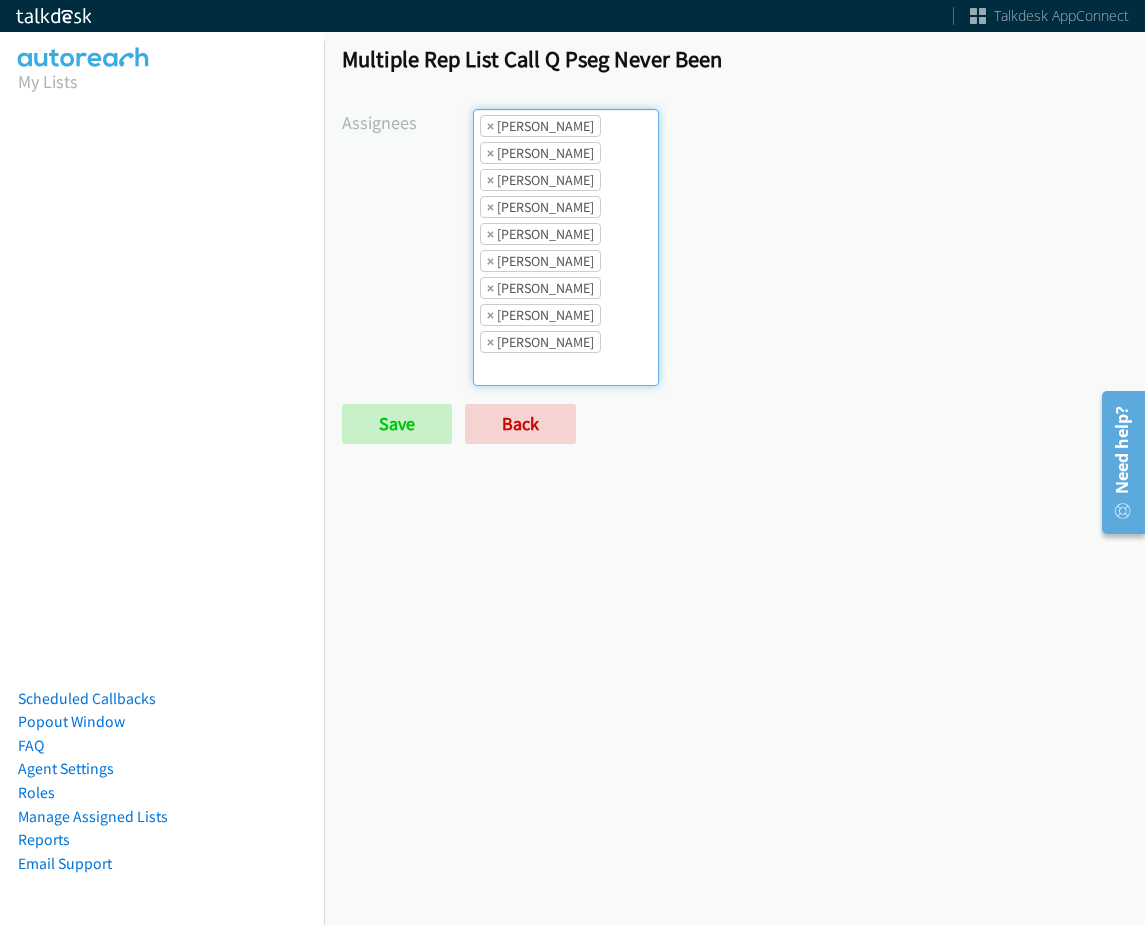 click on "× Jordan Stehlik" at bounding box center [540, 288] 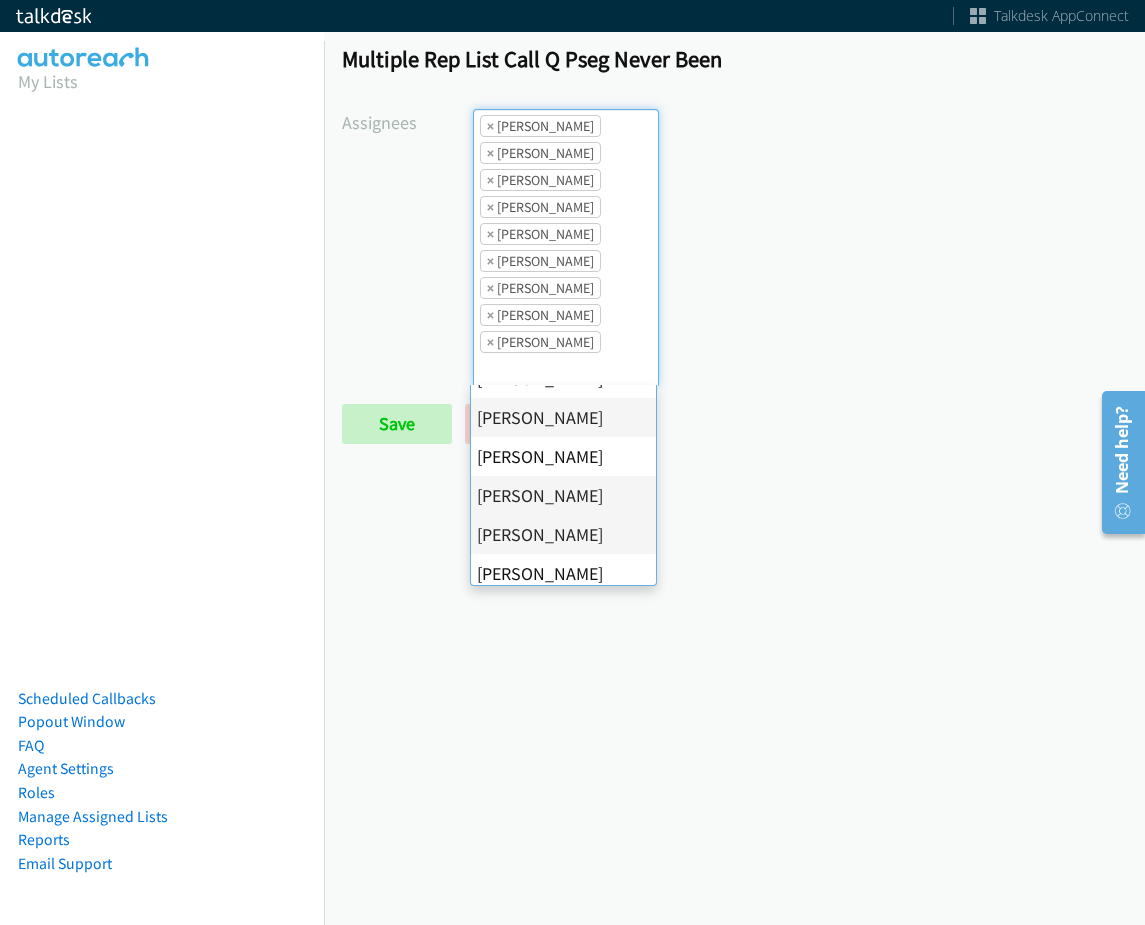 scroll, scrollTop: 385, scrollLeft: 0, axis: vertical 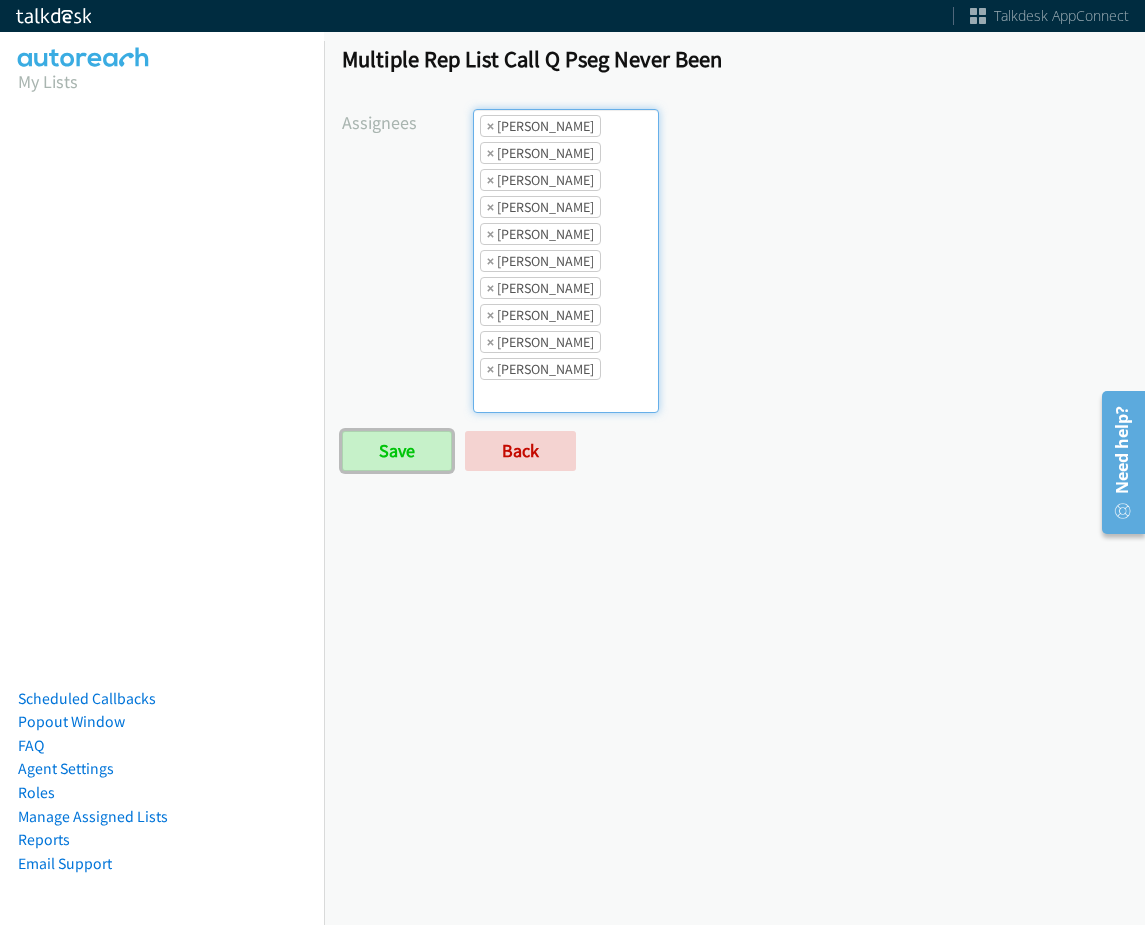 click on "Save" 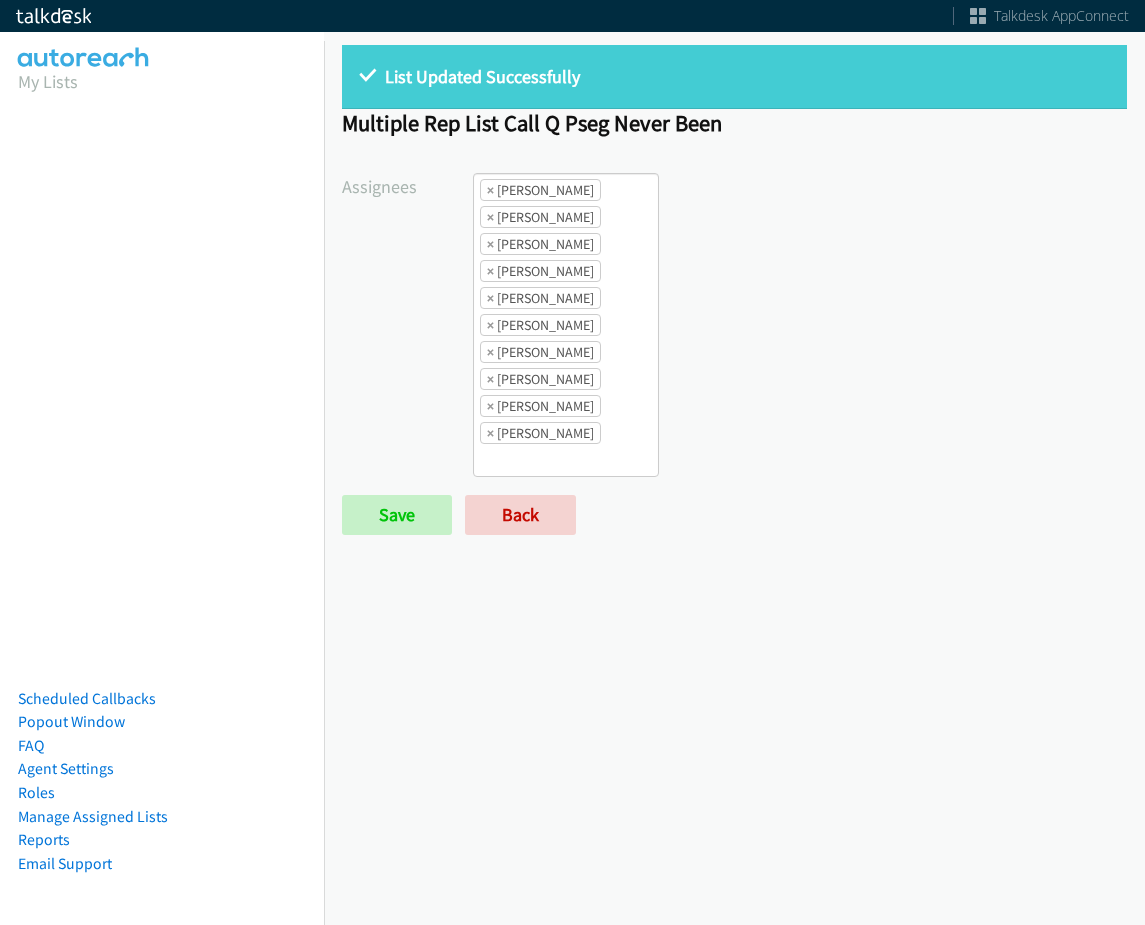 scroll, scrollTop: 0, scrollLeft: 0, axis: both 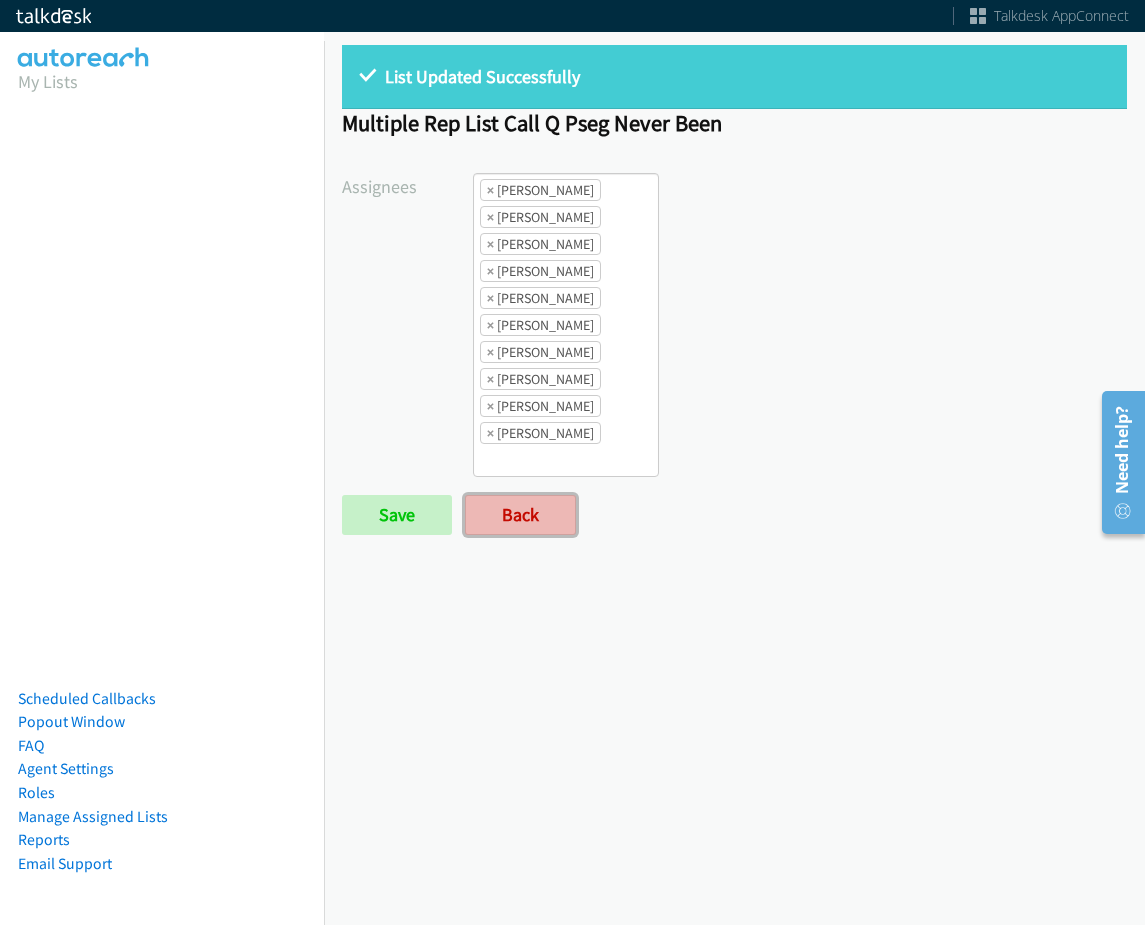 click on "Back" at bounding box center (520, 515) 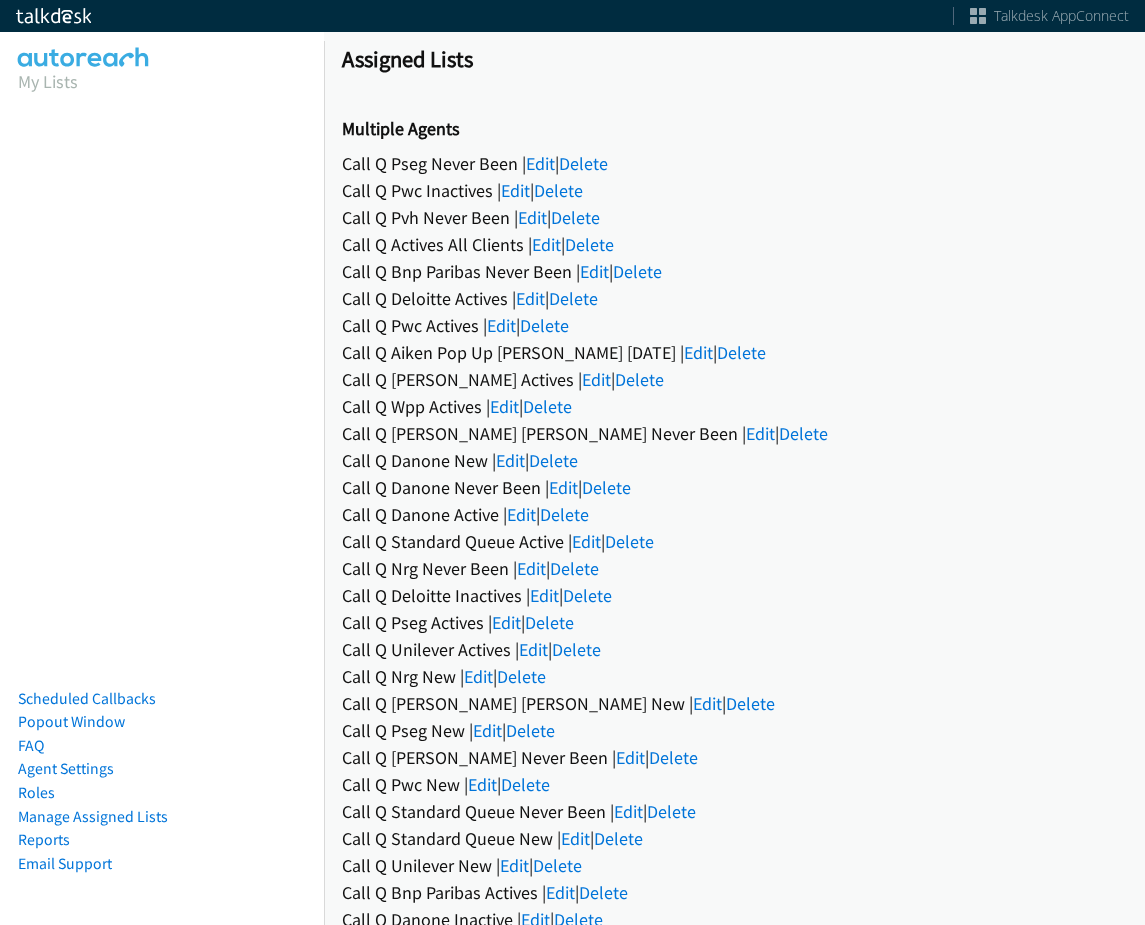 scroll, scrollTop: 0, scrollLeft: 0, axis: both 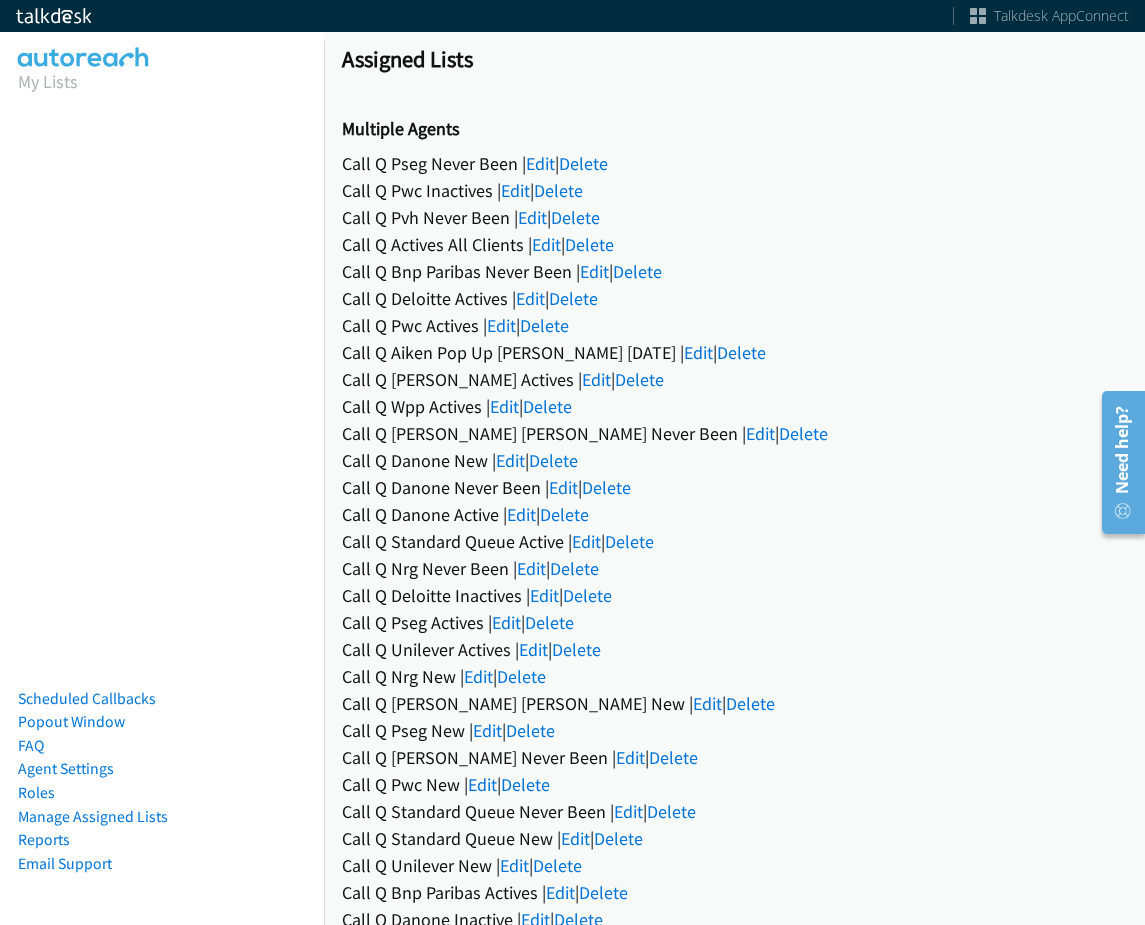 click on "Call Q   Pwc   Inactives |
Edit
|
Delete" at bounding box center (734, 190) 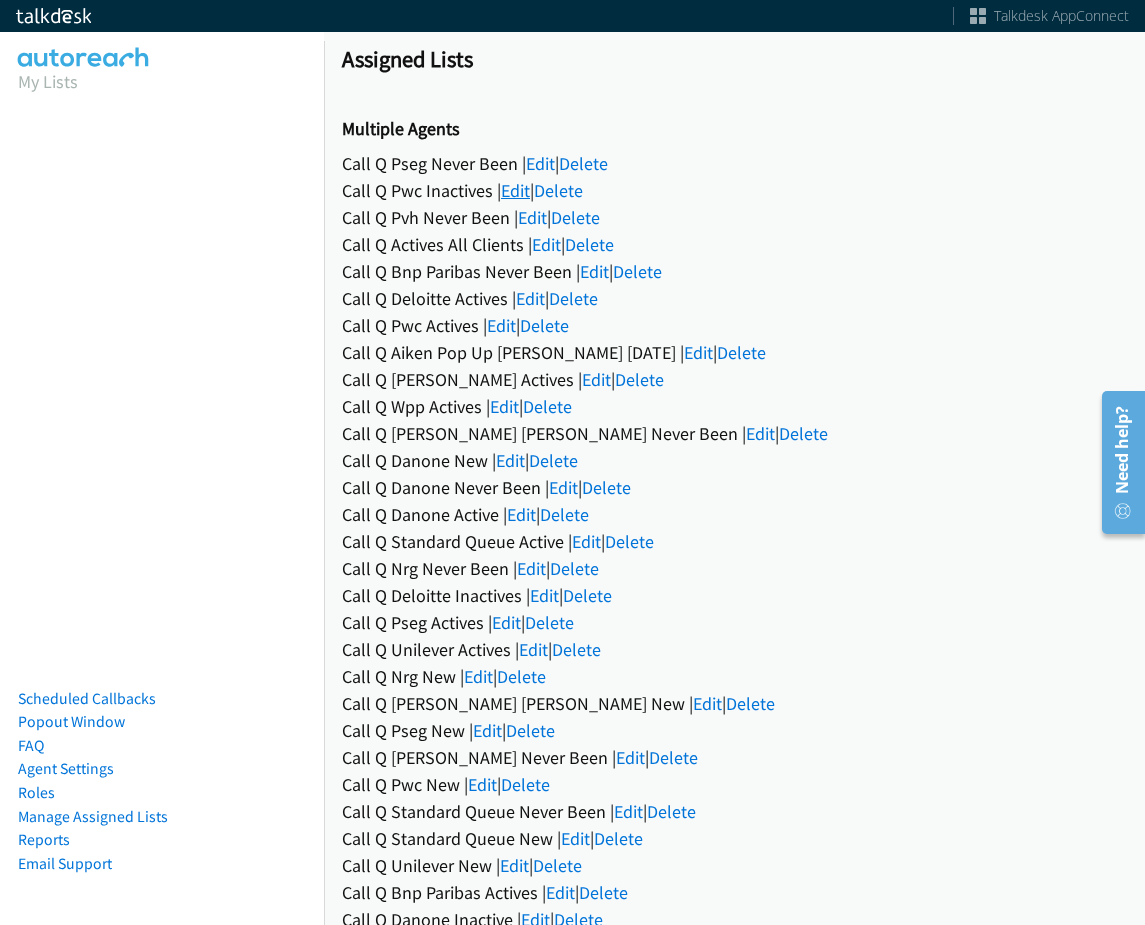 click on "Edit" at bounding box center (515, 190) 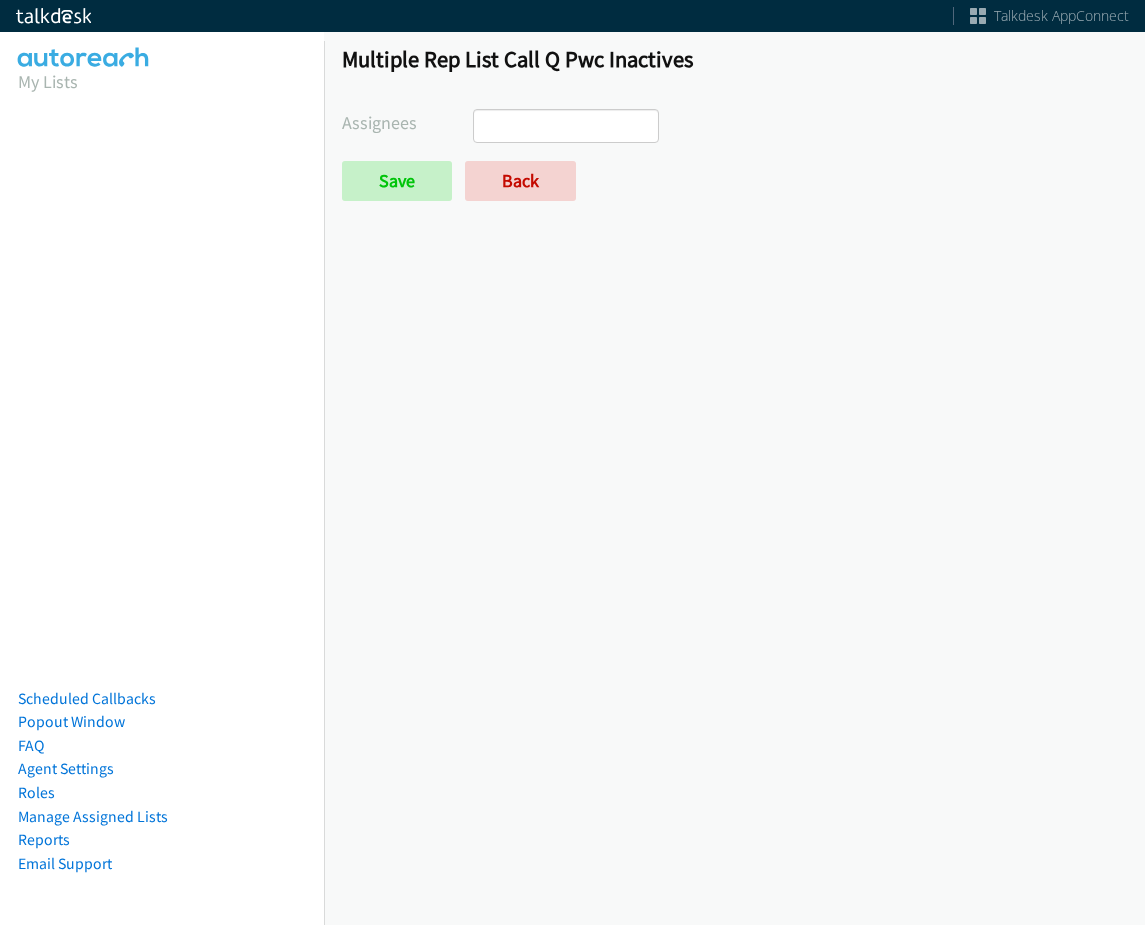 select 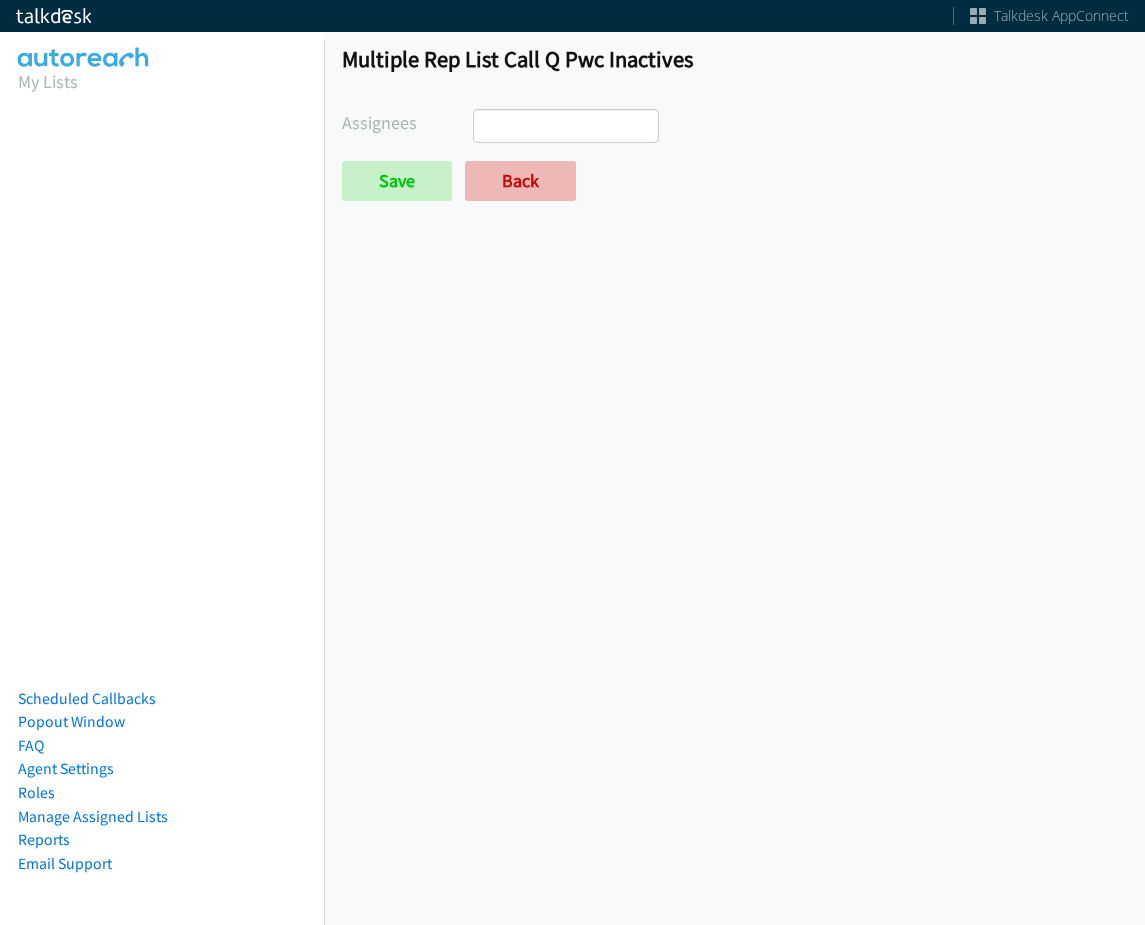 scroll, scrollTop: 0, scrollLeft: 0, axis: both 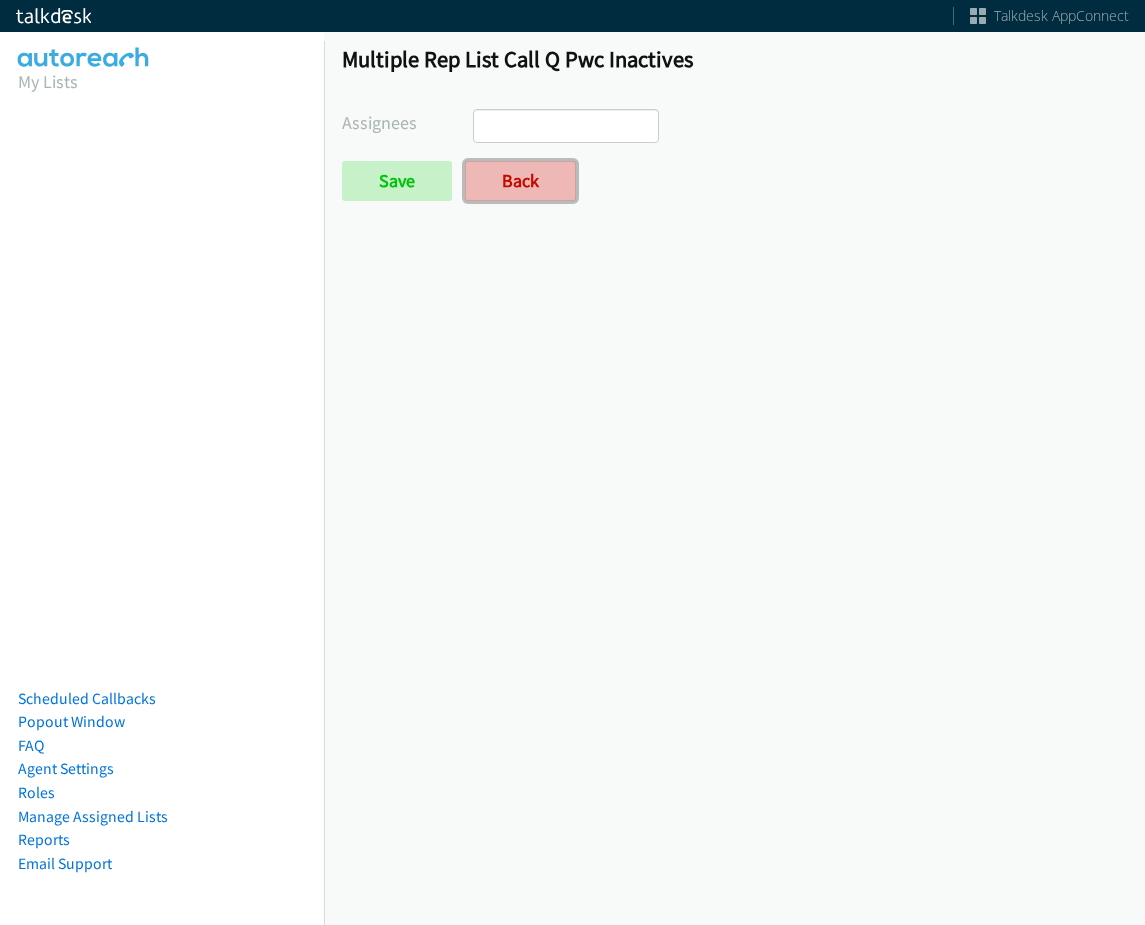 click on "Back" at bounding box center (520, 181) 